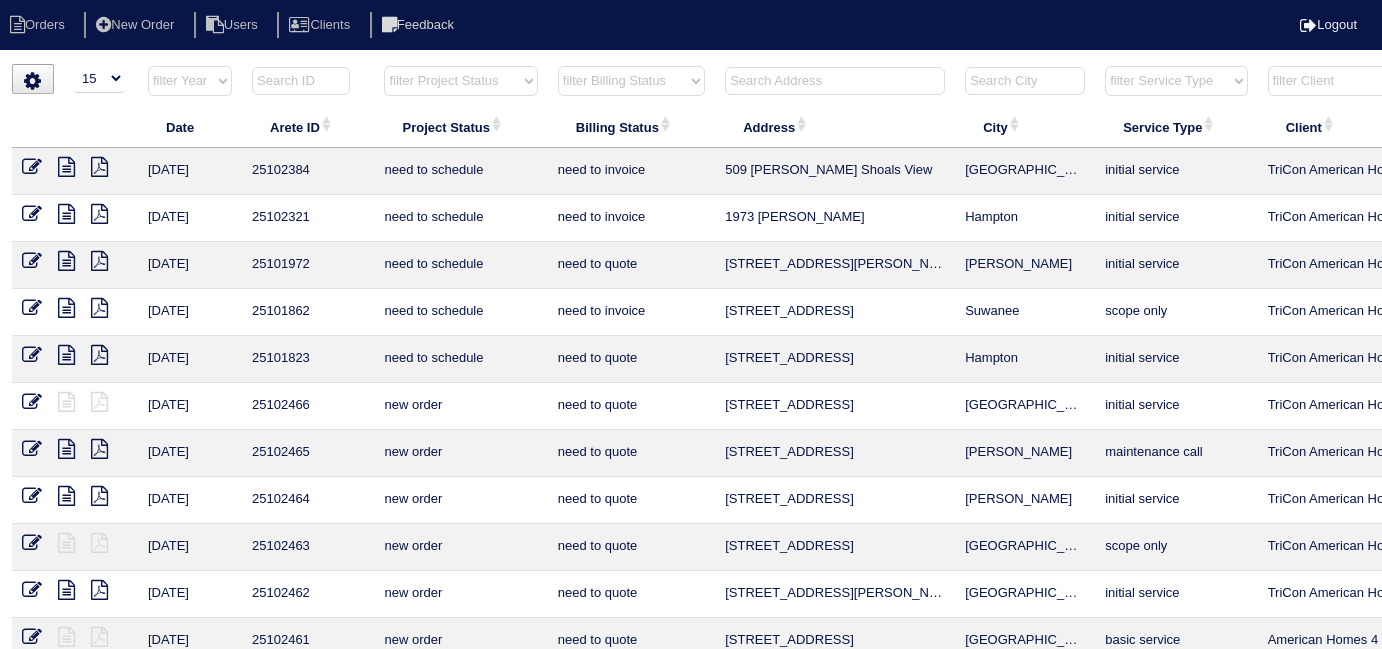 select on "15" 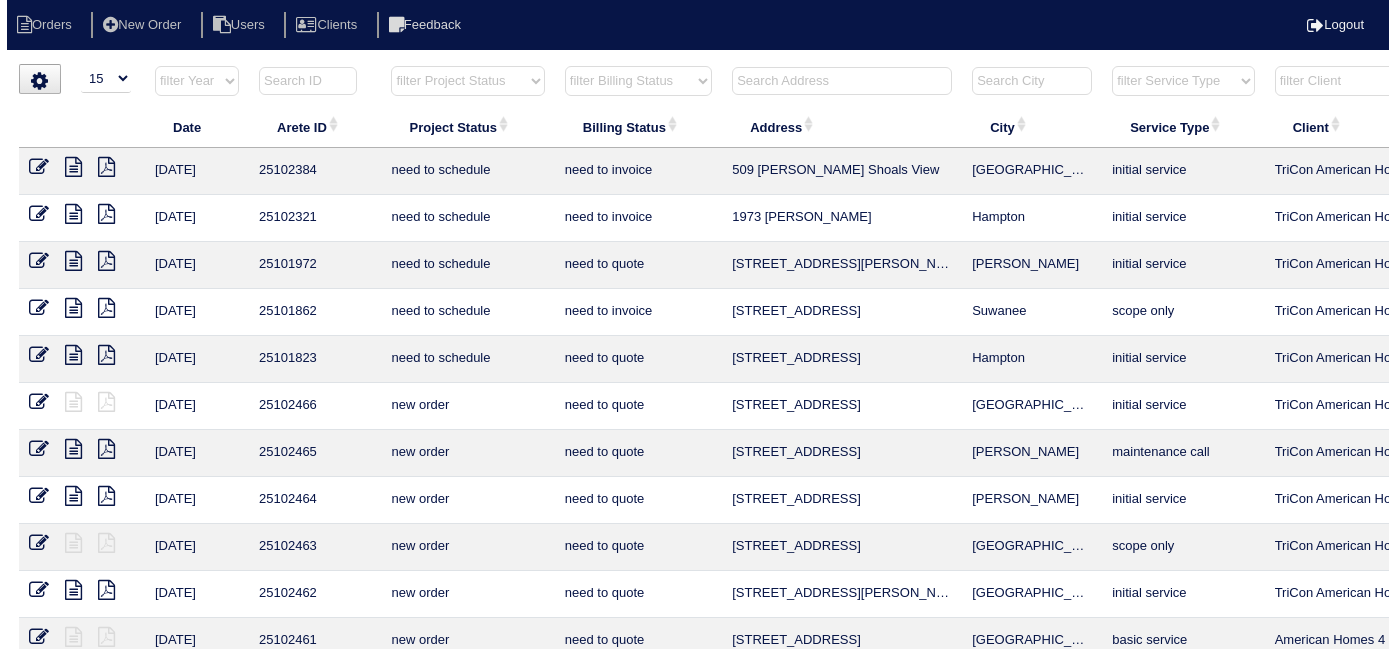 scroll, scrollTop: 0, scrollLeft: 0, axis: both 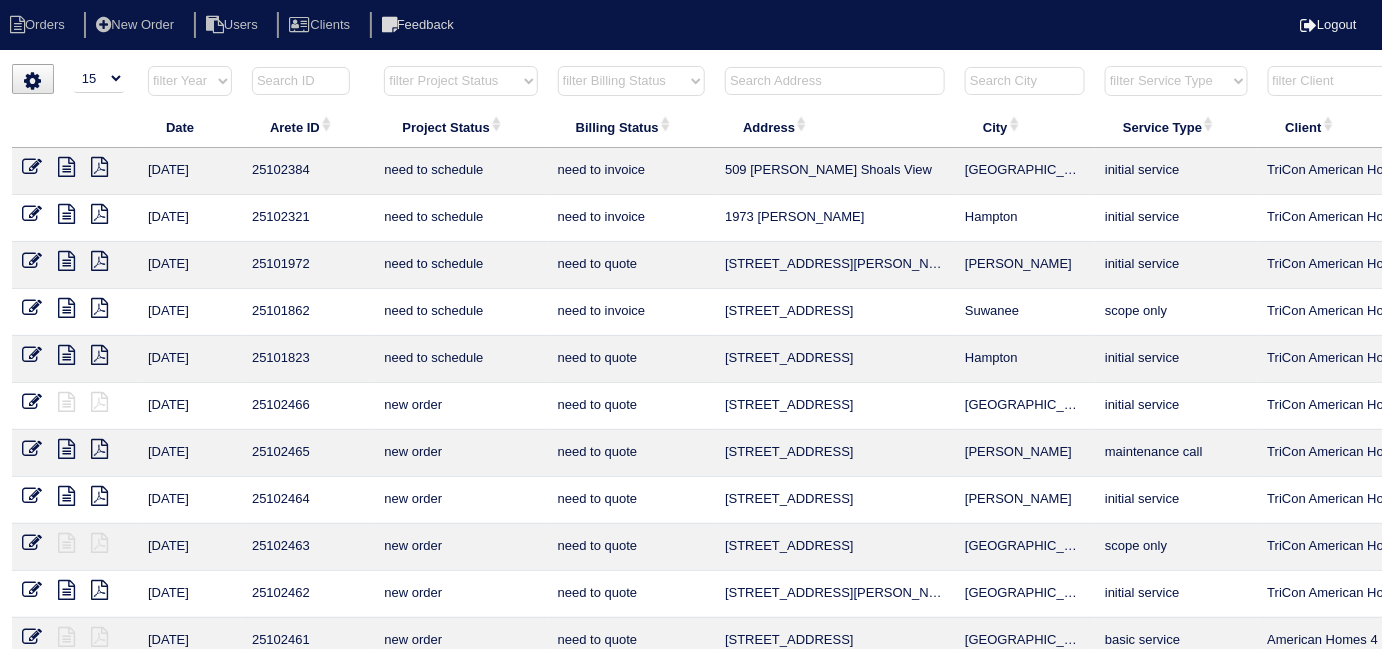 click at bounding box center [835, 81] 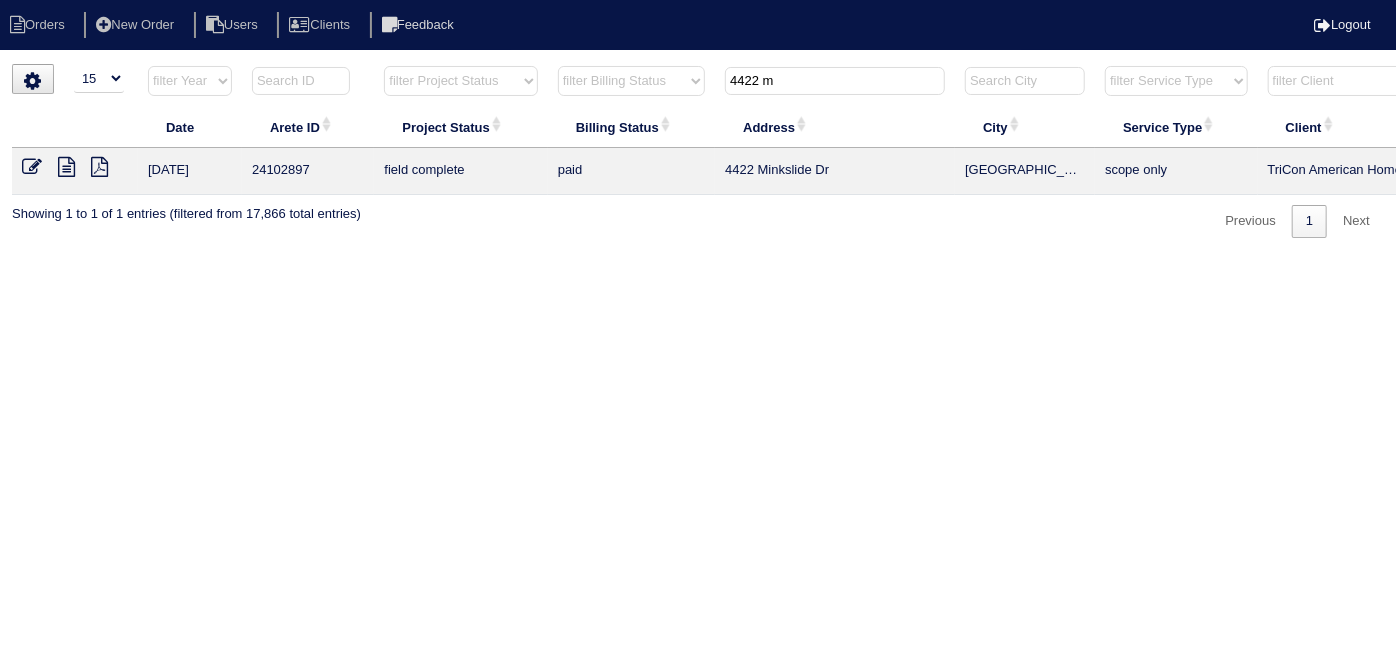 click at bounding box center (66, 167) 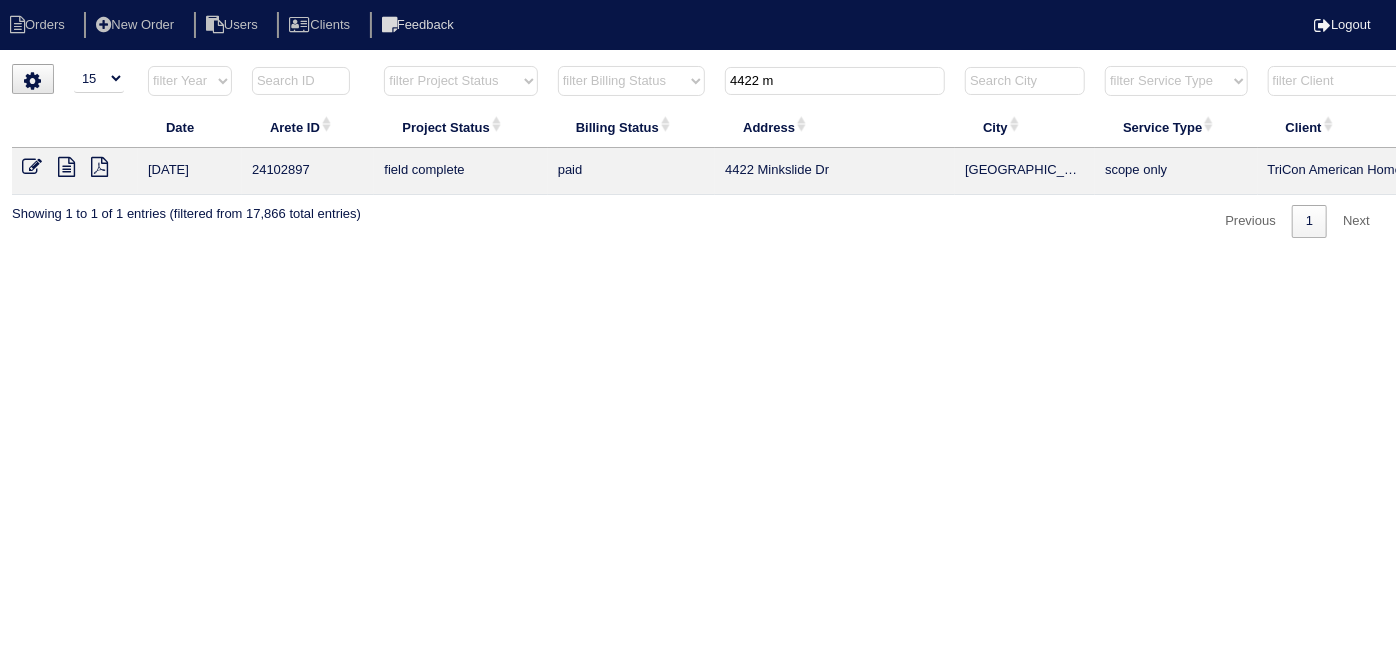 drag, startPoint x: 853, startPoint y: 80, endPoint x: 508, endPoint y: 42, distance: 347.08646 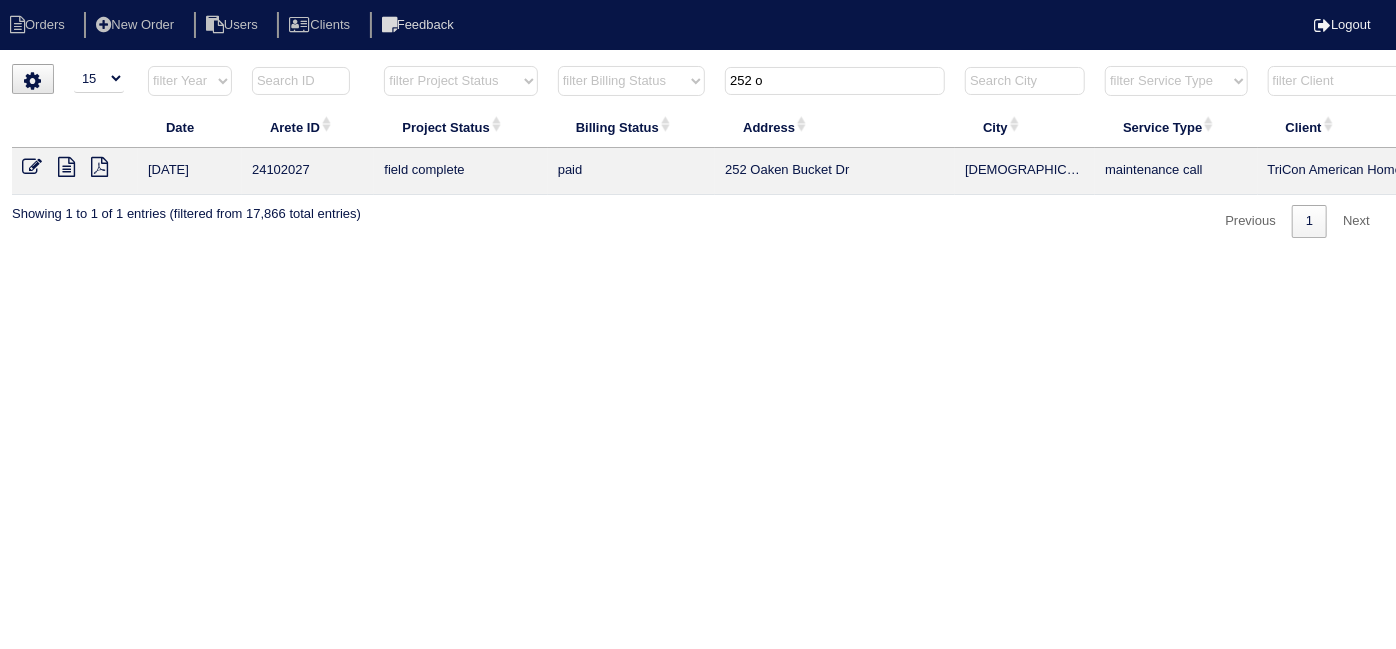 type on "252 o" 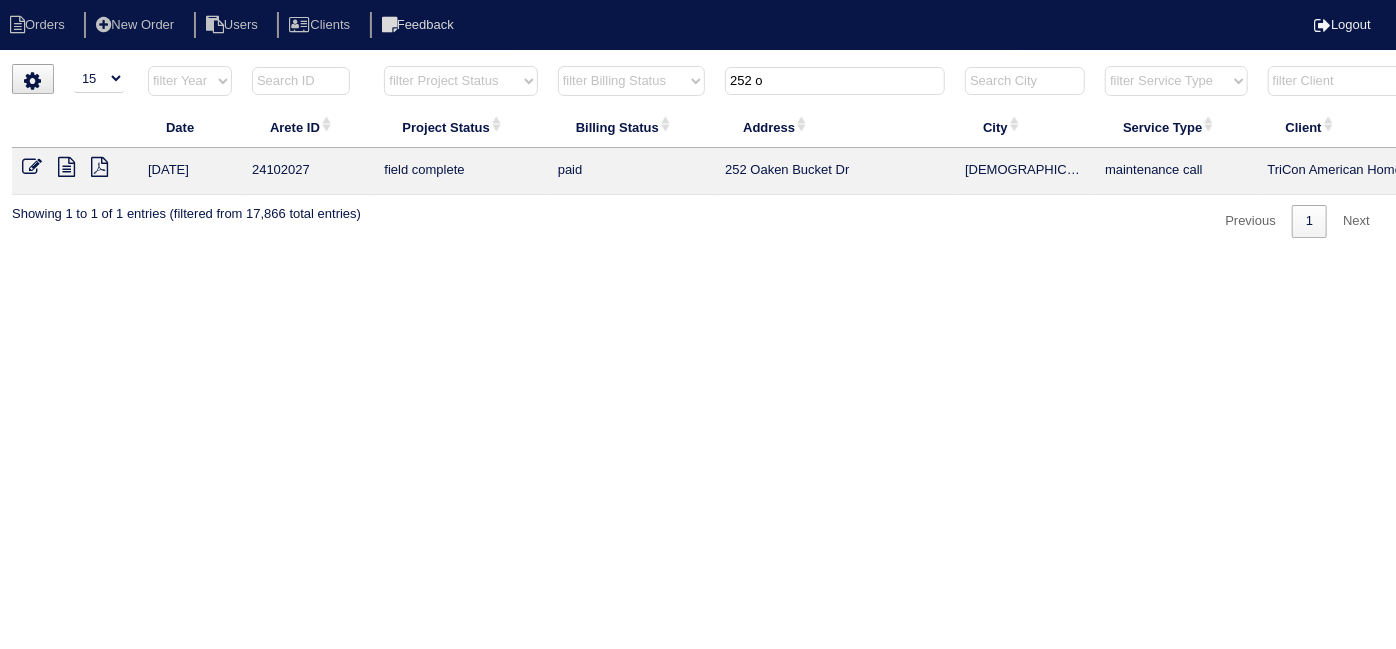 click at bounding box center (66, 167) 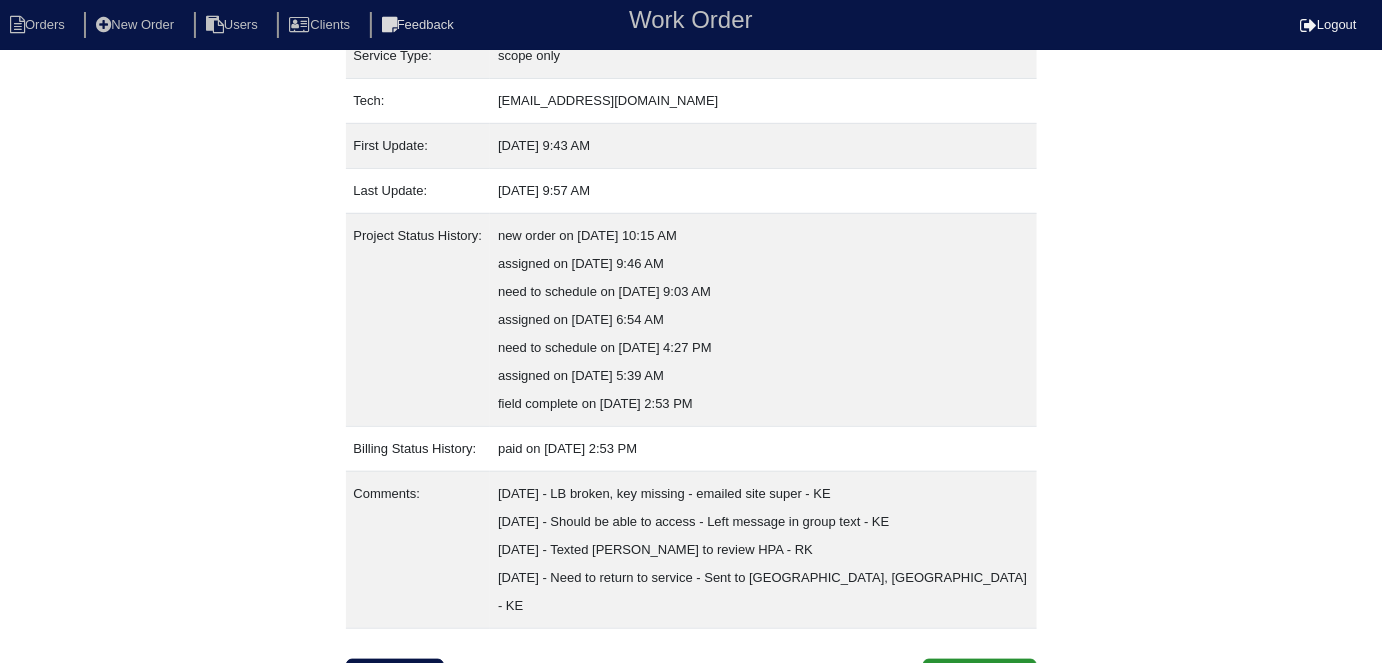 scroll, scrollTop: 301, scrollLeft: 0, axis: vertical 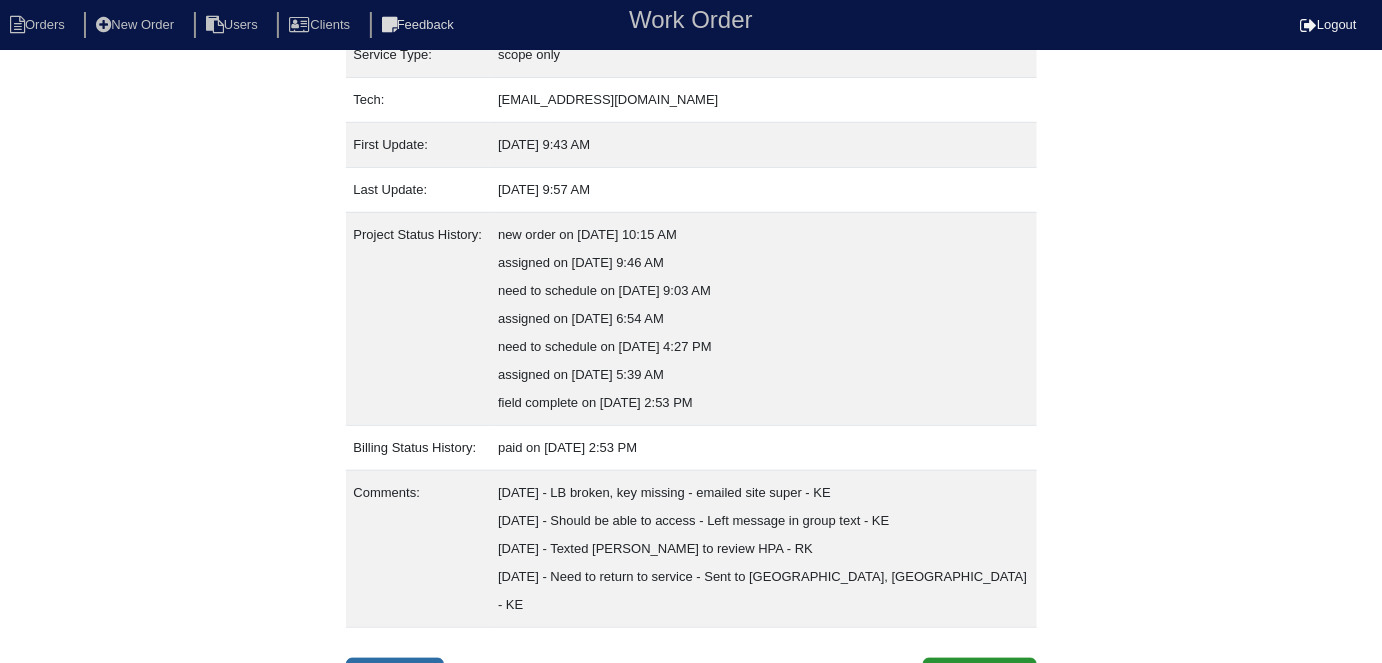 click on "Inspection" at bounding box center [395, 677] 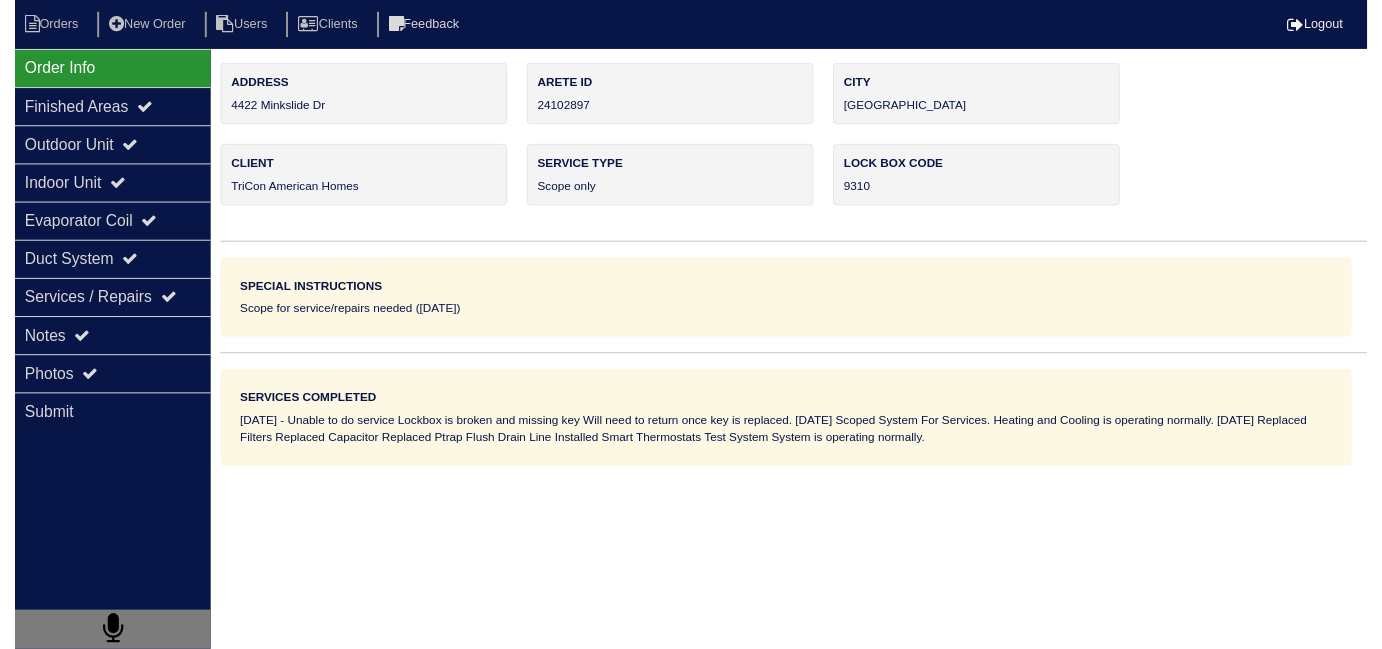 scroll, scrollTop: 0, scrollLeft: 0, axis: both 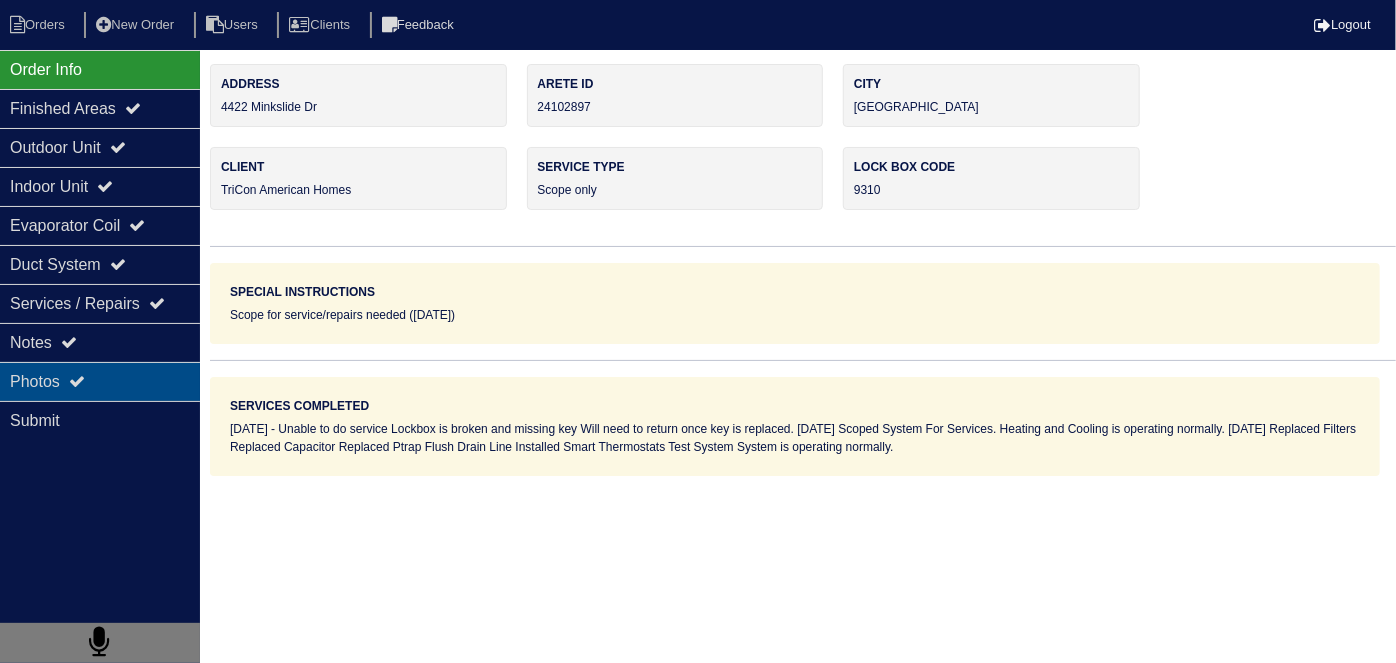 click on "Photos" at bounding box center (100, 381) 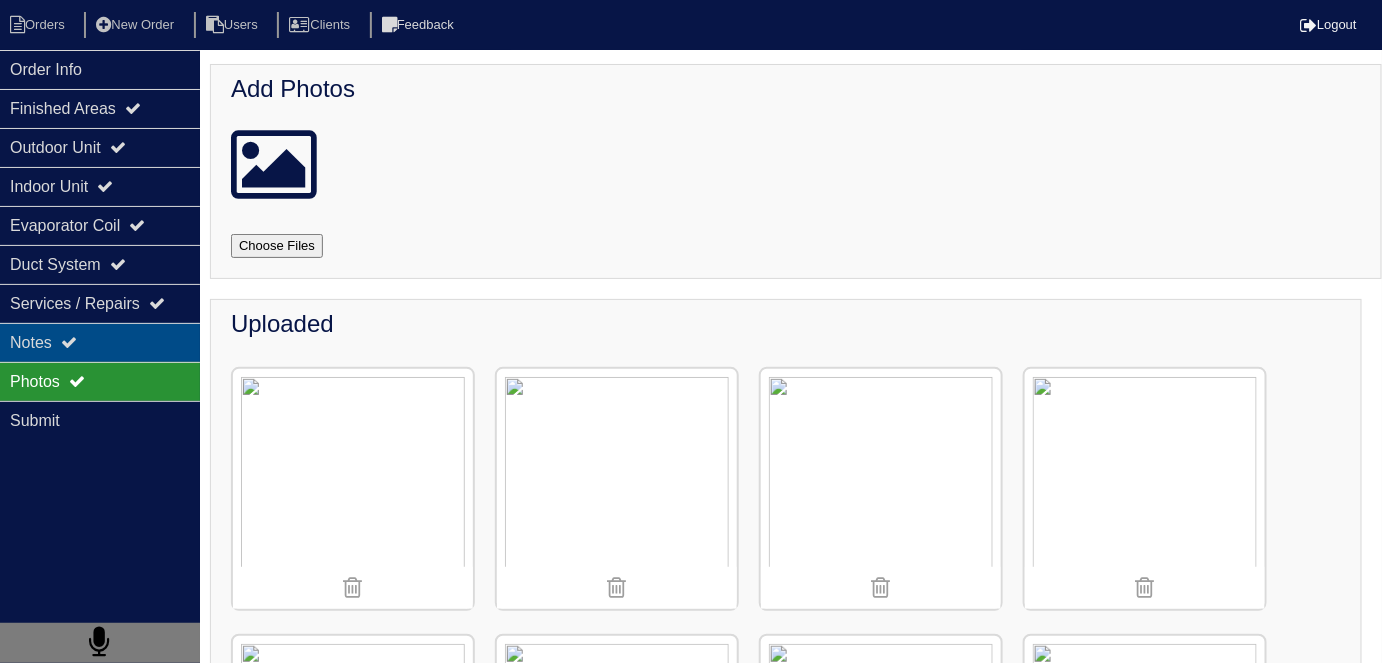 click on "Notes" at bounding box center [100, 342] 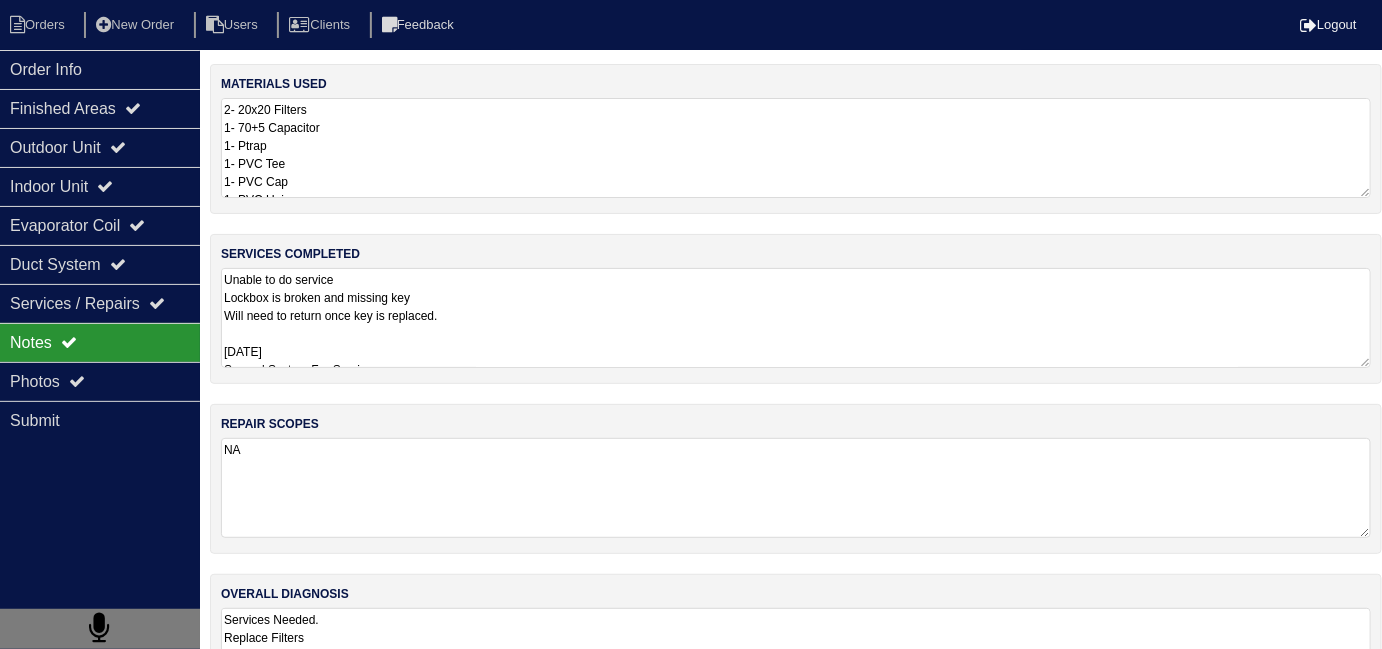 click on "Unable to do service
Lockbox is broken and missing key
Will need to return once key is replaced.
11/06/24
Scoped System For Services.
Heating and Cooling is operating normally.
11-11-24
Replaced Filters
Replaced Capacitor
Replaced Ptrap
Flush Drain Line
Installed Smart Thermostats
Test System
System is operating normally." at bounding box center [796, 318] 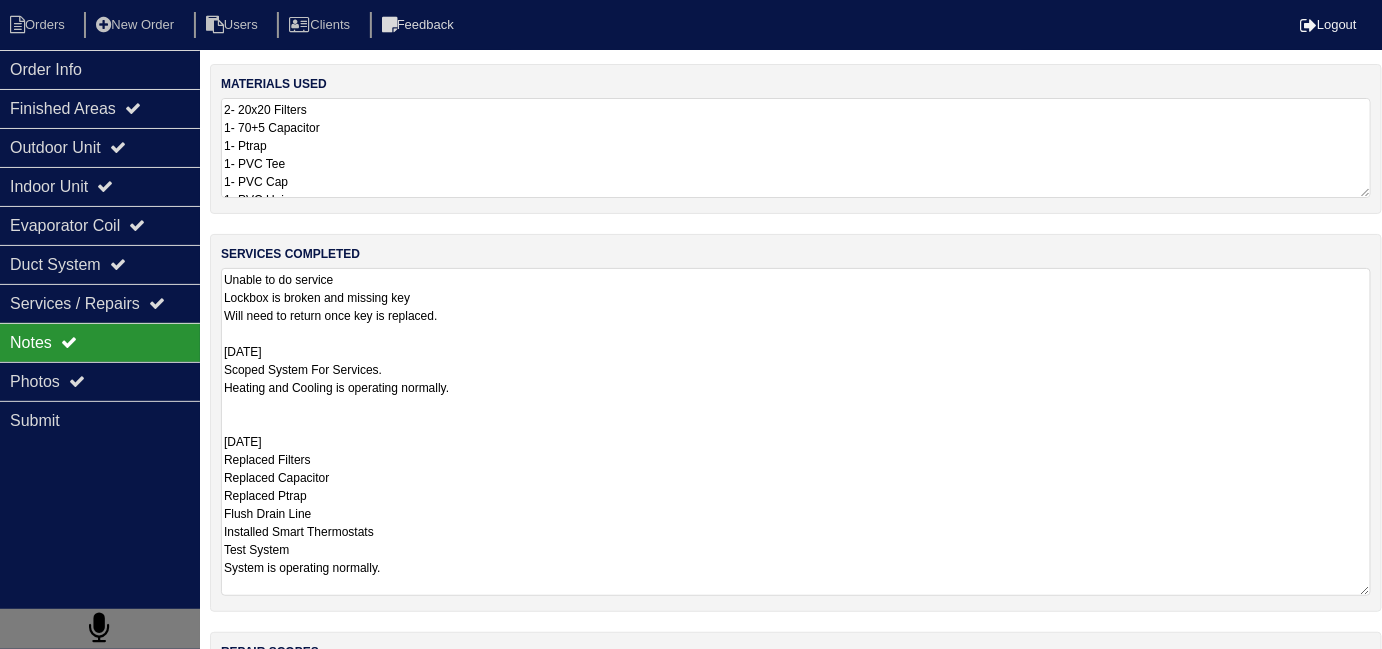 click on "Unable to do service
Lockbox is broken and missing key
Will need to return once key is replaced.
11/06/24
Scoped System For Services.
Heating and Cooling is operating normally.
11-11-24
Replaced Filters
Replaced Capacitor
Replaced Ptrap
Flush Drain Line
Installed Smart Thermostats
Test System
System is operating normally." at bounding box center [796, 432] 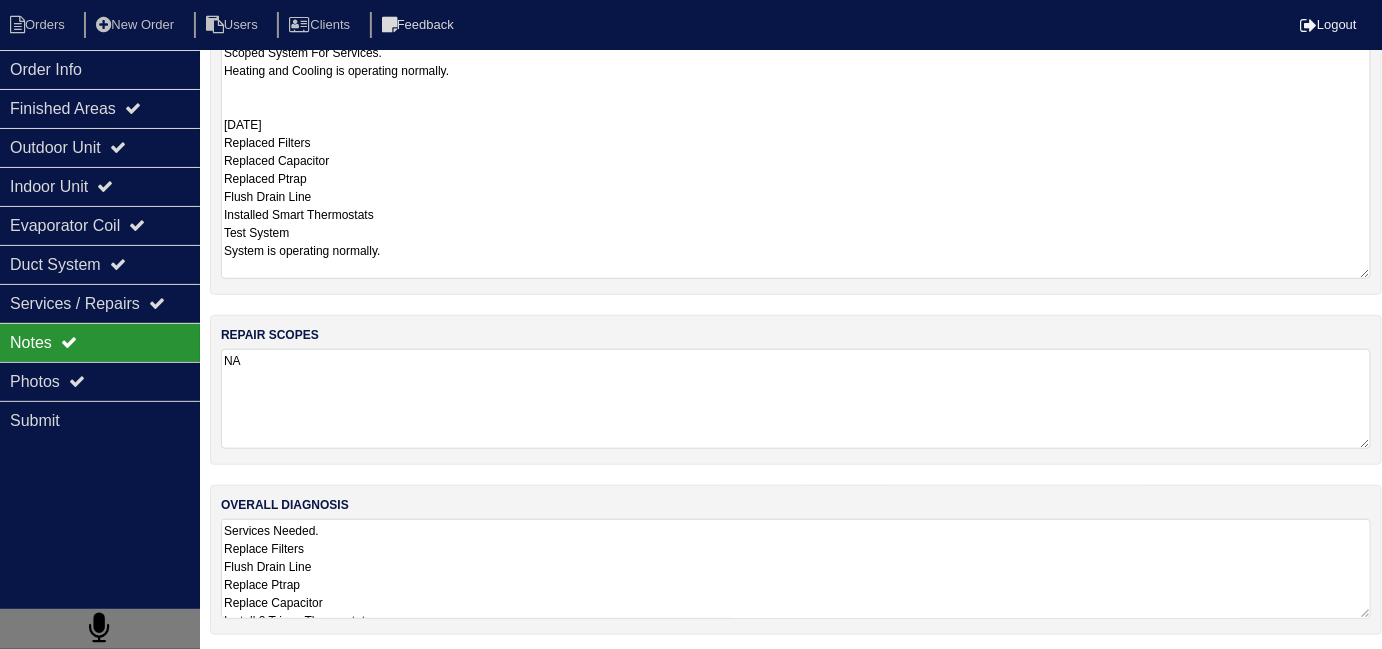 click on "Services Needed.
Replace Filters
Flush Drain Line
Replace Ptrap
Replace Capacitor
Install 2 Tricon Thermostats
Test System.
11-11-24
Services Completed." at bounding box center [796, 569] 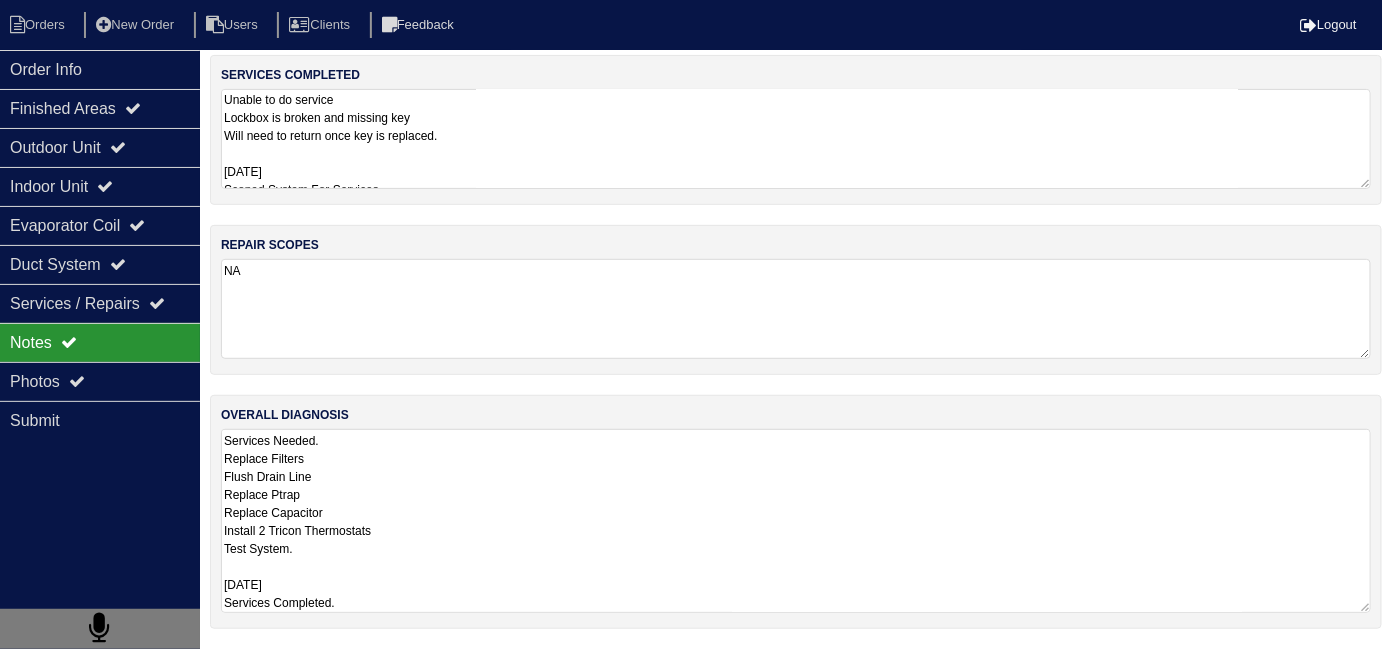 scroll, scrollTop: 89, scrollLeft: 0, axis: vertical 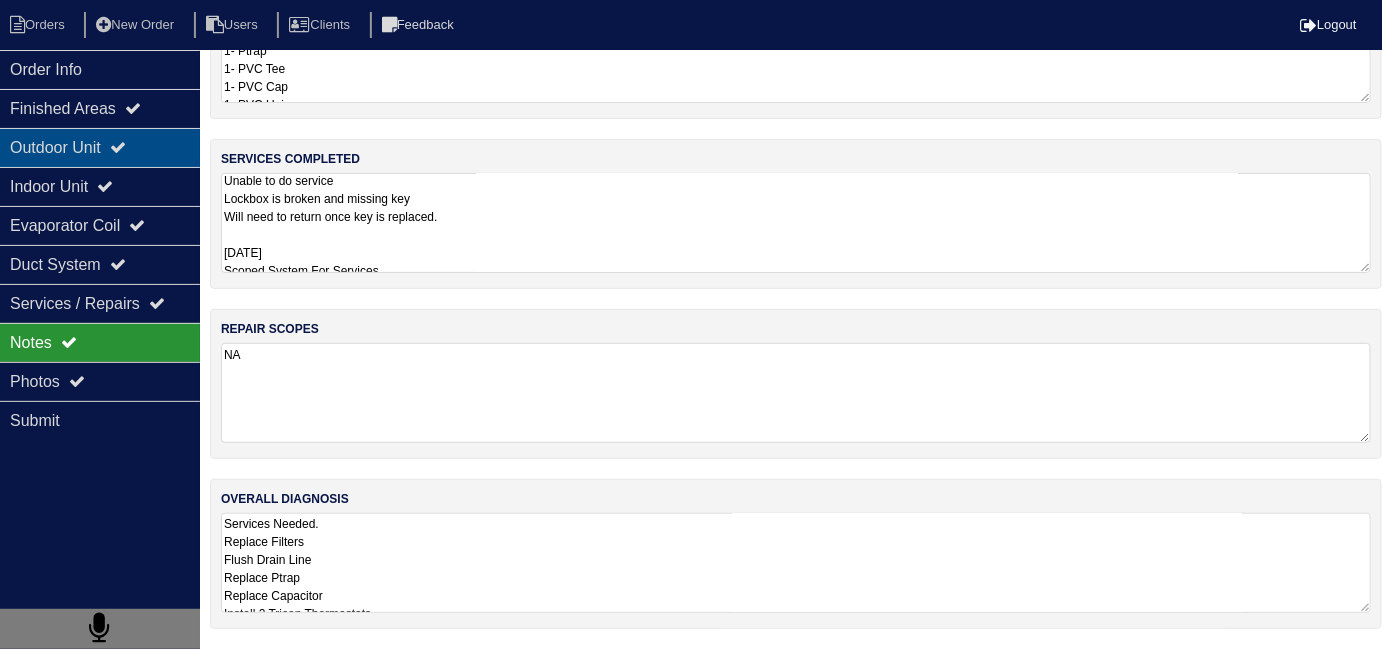click on "Outdoor Unit" at bounding box center [100, 147] 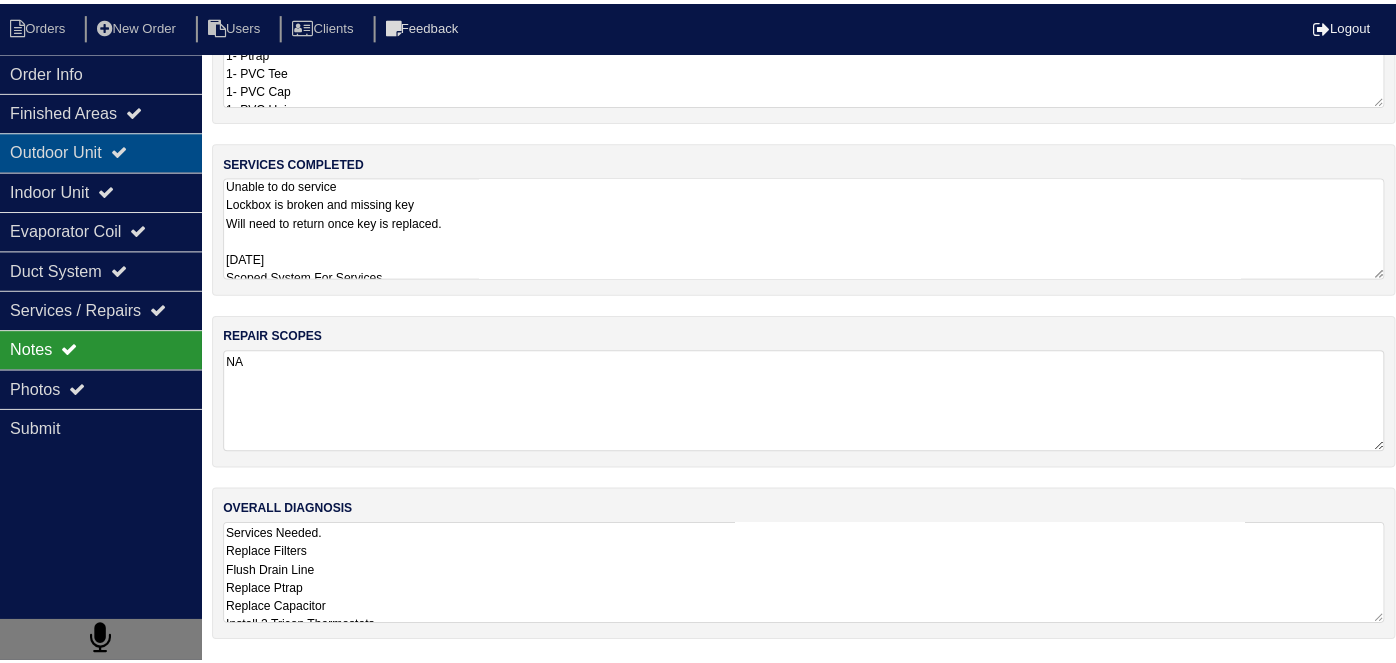 scroll, scrollTop: 0, scrollLeft: 0, axis: both 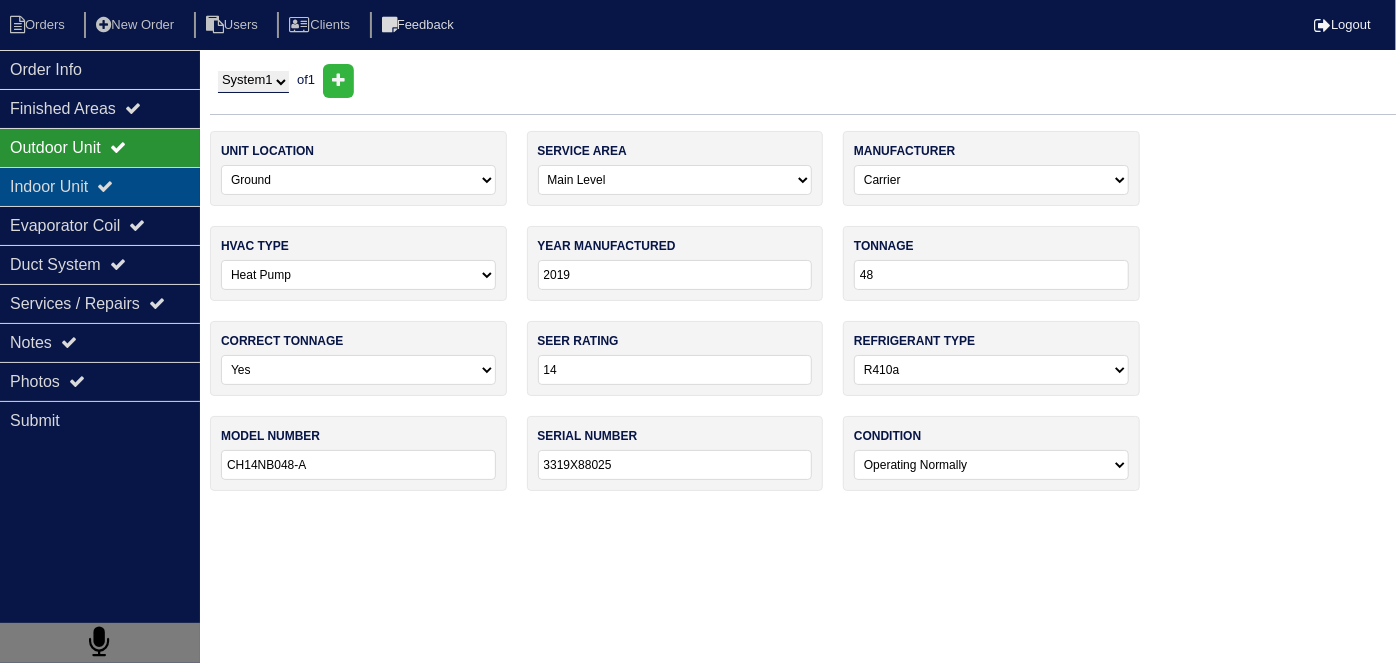 click on "Indoor Unit" at bounding box center (100, 186) 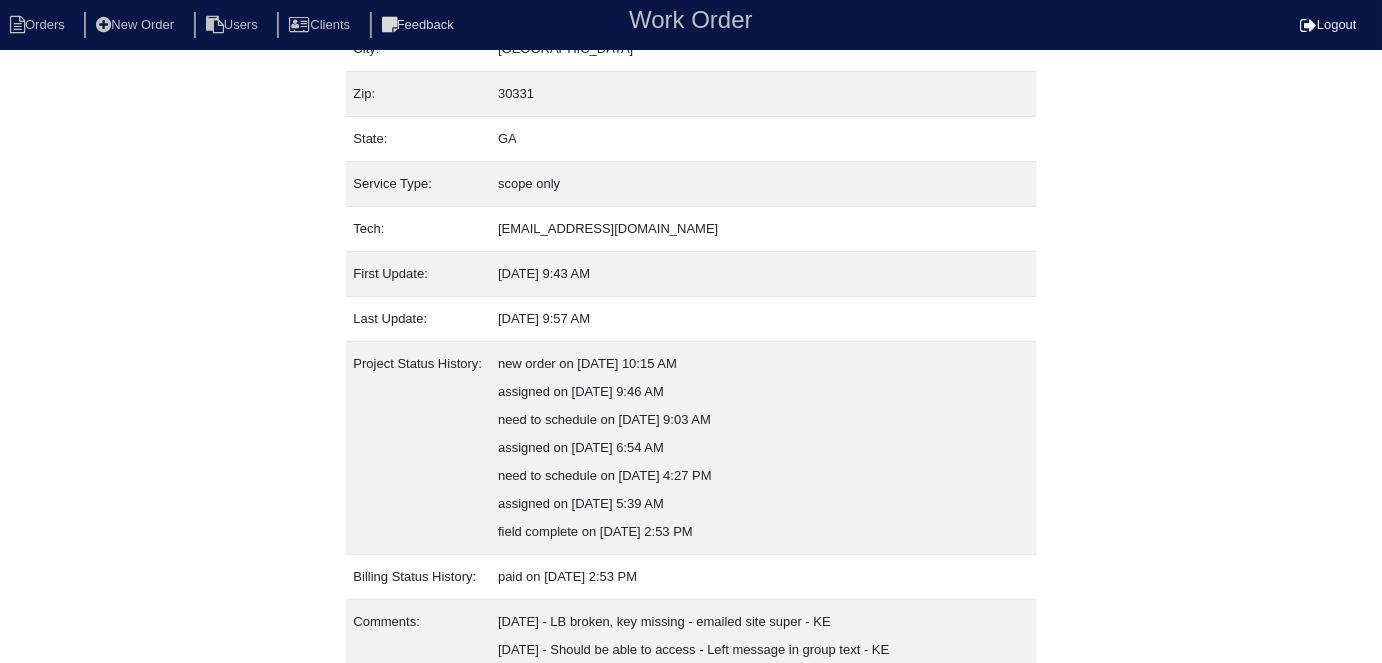 scroll, scrollTop: 301, scrollLeft: 0, axis: vertical 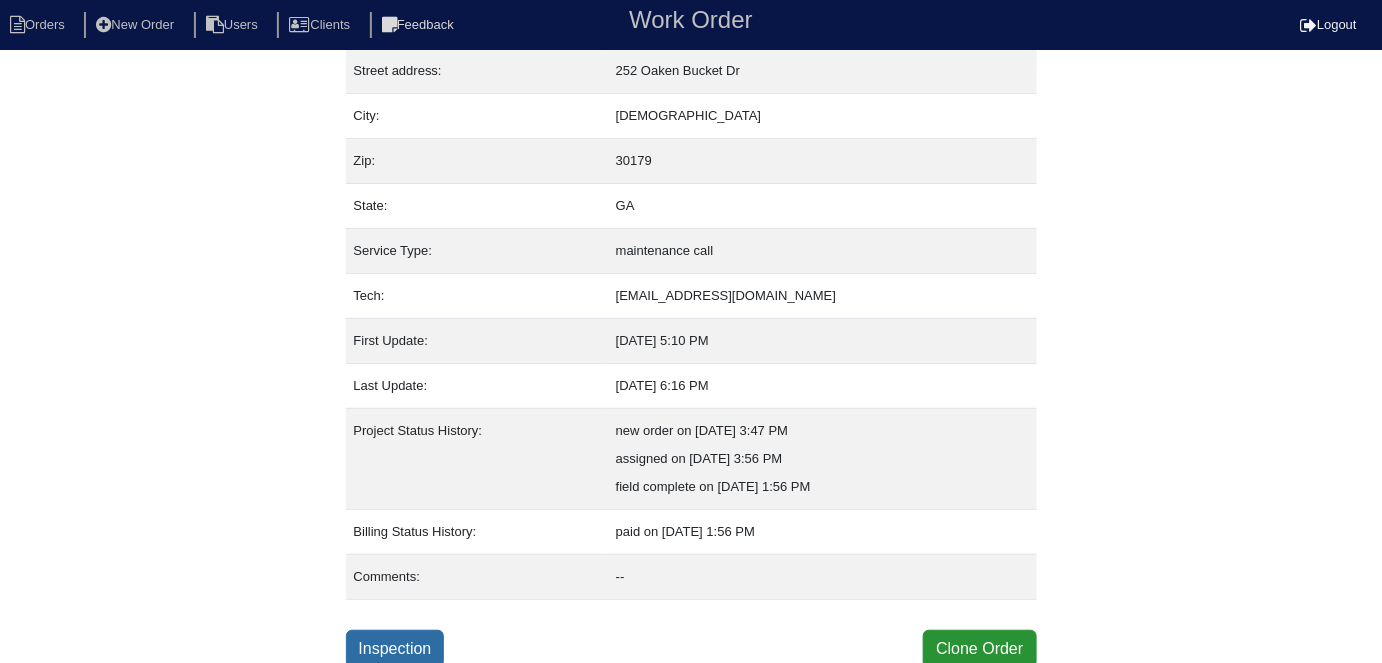 click on "Inspection" at bounding box center (395, 649) 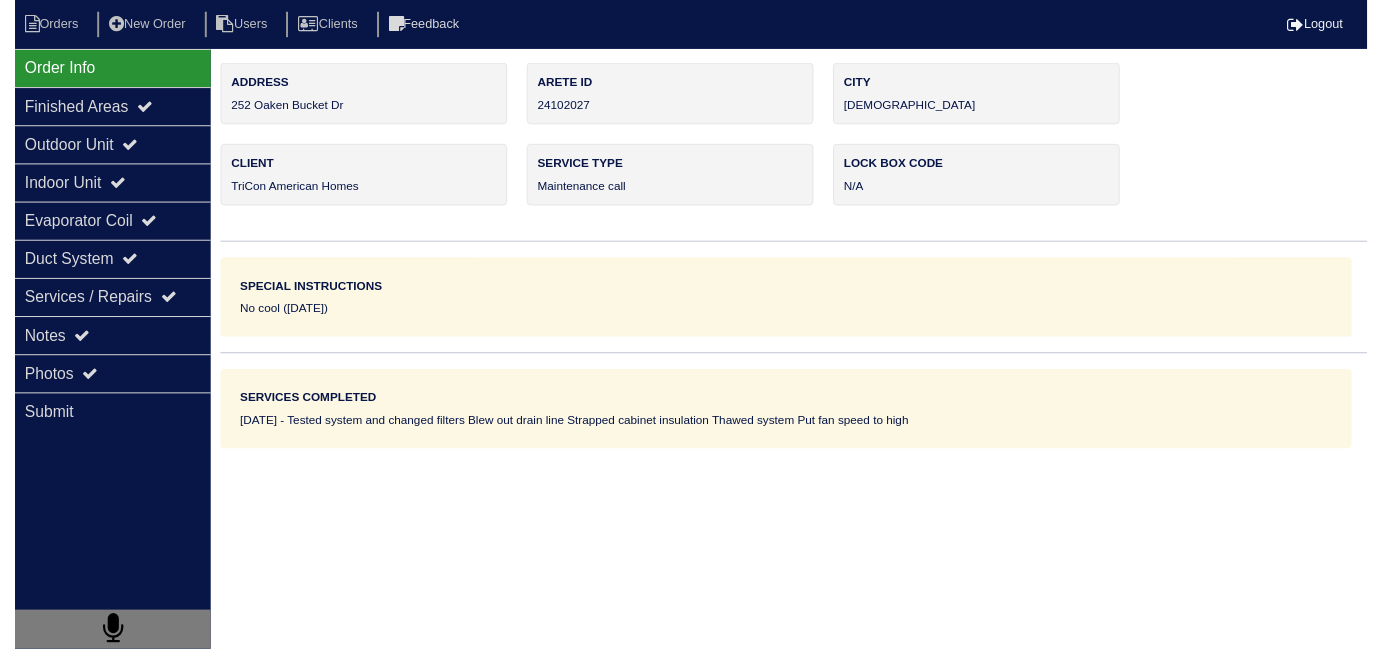 scroll, scrollTop: 0, scrollLeft: 0, axis: both 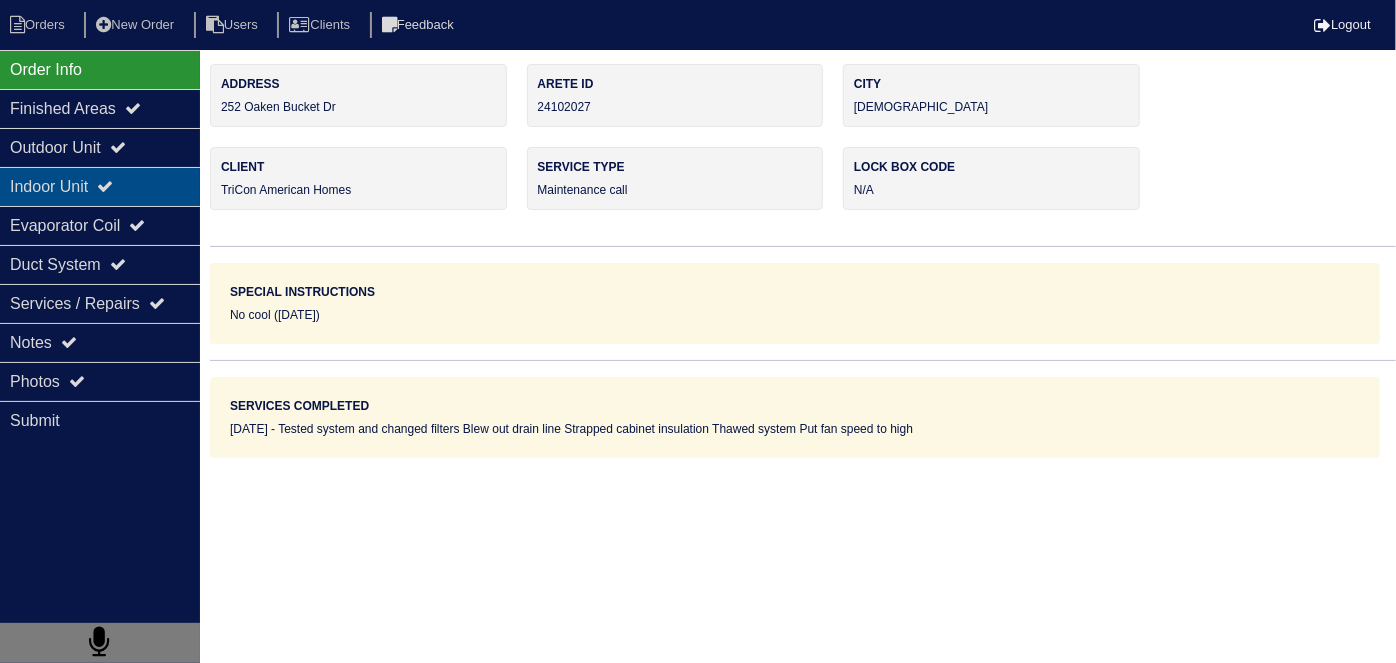 drag, startPoint x: 56, startPoint y: 151, endPoint x: 56, endPoint y: 169, distance: 18 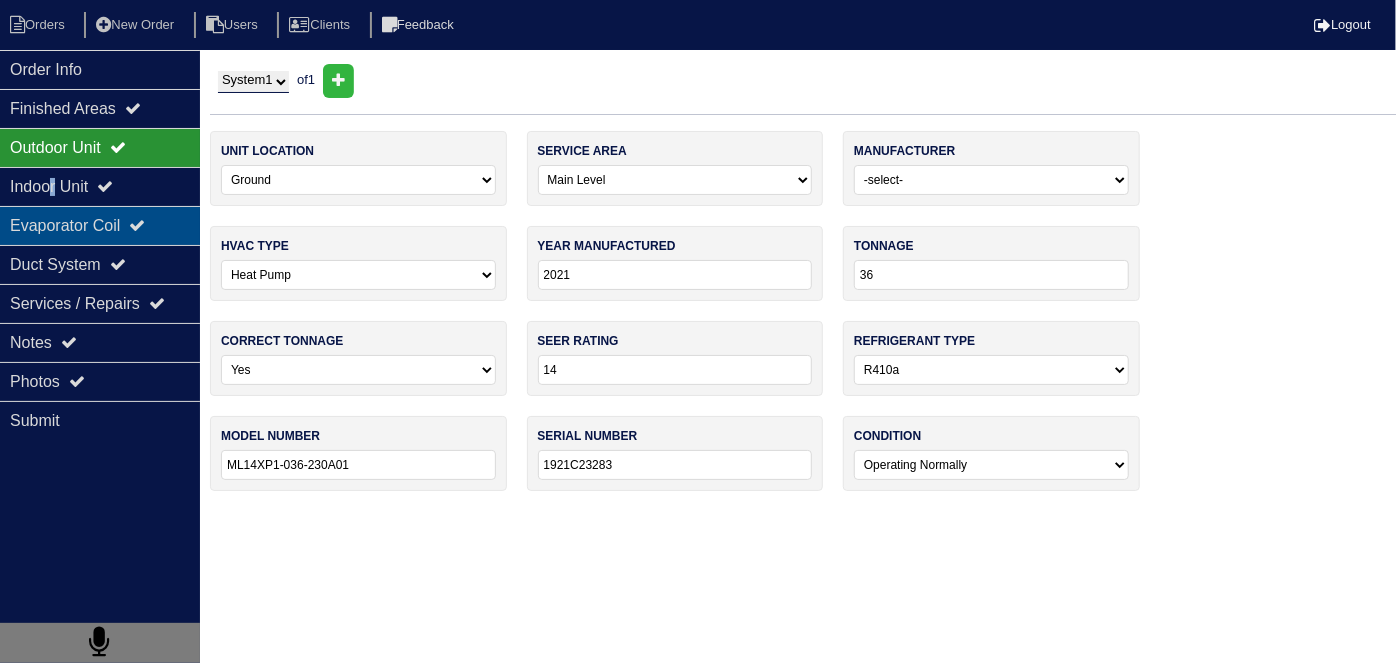 drag, startPoint x: 58, startPoint y: 182, endPoint x: 68, endPoint y: 211, distance: 30.675724 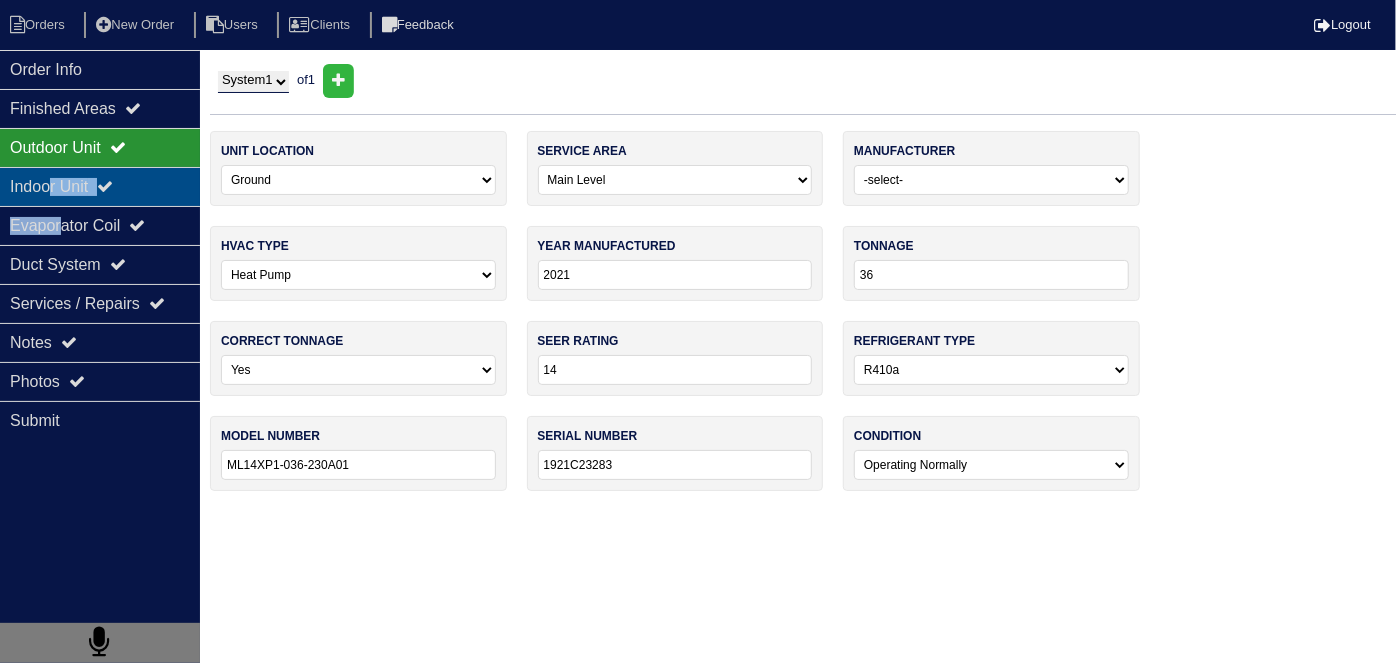 click on "Indoor Unit" at bounding box center (100, 186) 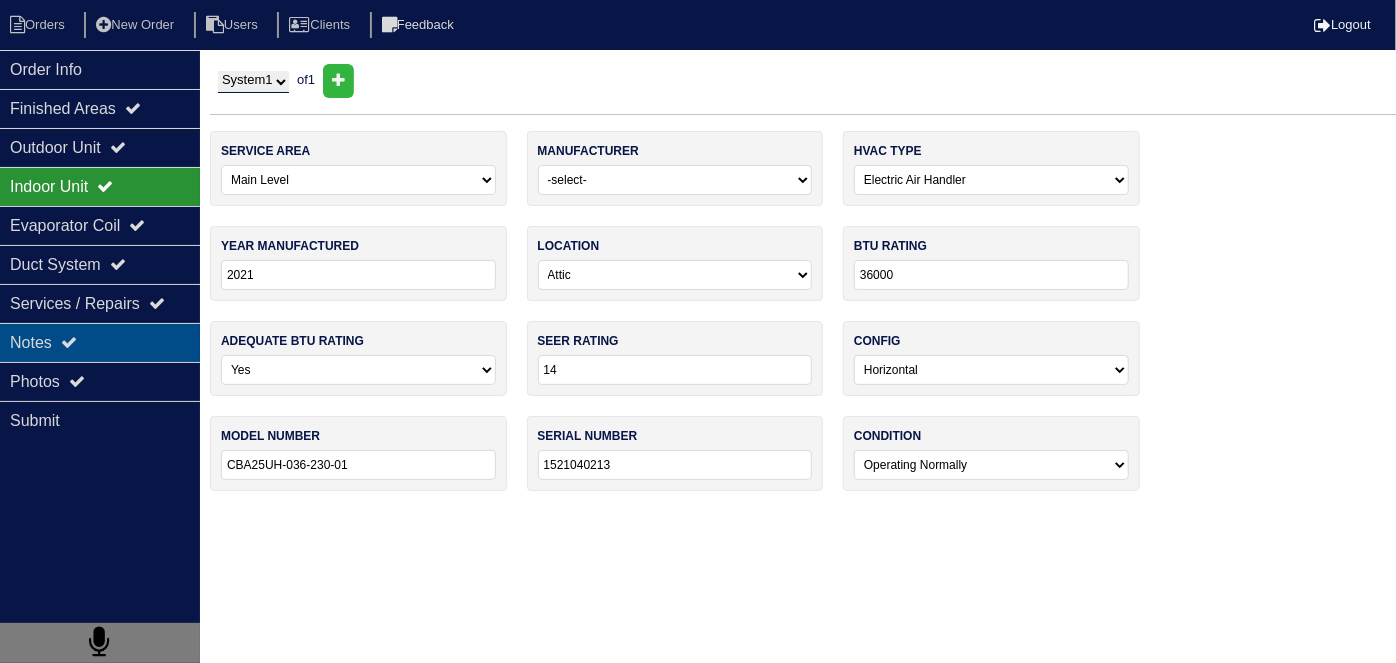 click on "Notes" at bounding box center [100, 342] 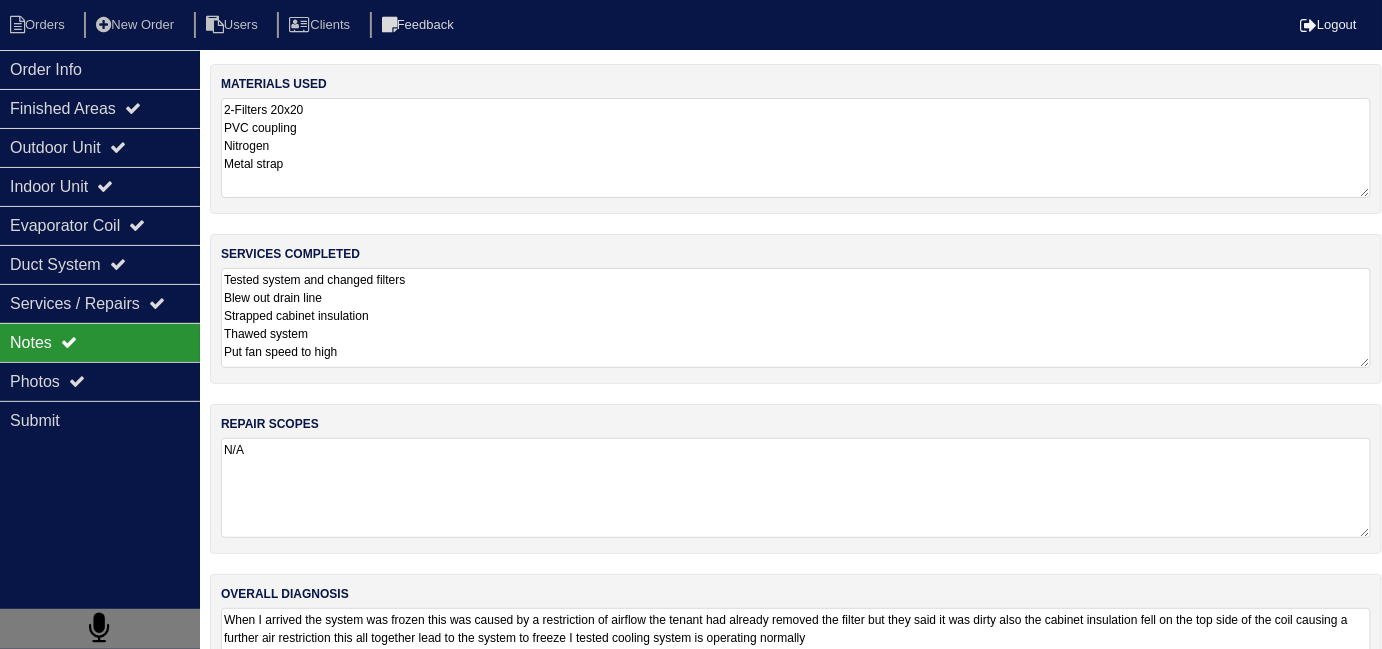click on "services completed Tested system and changed filters
Blew out drain line
Strapped cabinet insulation
Thawed system
Put fan speed to high" at bounding box center (796, 309) 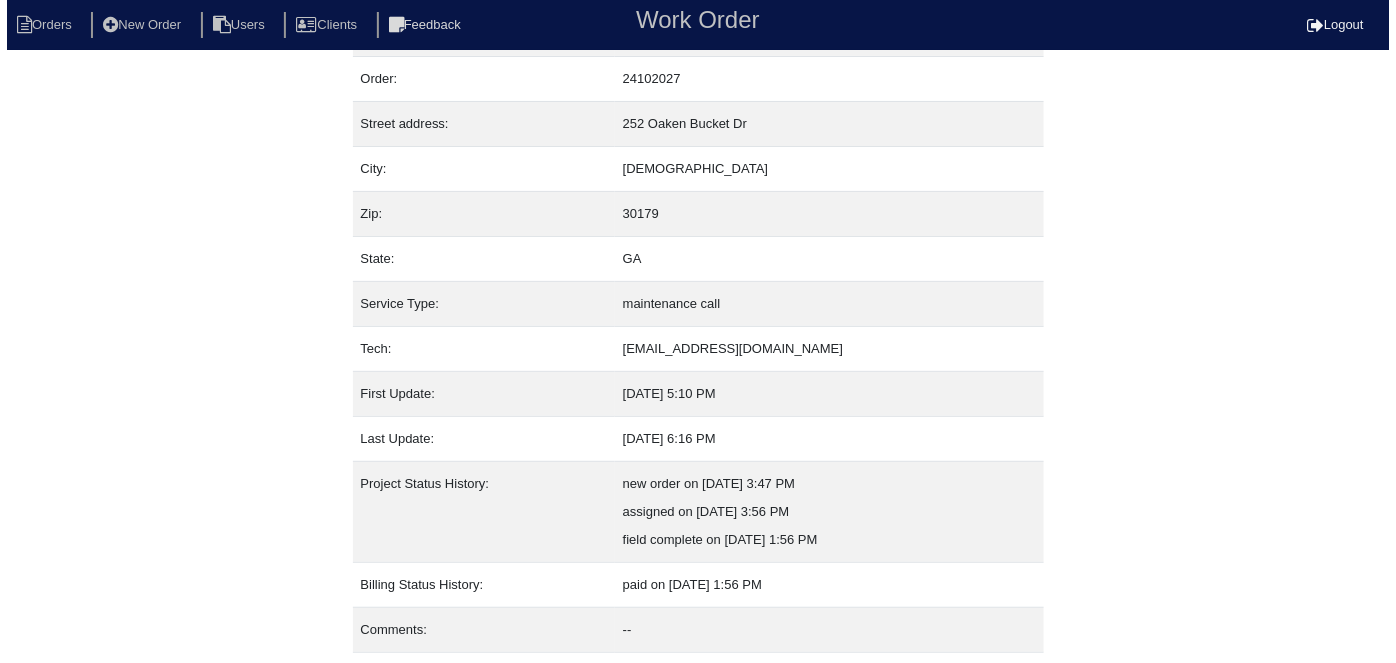 scroll, scrollTop: 105, scrollLeft: 0, axis: vertical 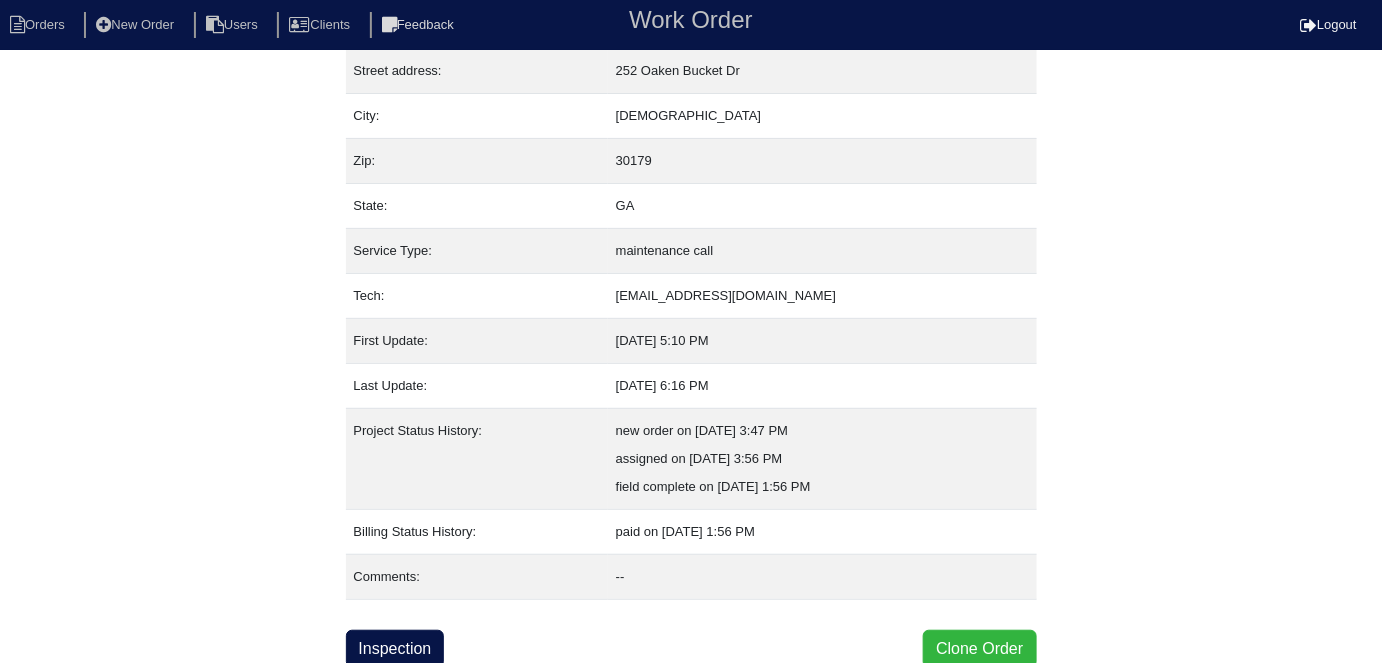 click on "Clone Order" at bounding box center [979, 649] 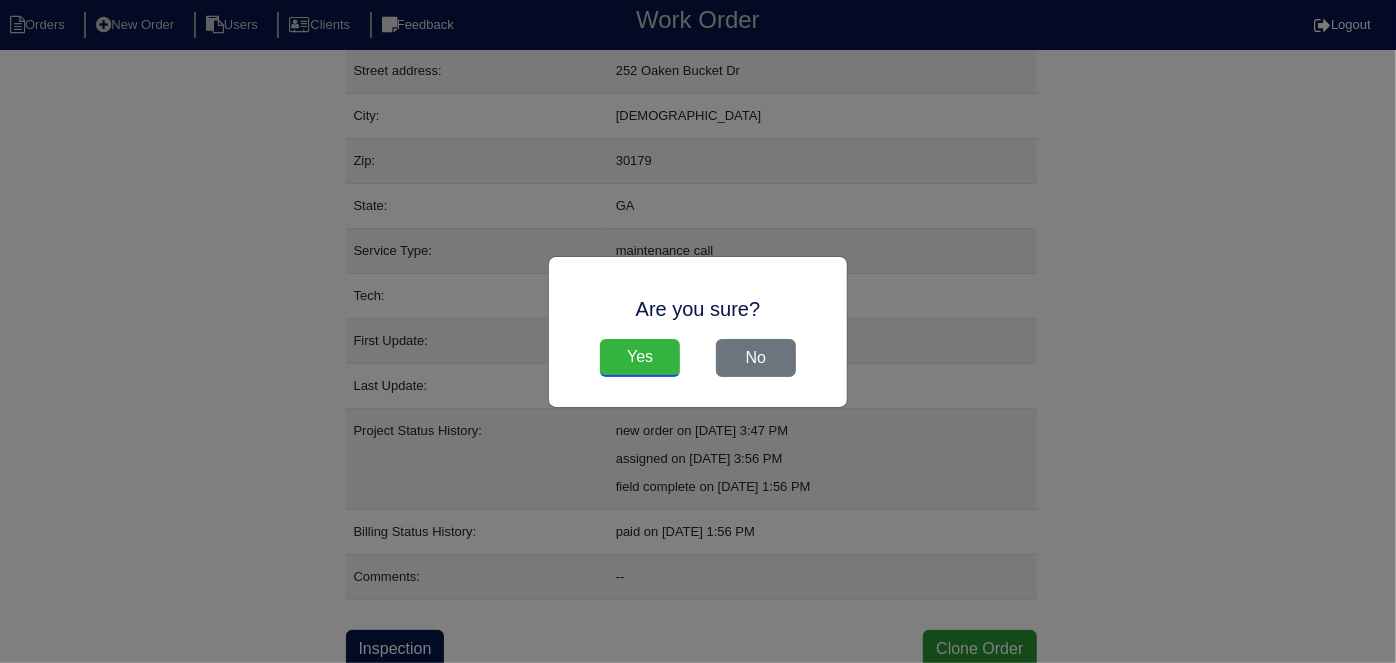 click on "Yes" at bounding box center (640, 358) 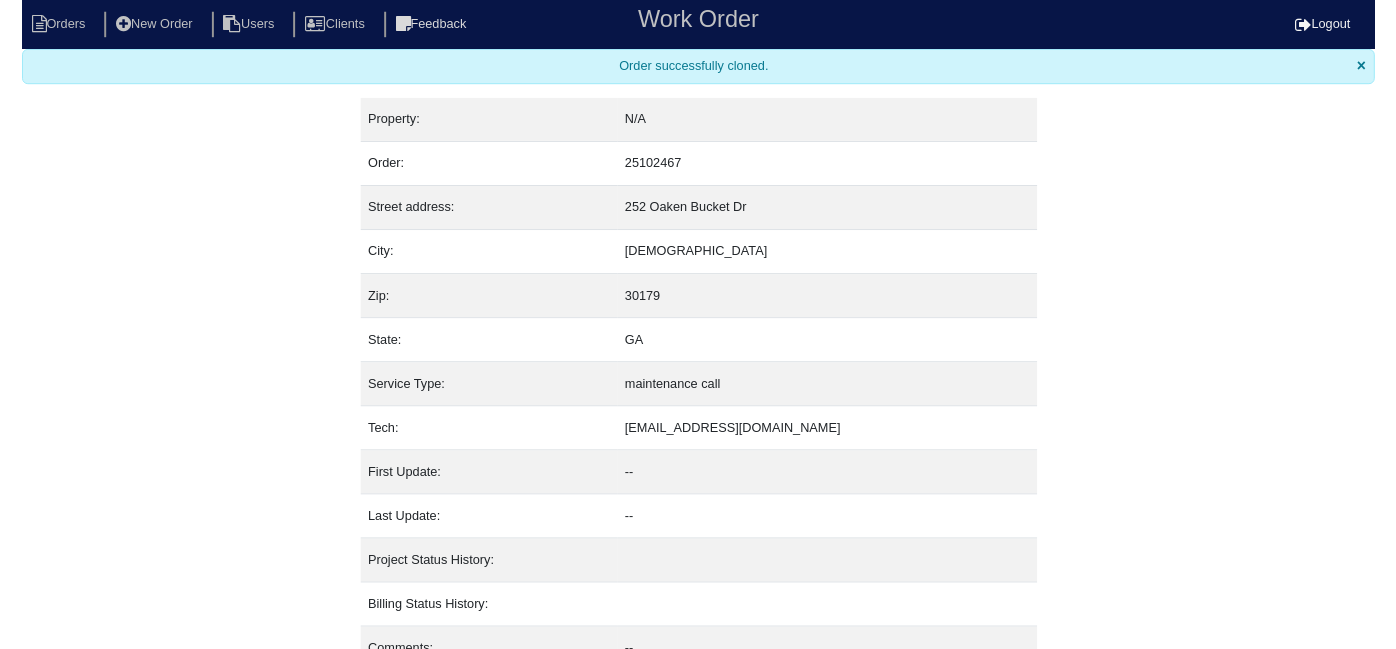 scroll, scrollTop: 0, scrollLeft: 0, axis: both 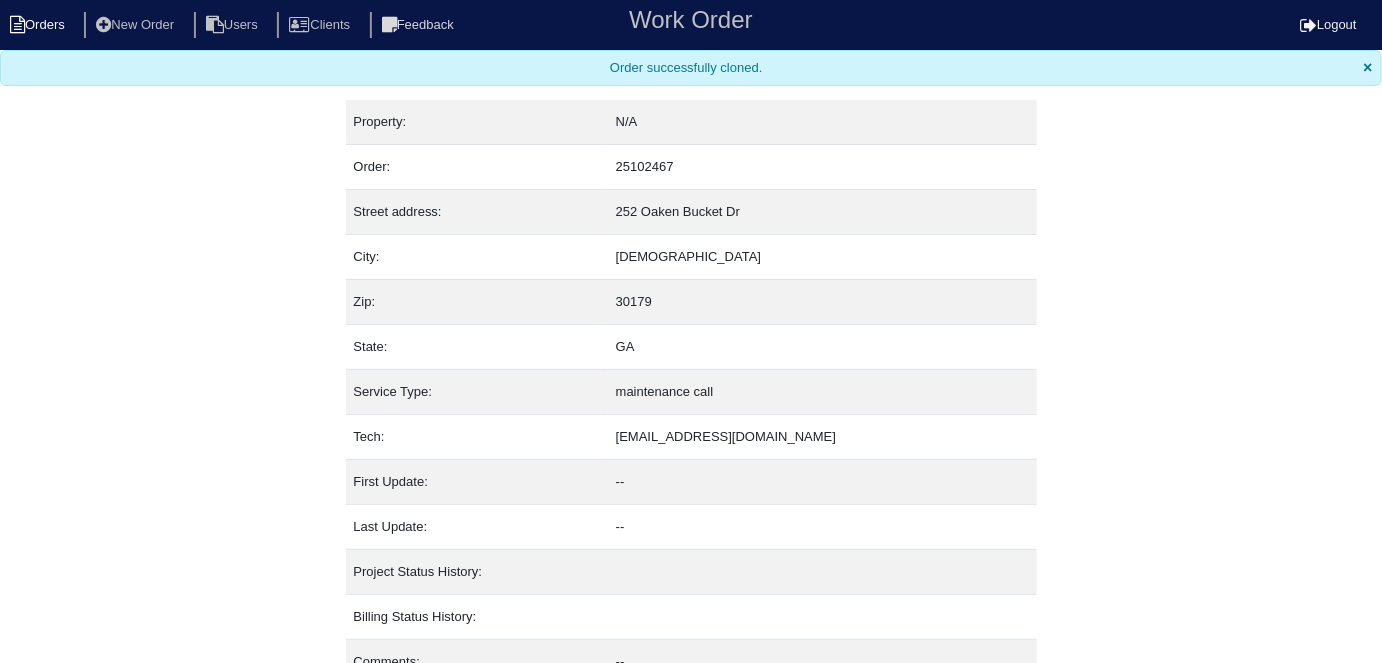 click on "Orders" at bounding box center [40, 25] 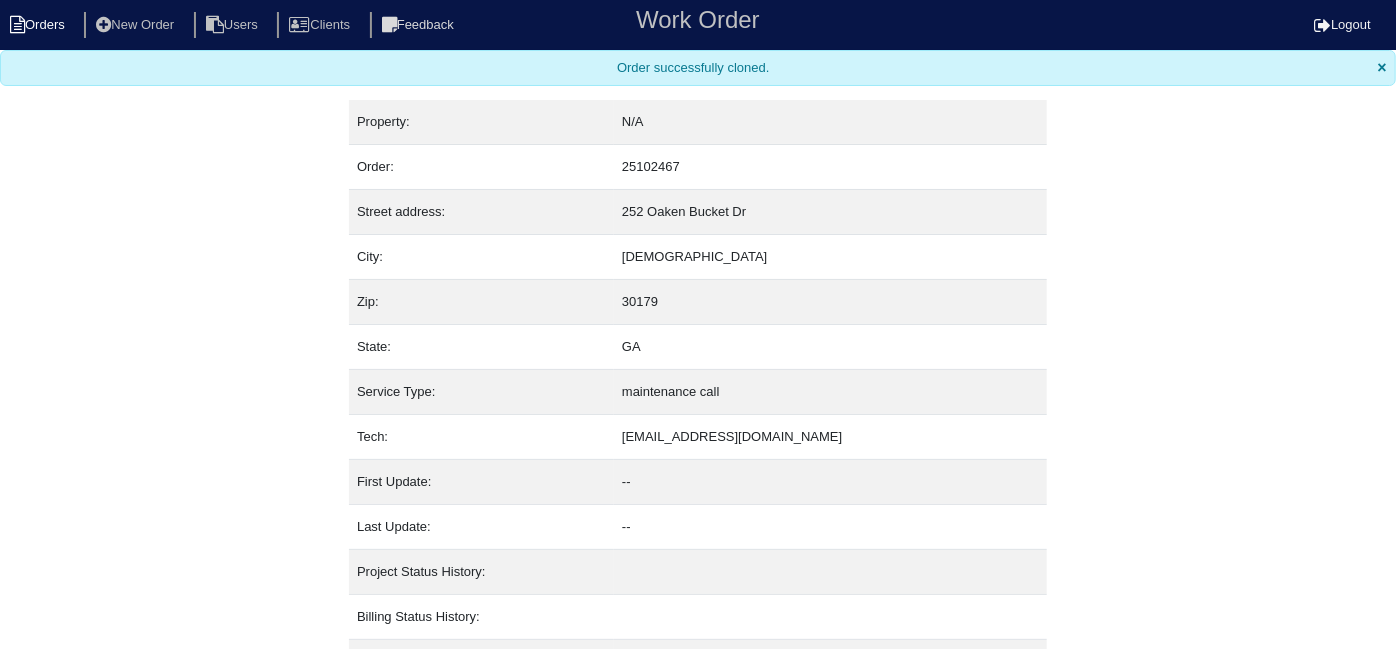 select on "15" 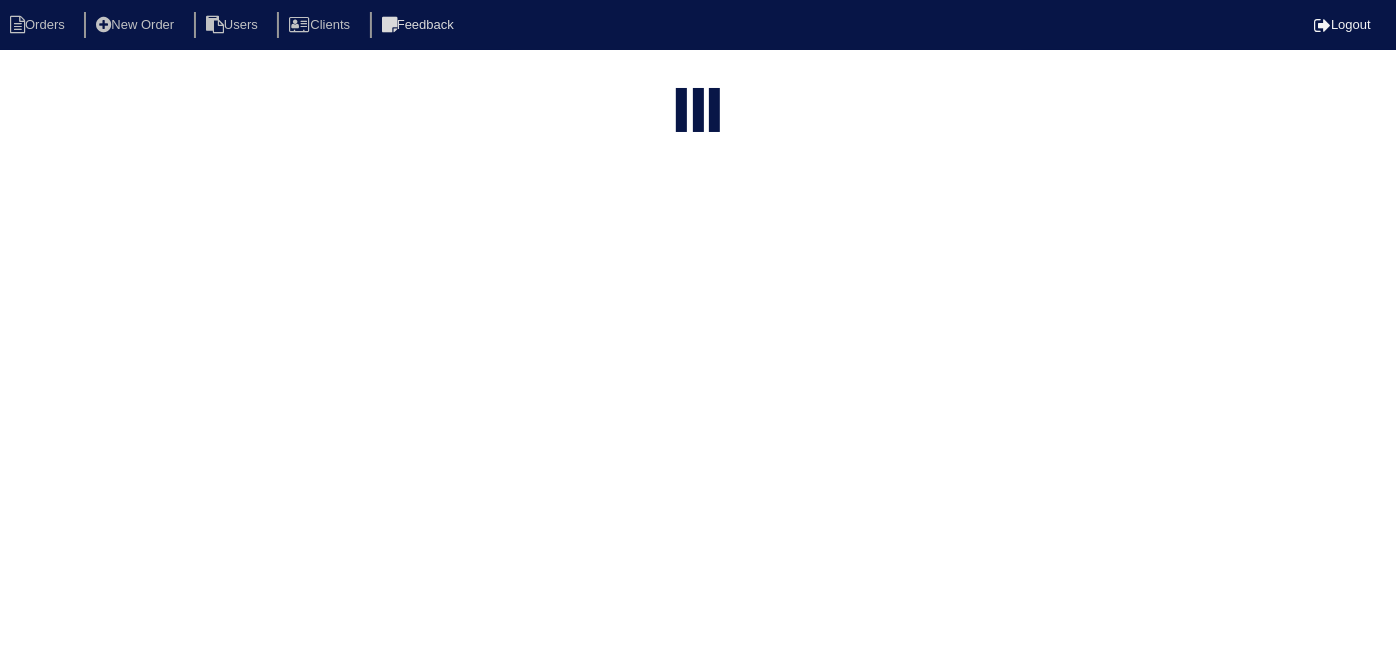type on "252 o" 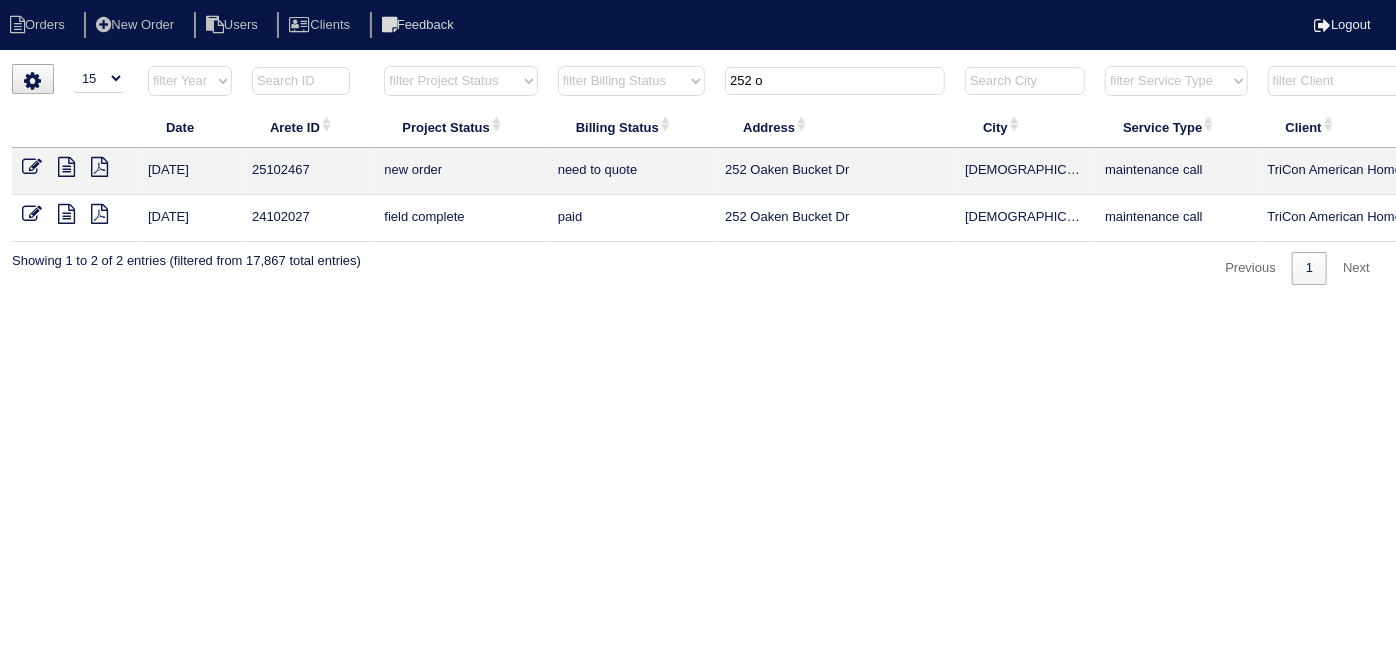 click at bounding box center [32, 167] 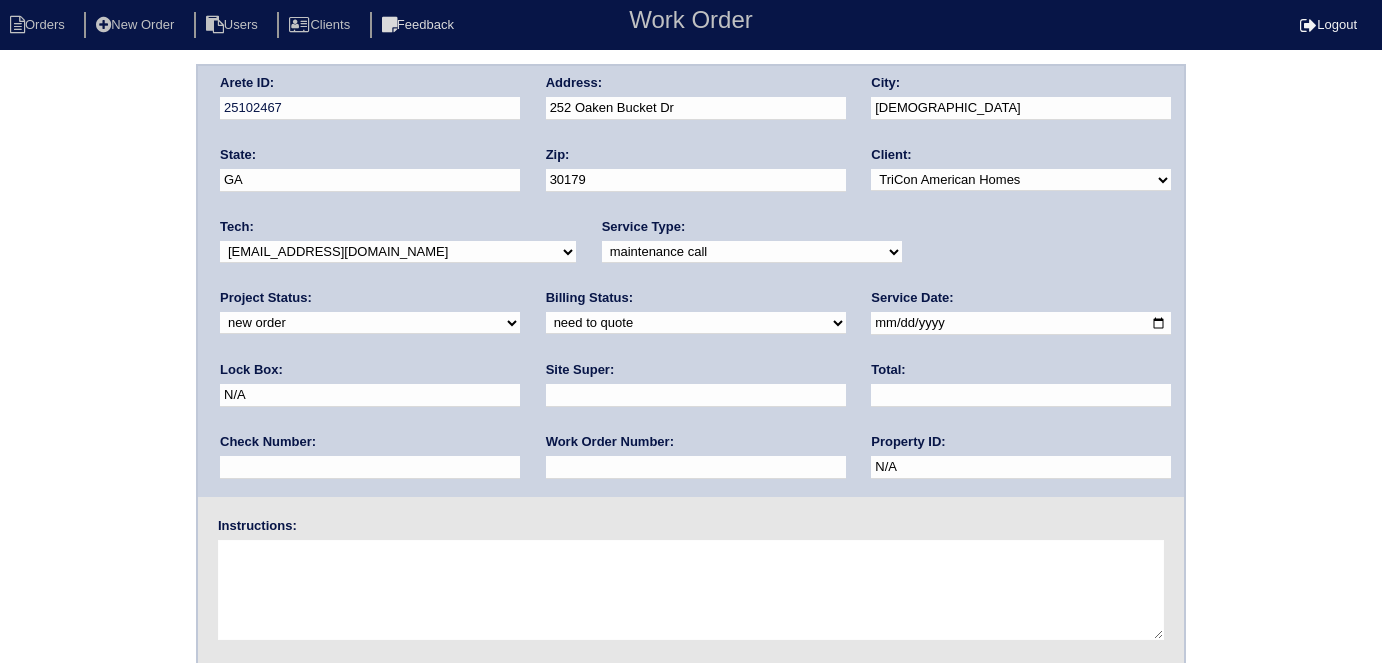 scroll, scrollTop: 0, scrollLeft: 0, axis: both 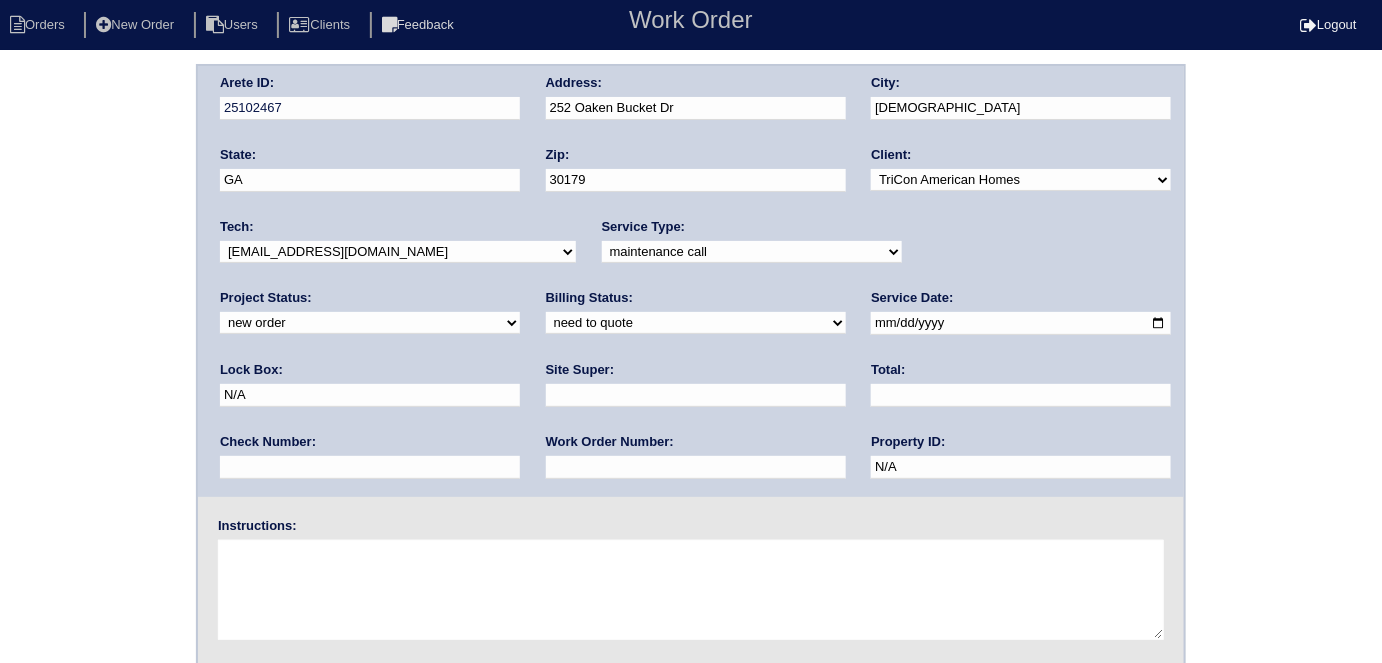 click on "Service Type:
-select-
initial service
basic service
maintenance call
replacement scope
service call
scope only" at bounding box center (752, 245) 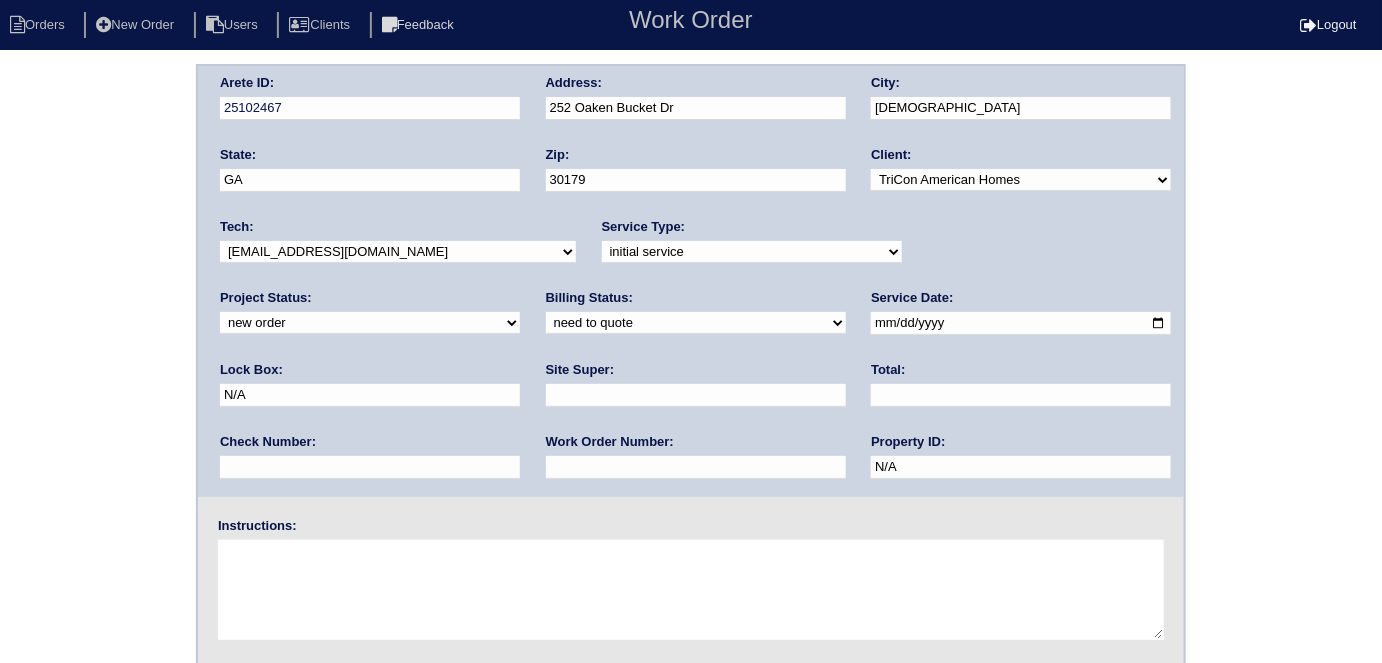 drag, startPoint x: 912, startPoint y: 317, endPoint x: 773, endPoint y: 291, distance: 141.41075 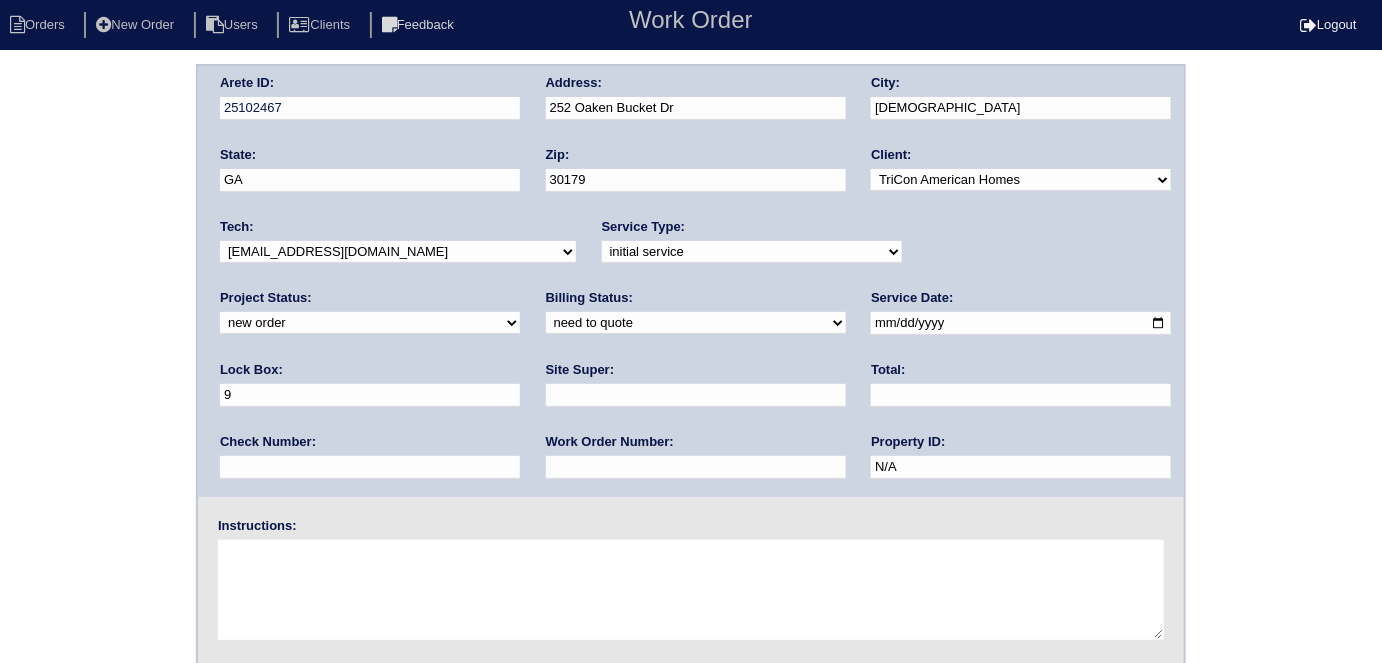 type on "9470" 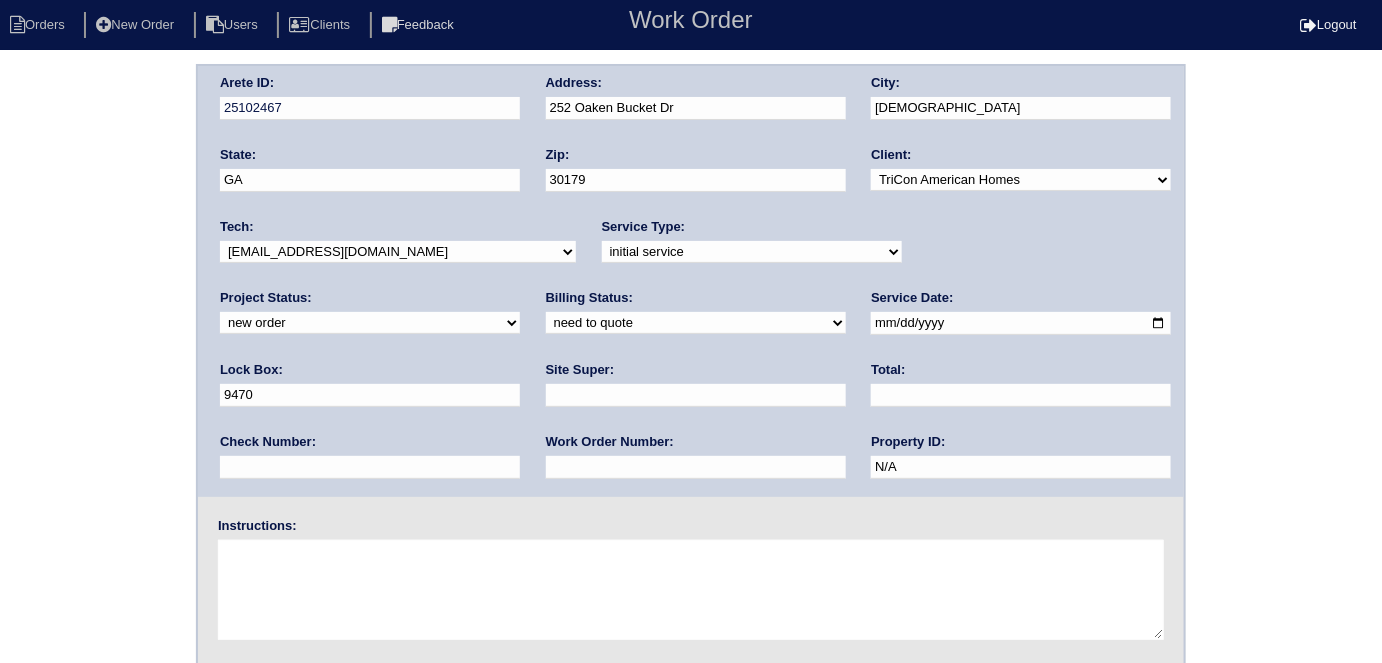 click at bounding box center (696, 467) 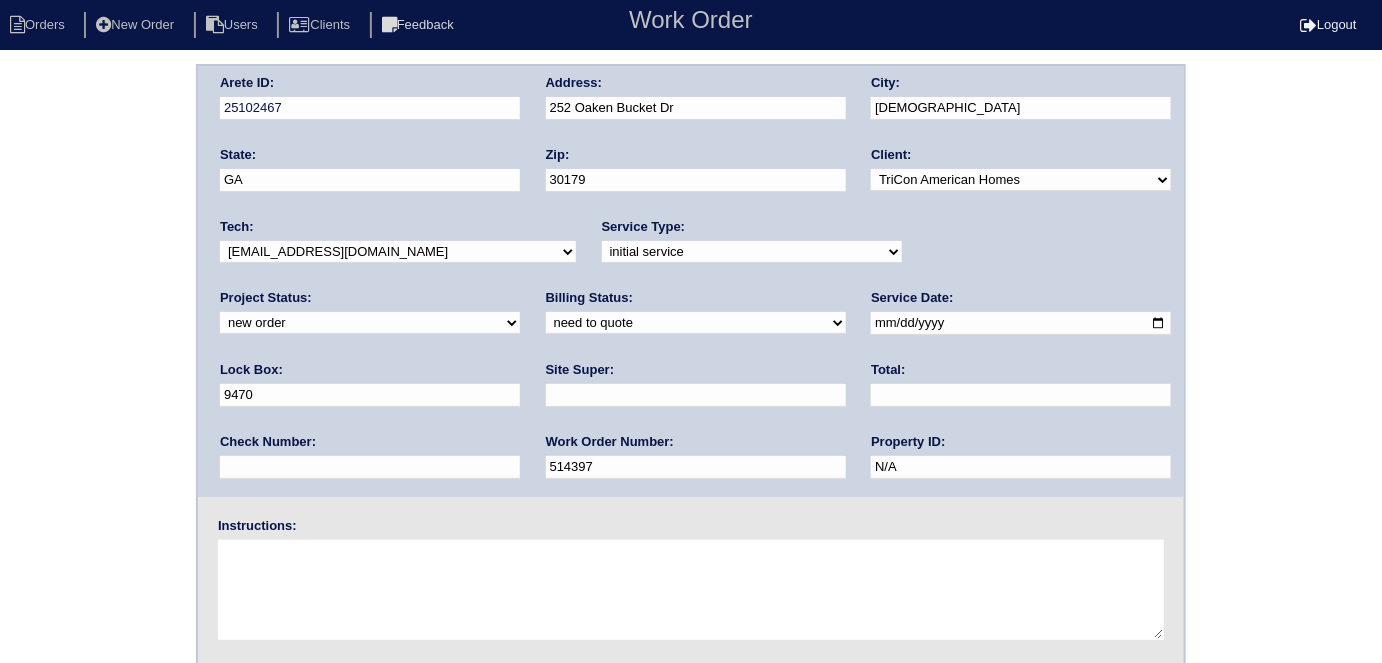 type on "514397" 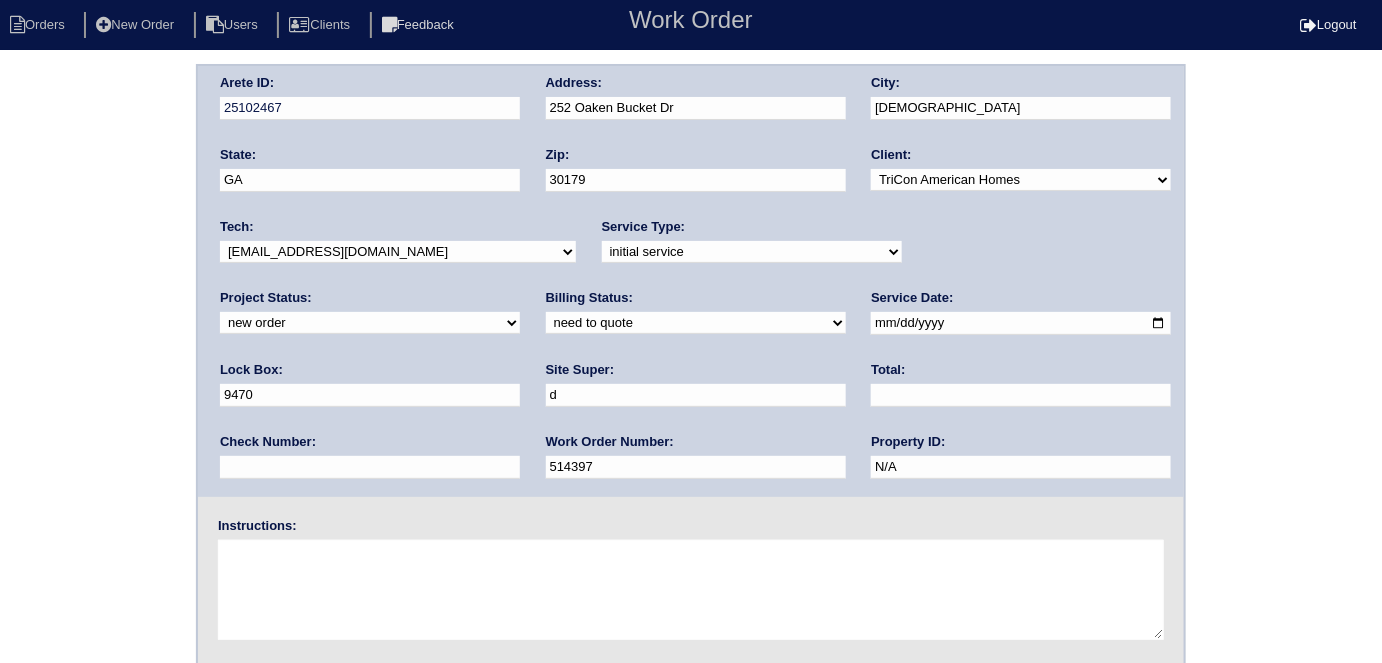 type on "Darryl Glover" 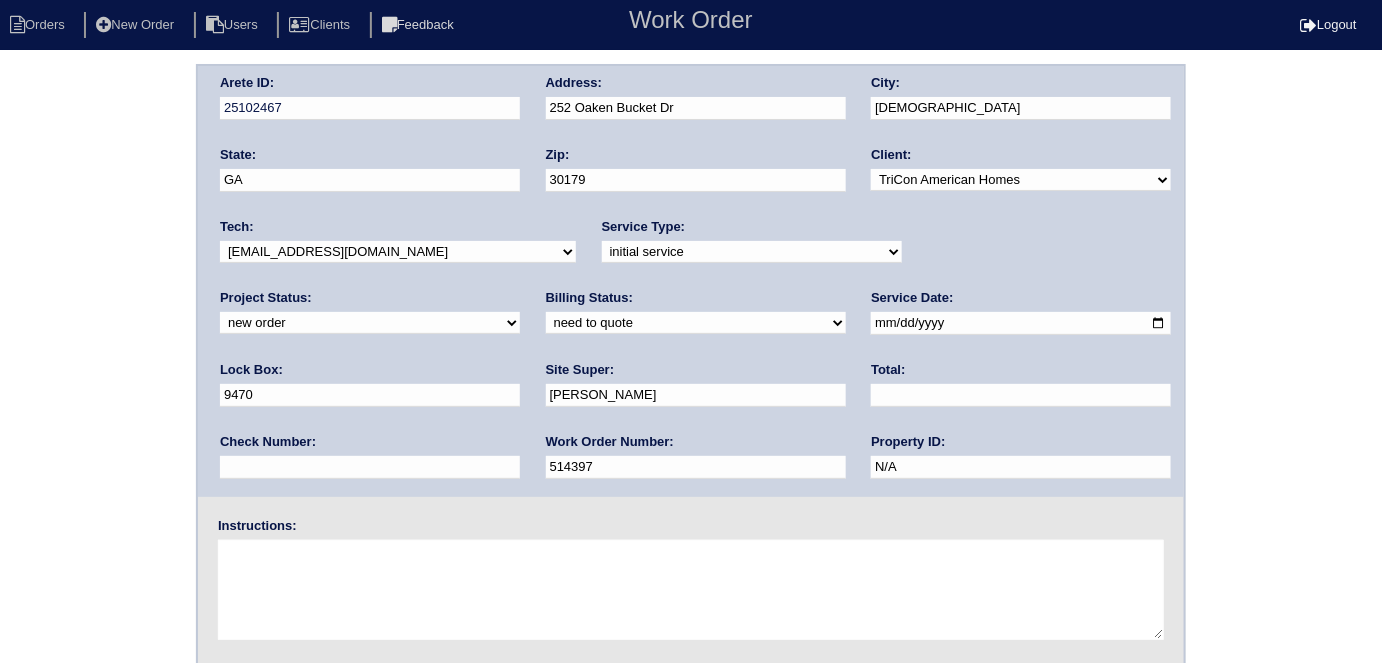 click at bounding box center [691, 590] 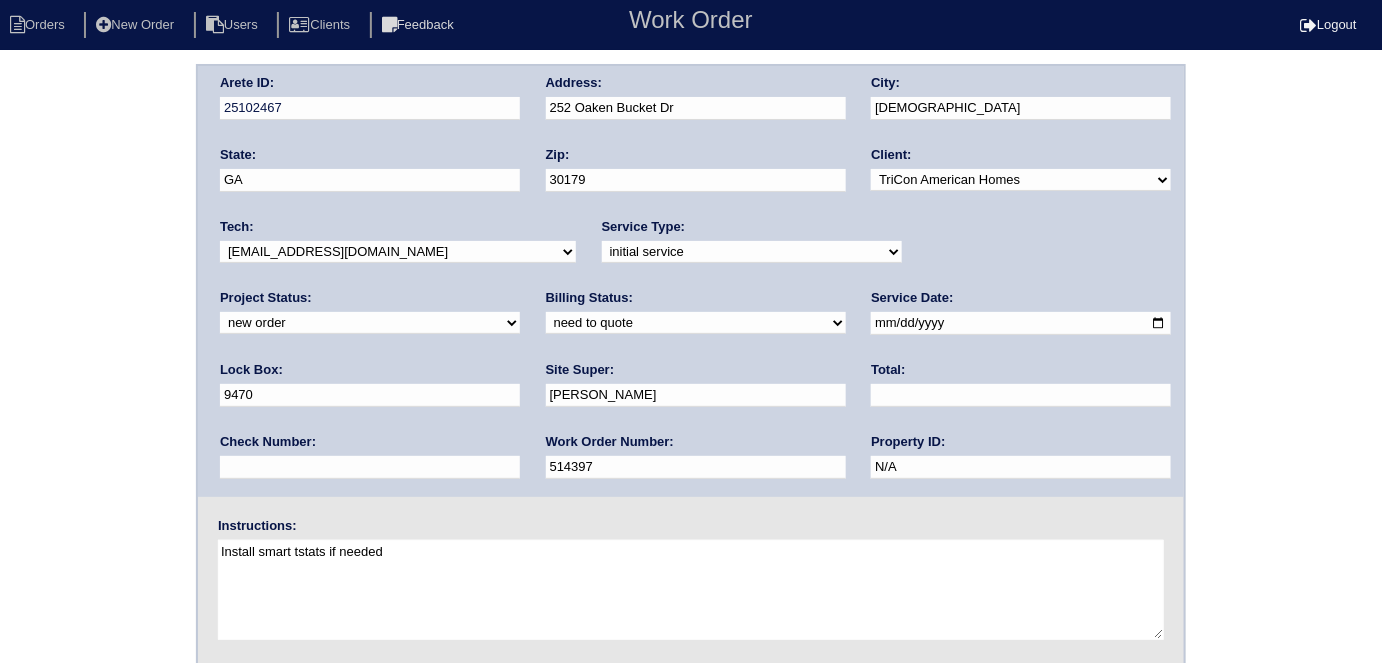 type on "Install smart tstats if needed" 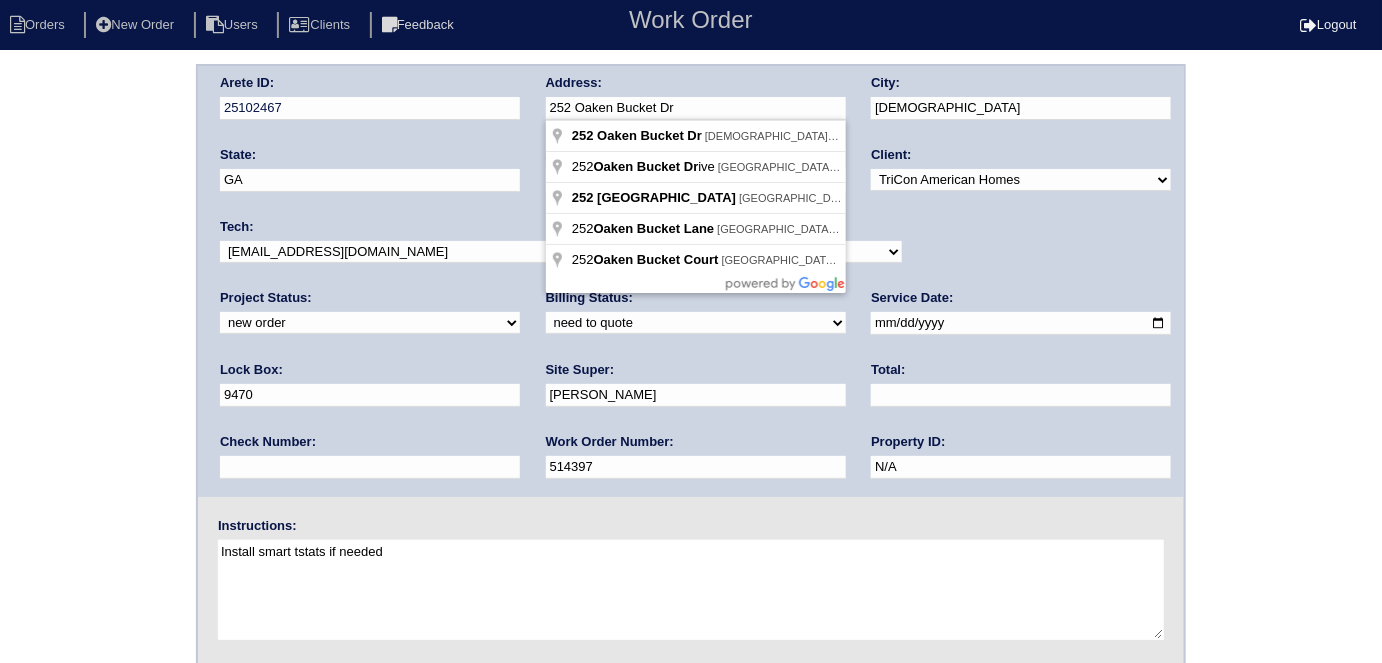 drag, startPoint x: 783, startPoint y: 99, endPoint x: 544, endPoint y: 95, distance: 239.03348 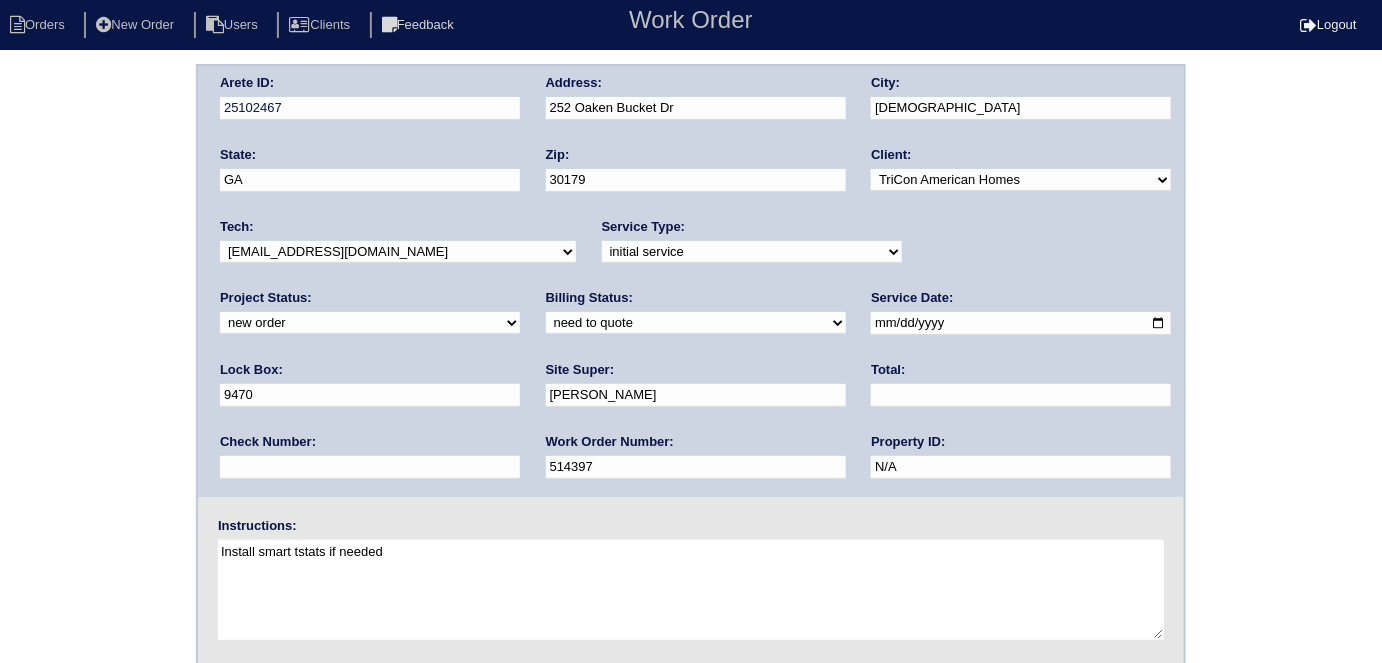 scroll, scrollTop: 0, scrollLeft: 0, axis: both 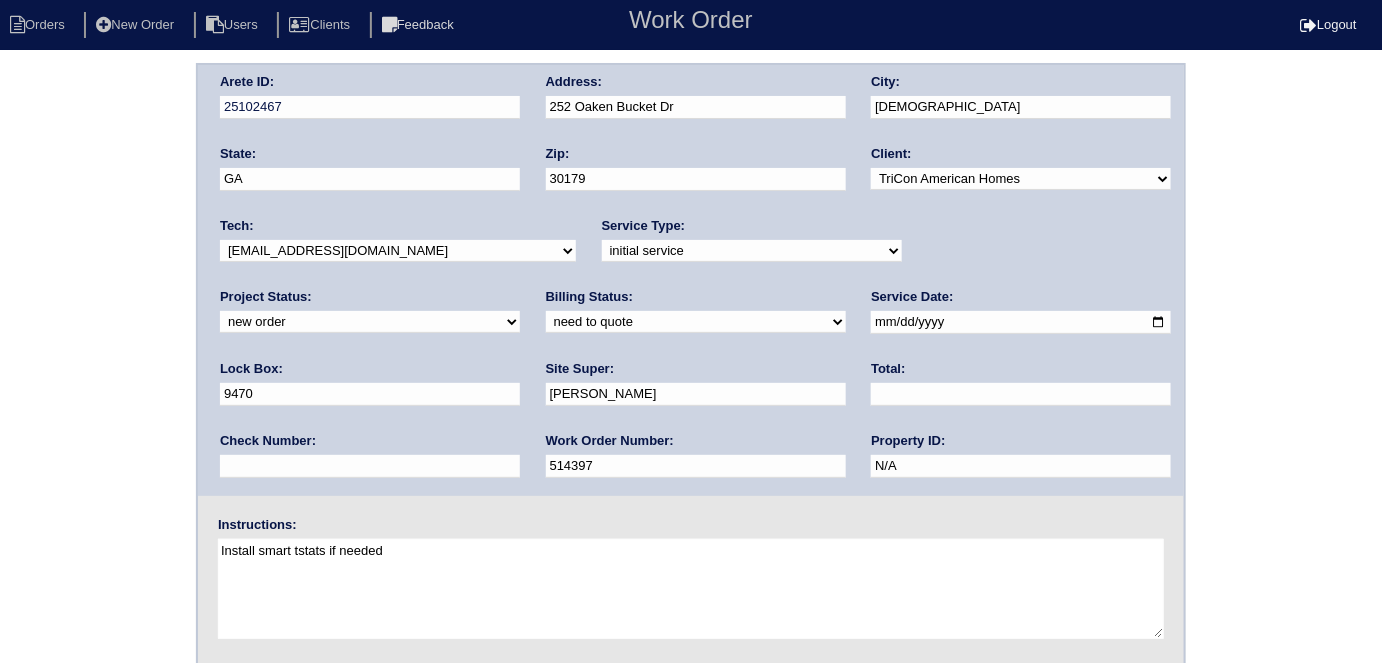 click on "Arete ID:
25102467
Address:
252 Oaken Bucket Dr
City:
Temple
State:
GA
Zip:
30179
Client:
-select-
TriCon American Homes
American Homes 4 Rent
First Key Homes
Zillow
The Renovation Company
On The Level Development Group
Shepard Exposition Group
Sylvan Homes
Pathway Construction
Arete Personal
Arete SMG
Tiber Capital
Tiber Realty
Divvy
Rave
Stine Construction
Alan Luther
HomeRiver Group
Test Client
Rasmus Real Estate
Padly
Buffalo Homes
Phillip Brothers
Maymont Homes
Tech:" at bounding box center (691, 467) 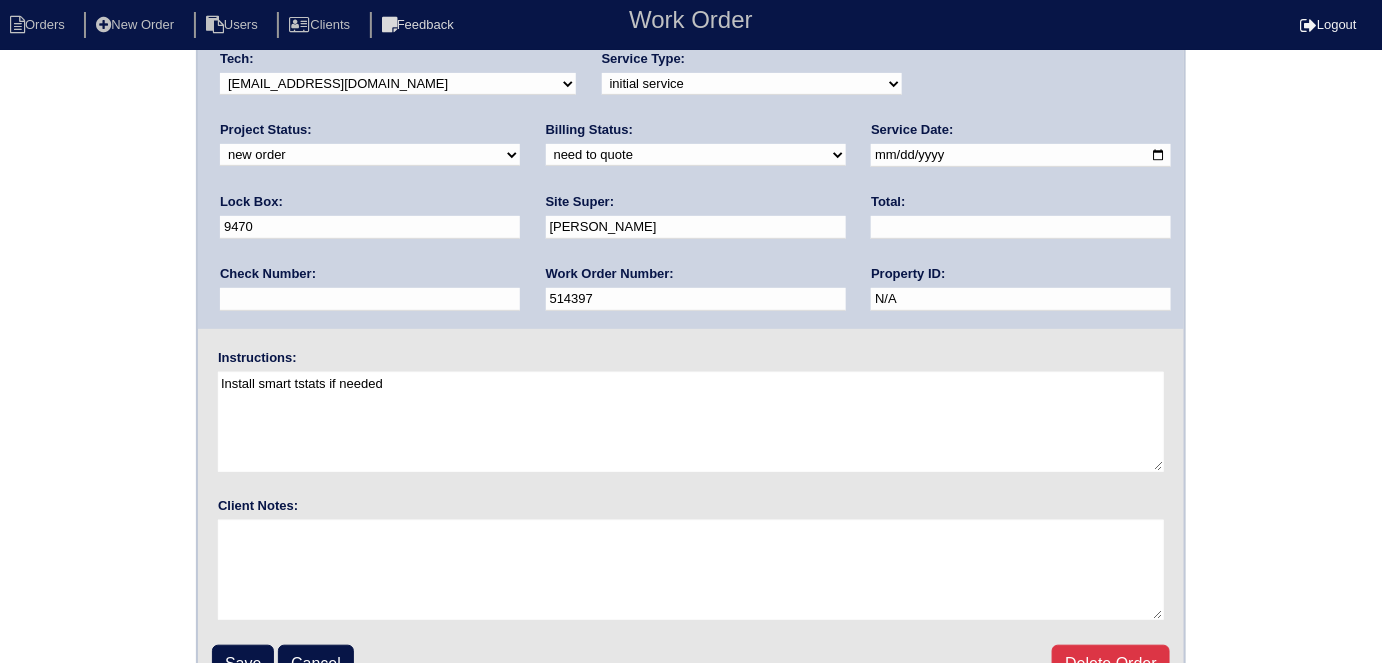 scroll, scrollTop: 205, scrollLeft: 0, axis: vertical 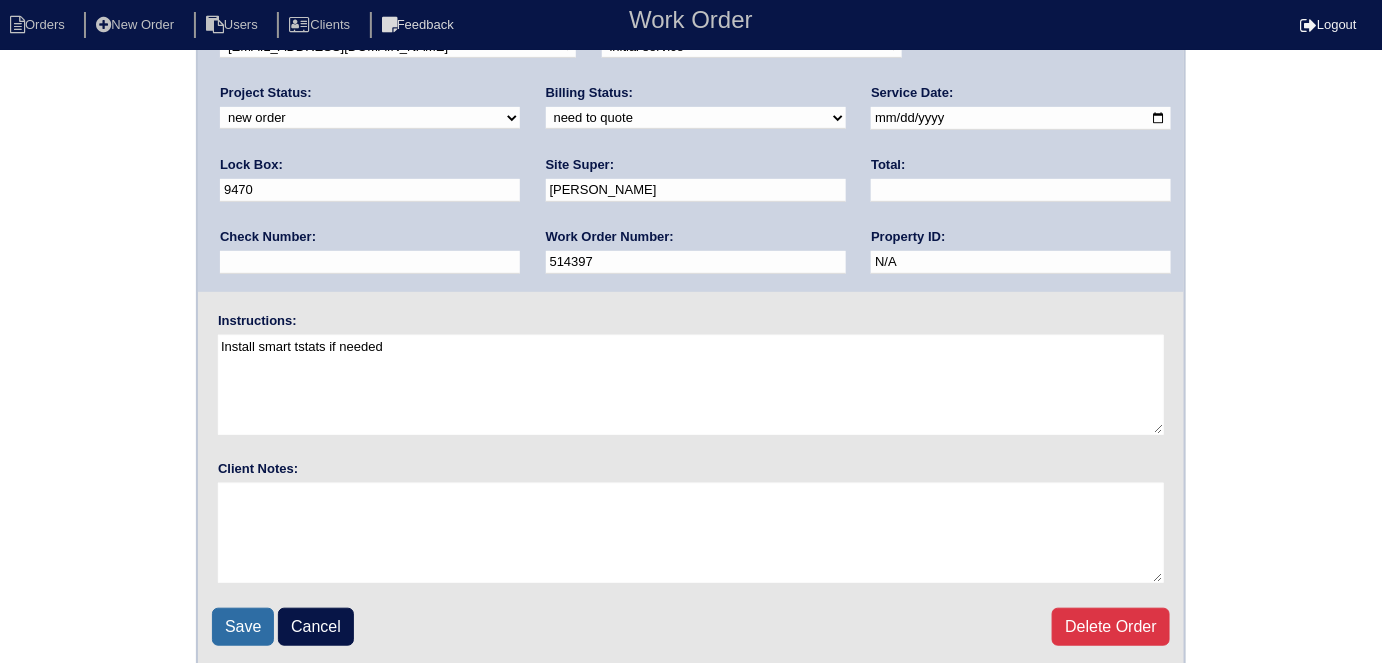 click on "Save" at bounding box center (243, 627) 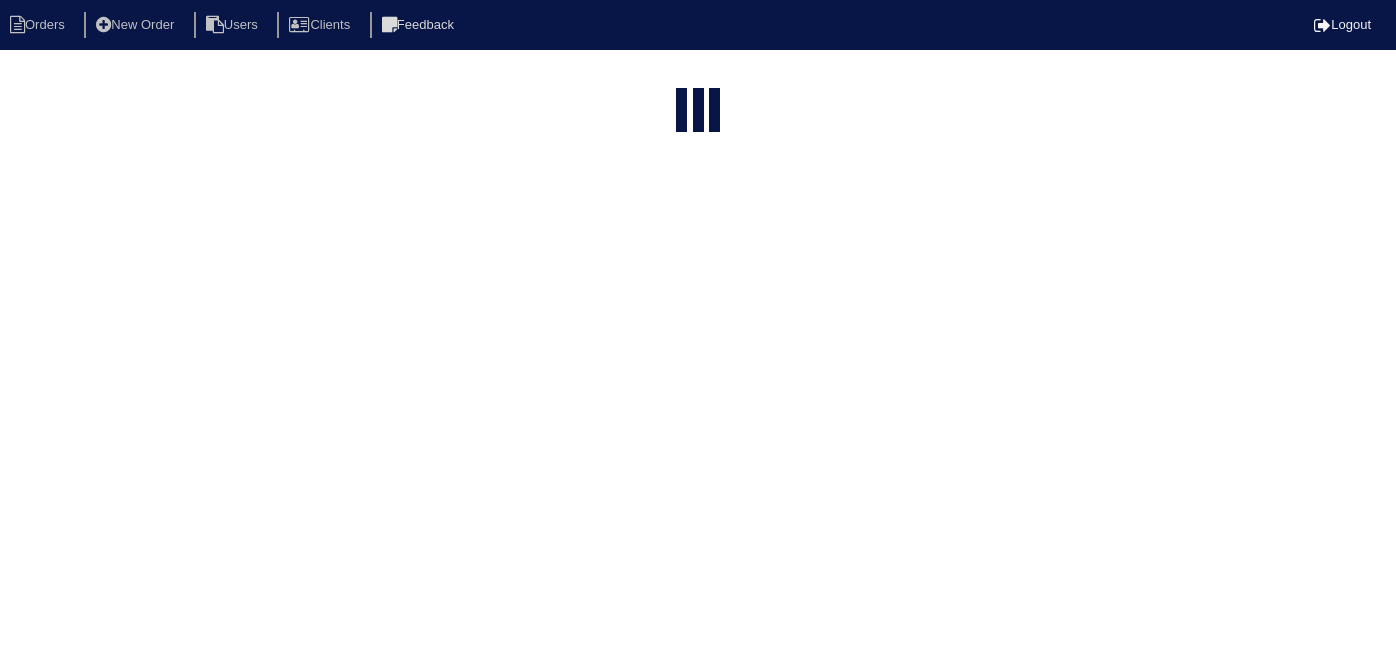 select on "15" 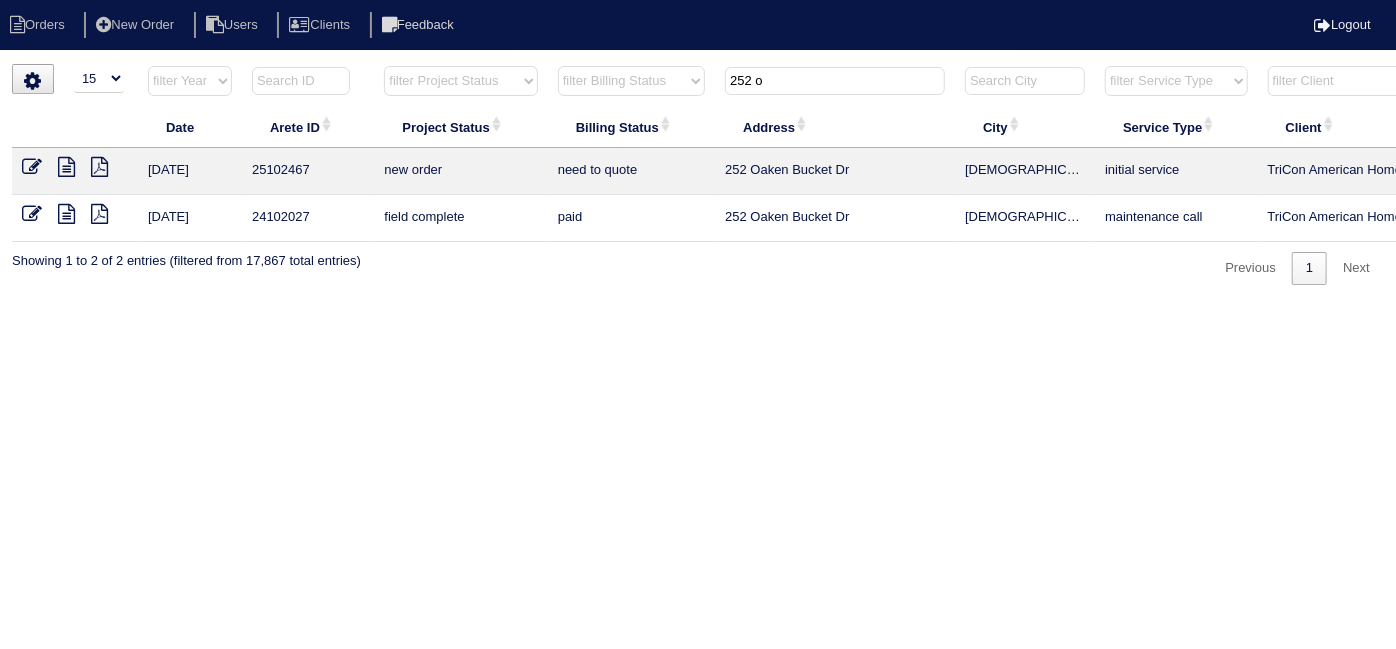 drag, startPoint x: 772, startPoint y: 80, endPoint x: 696, endPoint y: 64, distance: 77.665955 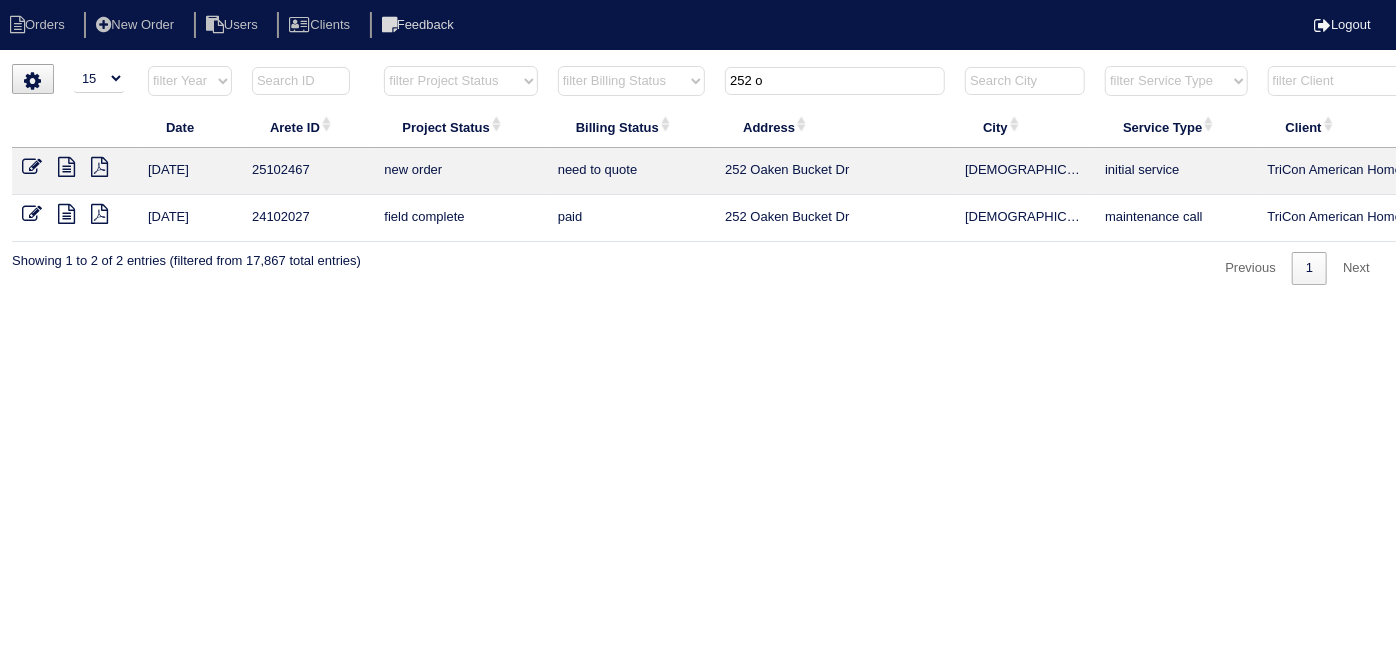 click on "filter Year -- Any Year -- 2025 2024 2023 2022 2021 2020 2019 filter Project Status -- Any Project Status -- new order assigned in progress field complete need to schedule admin review archived completed need to approve in quickbooks unknown repairs needed canceled manager review filter Billing Status -- Any Billing Status --  need to quote  quoted  need to invoice  invoiced  paid  warranty  purchase order needed  unknown  in quickbooks 252 o filter Service Type -- Any Service Type -- initial service basic service maintenance call replacement scope service call scope only filter Client -- Any Client -- Alan Luther American Homes 4 Rent Arete Personal Arete SMG Buffalo Homes Divvy First Key Homes HomeRiver Group Maymont Homes On The Level Development Group Padly Pathway Construction Phillip Brothers Rasmus Real Estate Rave Shepard Exposition Group Stine Construction Sylvan Homes Test Client The Renovation Company Tiber Capital  Tiber Realty TriCon American Homes Zillow Clear" at bounding box center [878, 85] 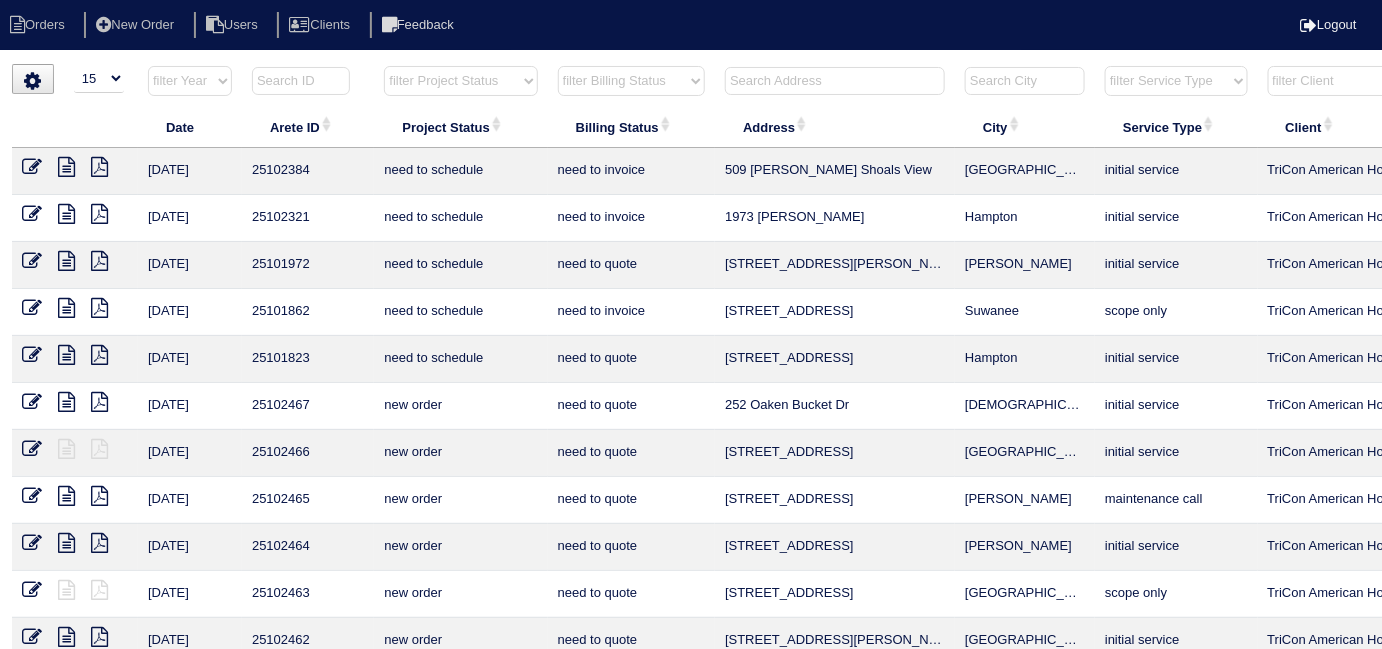 click on "filter Project Status -- Any Project Status -- new order assigned in progress field complete need to schedule admin review archived completed need to approve in quickbooks unknown repairs needed canceled manager review" at bounding box center [460, 81] 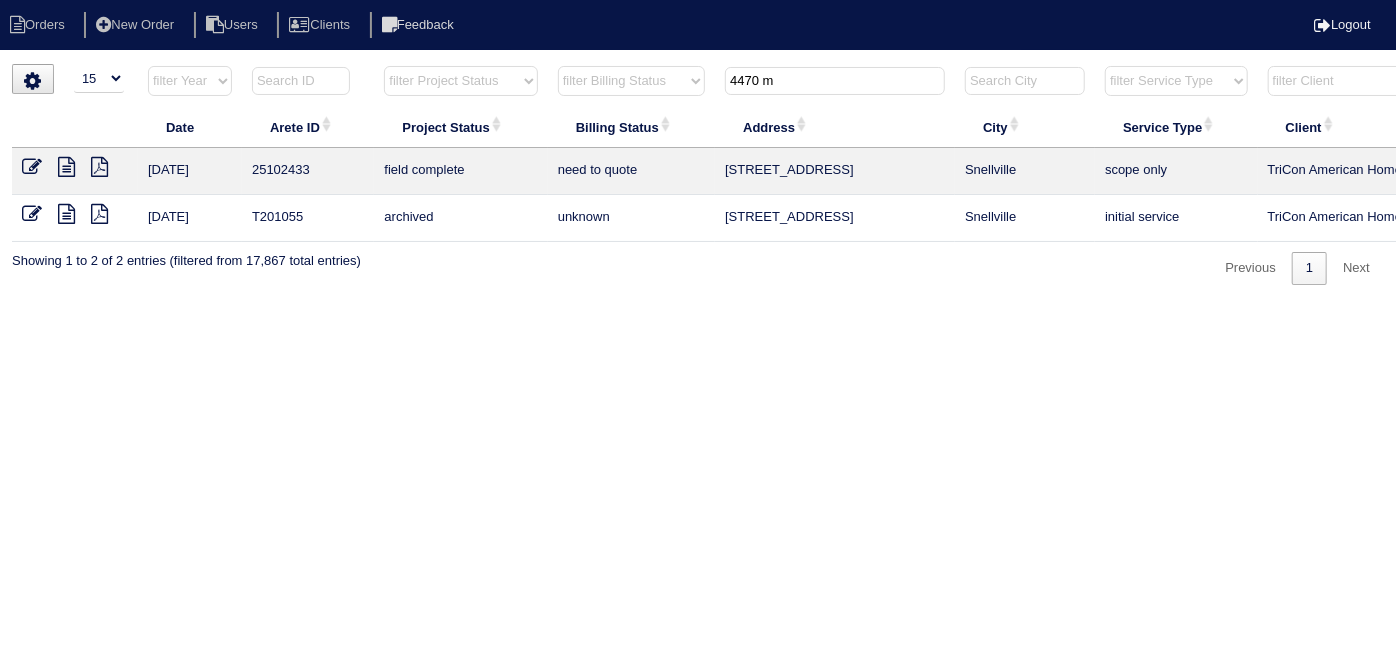 type on "4470 m" 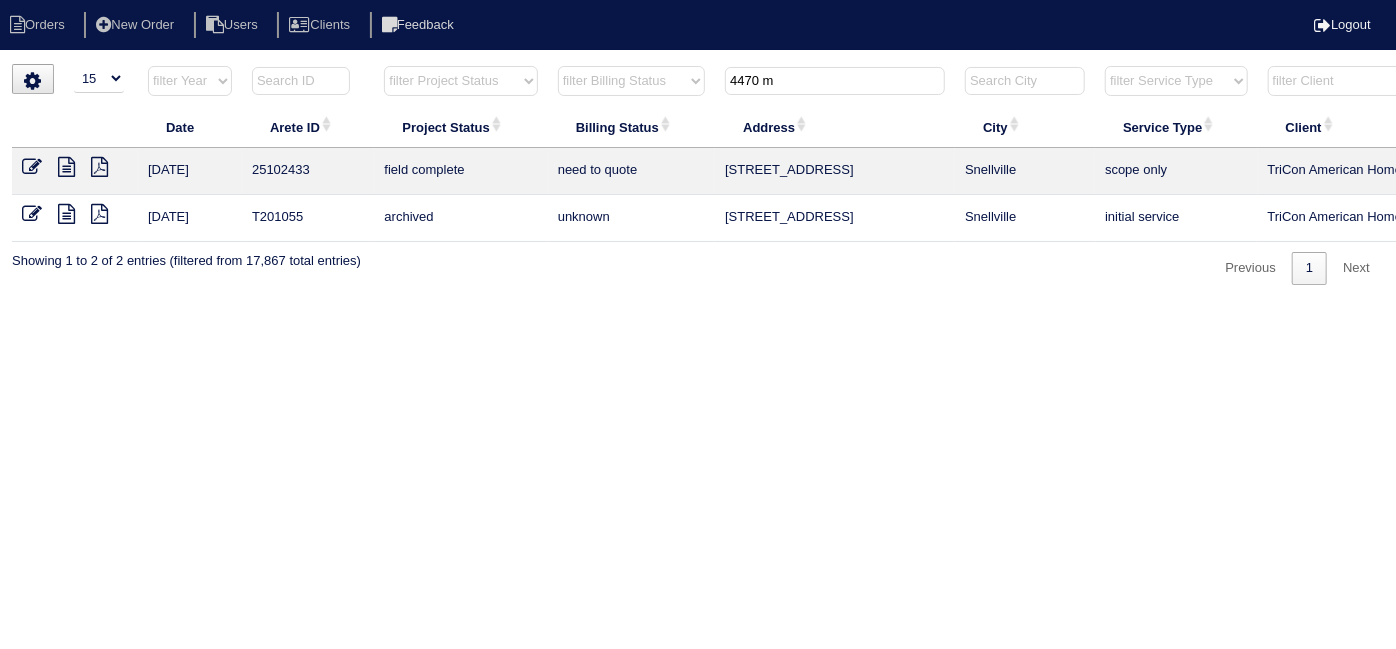 click at bounding box center (66, 167) 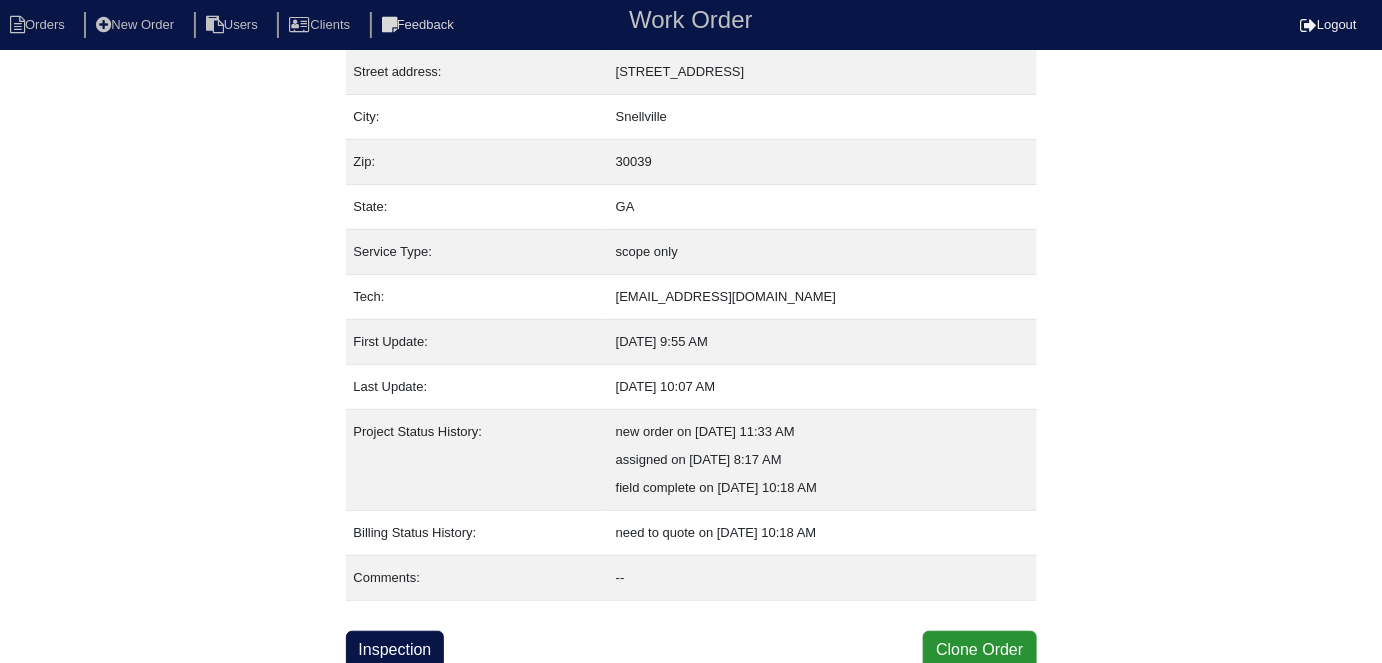scroll, scrollTop: 105, scrollLeft: 0, axis: vertical 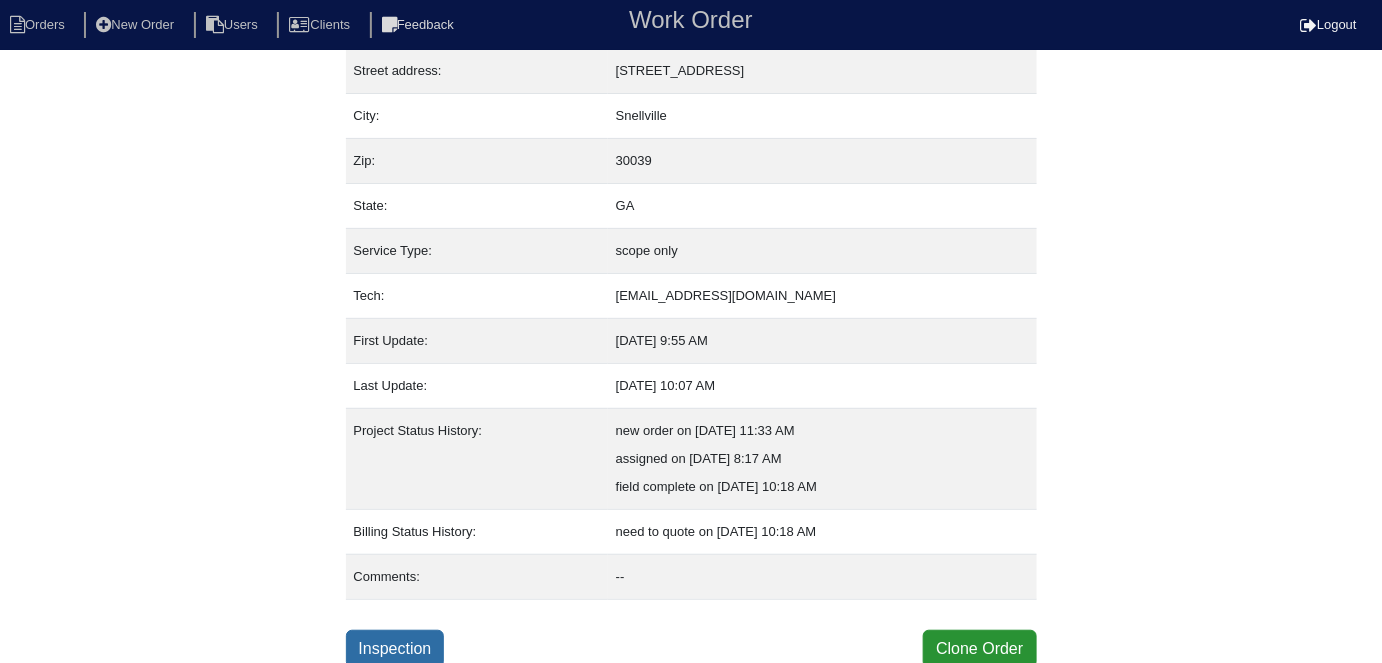 click on "Inspection" at bounding box center [395, 649] 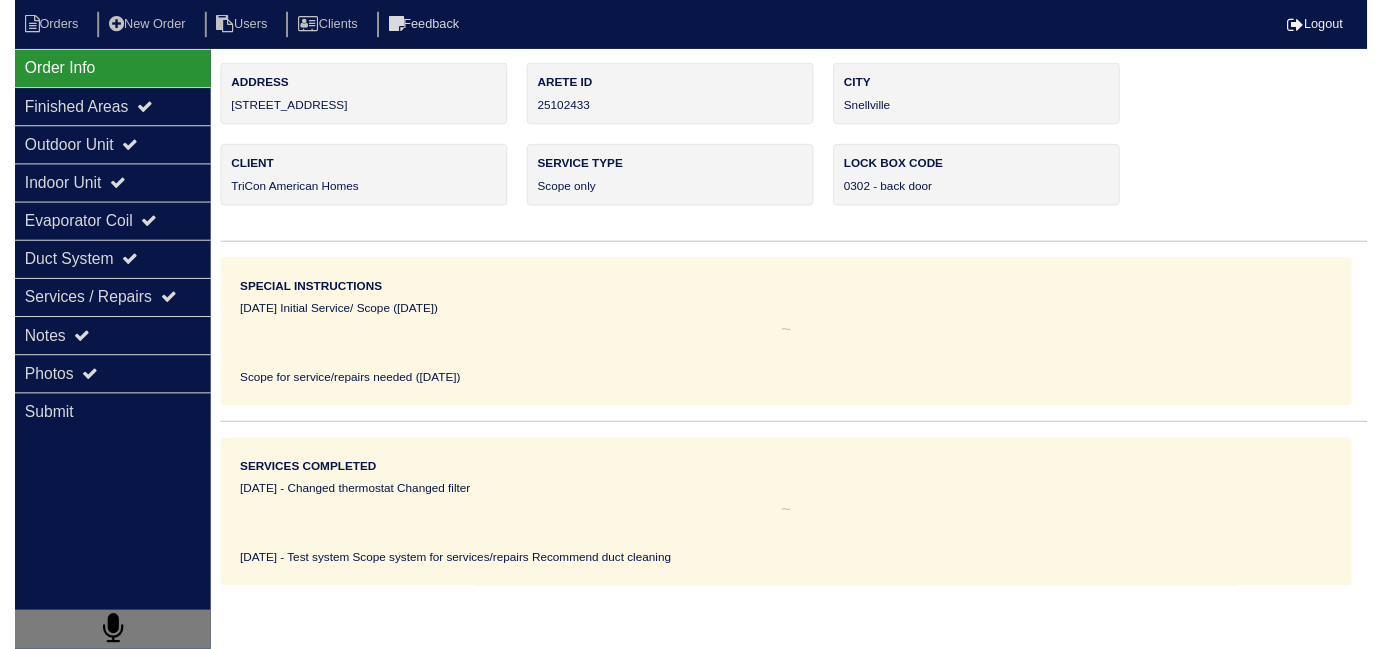 scroll, scrollTop: 0, scrollLeft: 0, axis: both 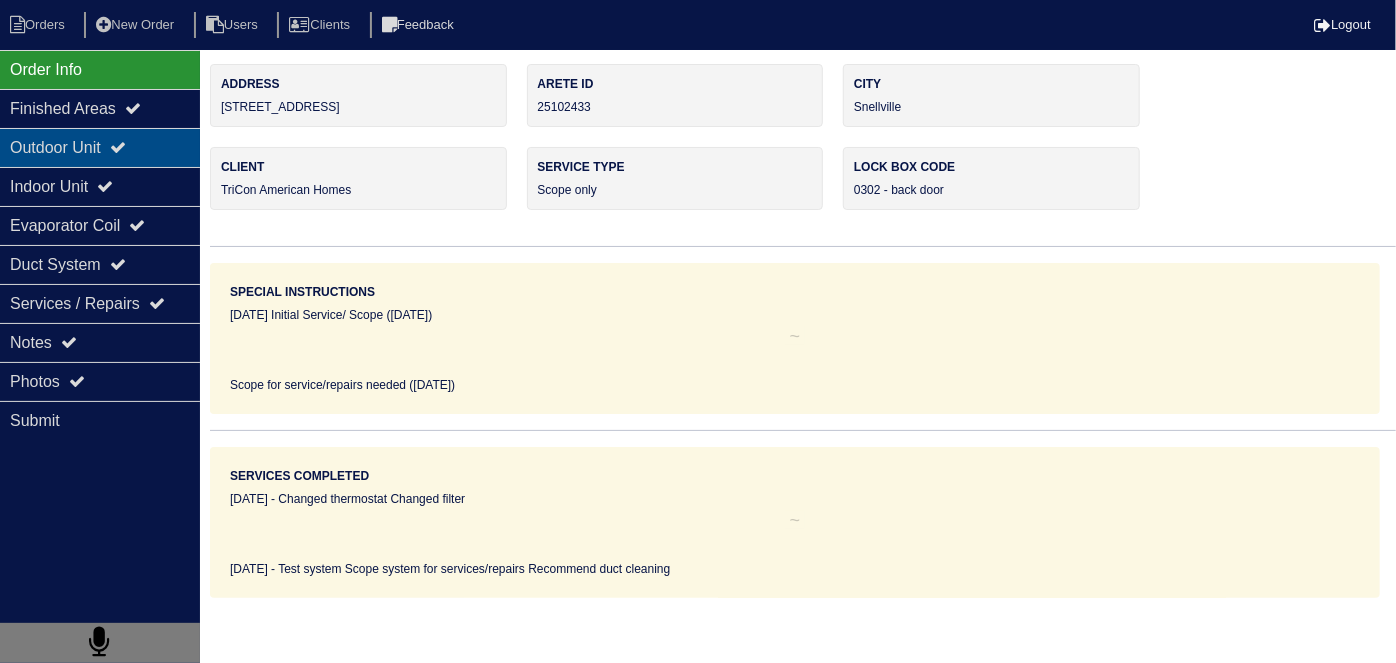 click on "Outdoor Unit" at bounding box center (100, 147) 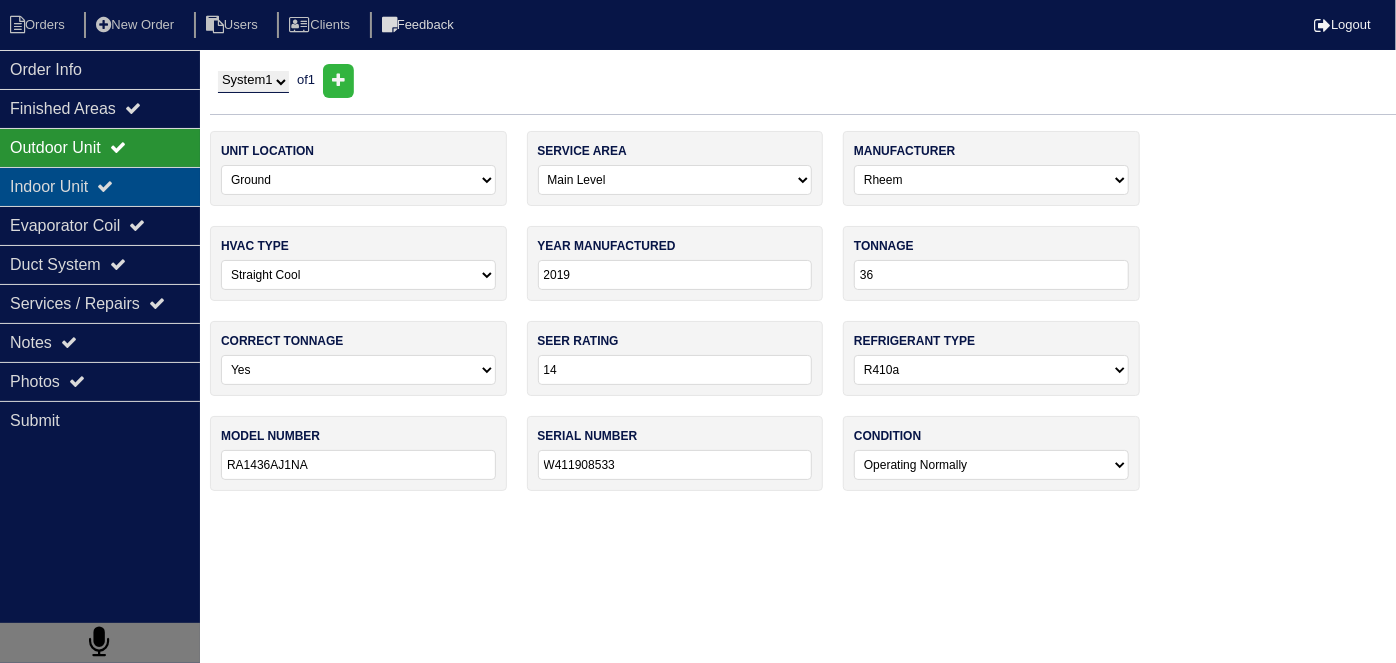 click on "Indoor Unit" at bounding box center (100, 186) 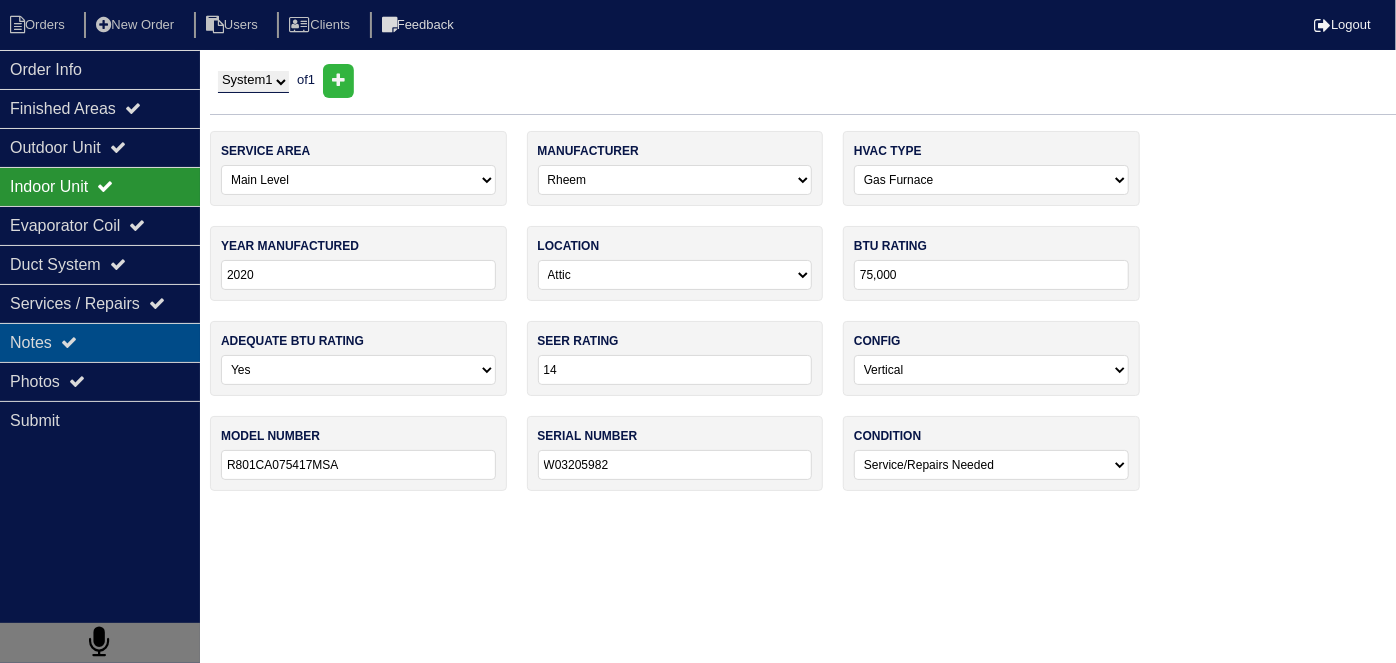 click on "Notes" at bounding box center [100, 342] 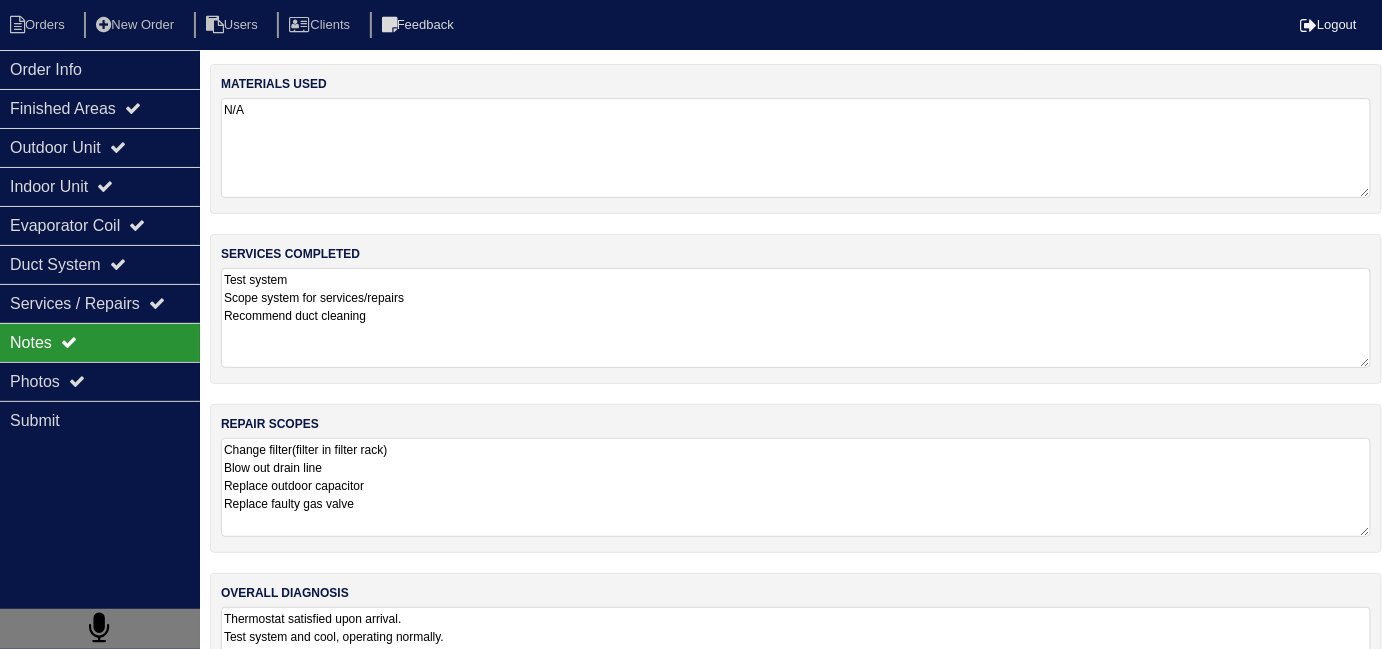 click on "Change filter(filter in filter rack)
Blow out drain line
Replace outdoor capacitor
Replace faulty gas valve" at bounding box center (796, 487) 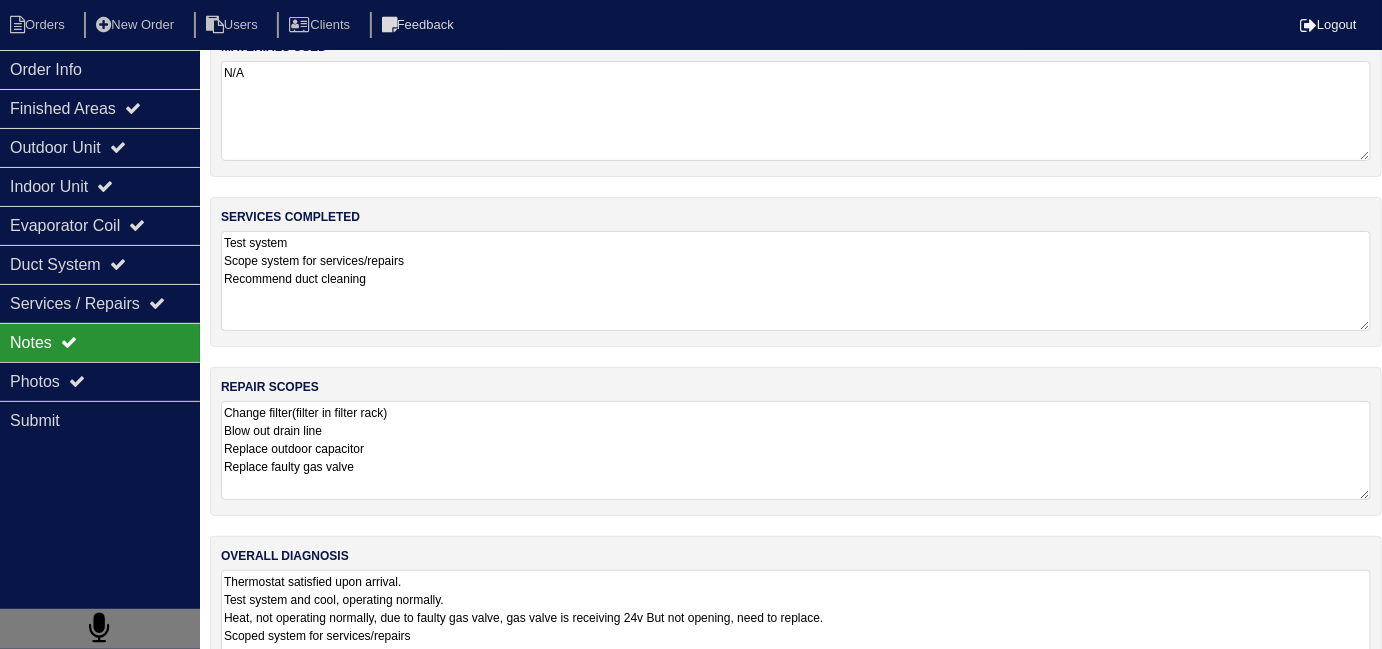 scroll, scrollTop: 88, scrollLeft: 0, axis: vertical 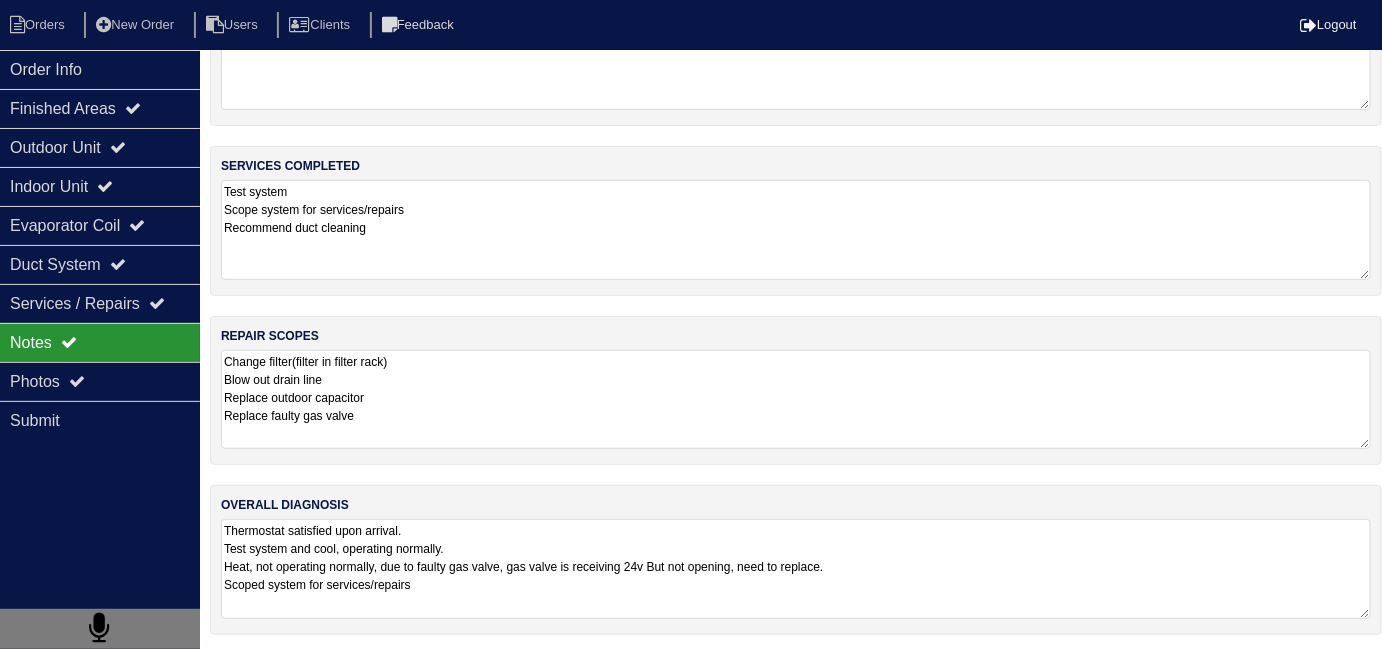 click on "Thermostat satisfied upon arrival.
Test system and cool, operating normally.
Heat, not operating normally, due to faulty gas valve, gas valve is receiving 24v But not opening, need to replace.
Scoped system for services/repairs" at bounding box center (796, 569) 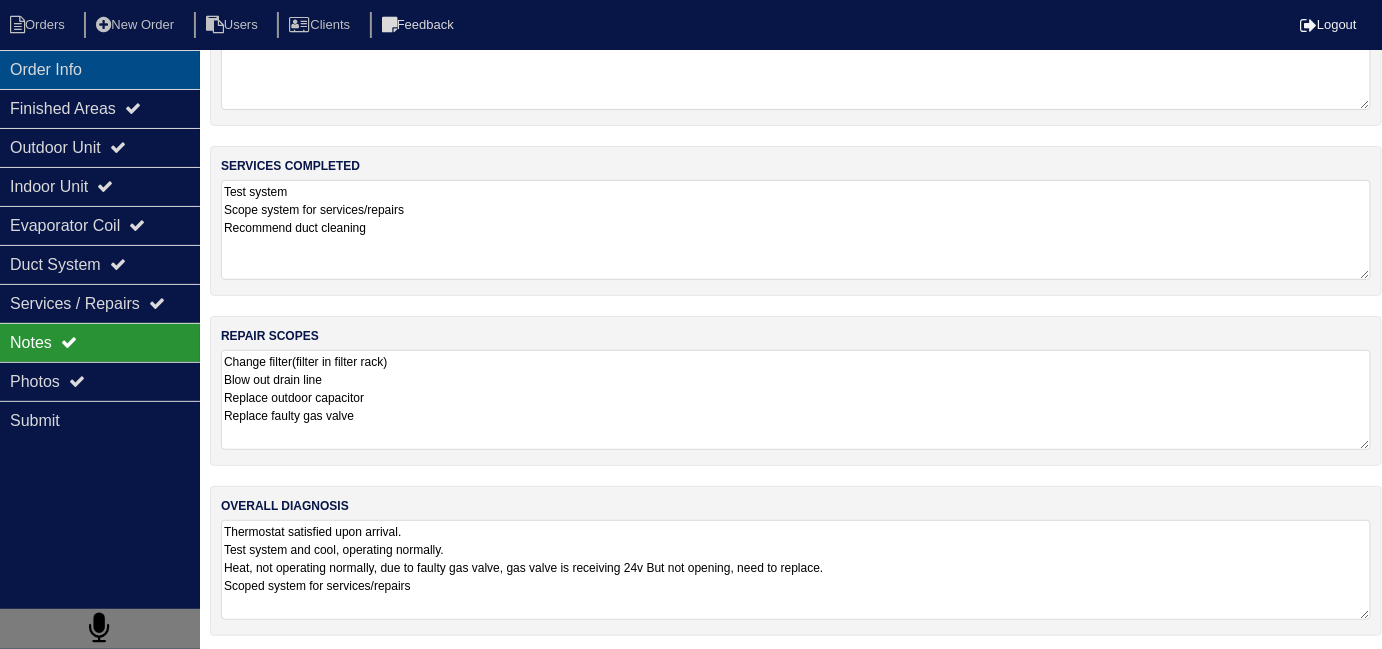 click on "Order Info" at bounding box center (100, 69) 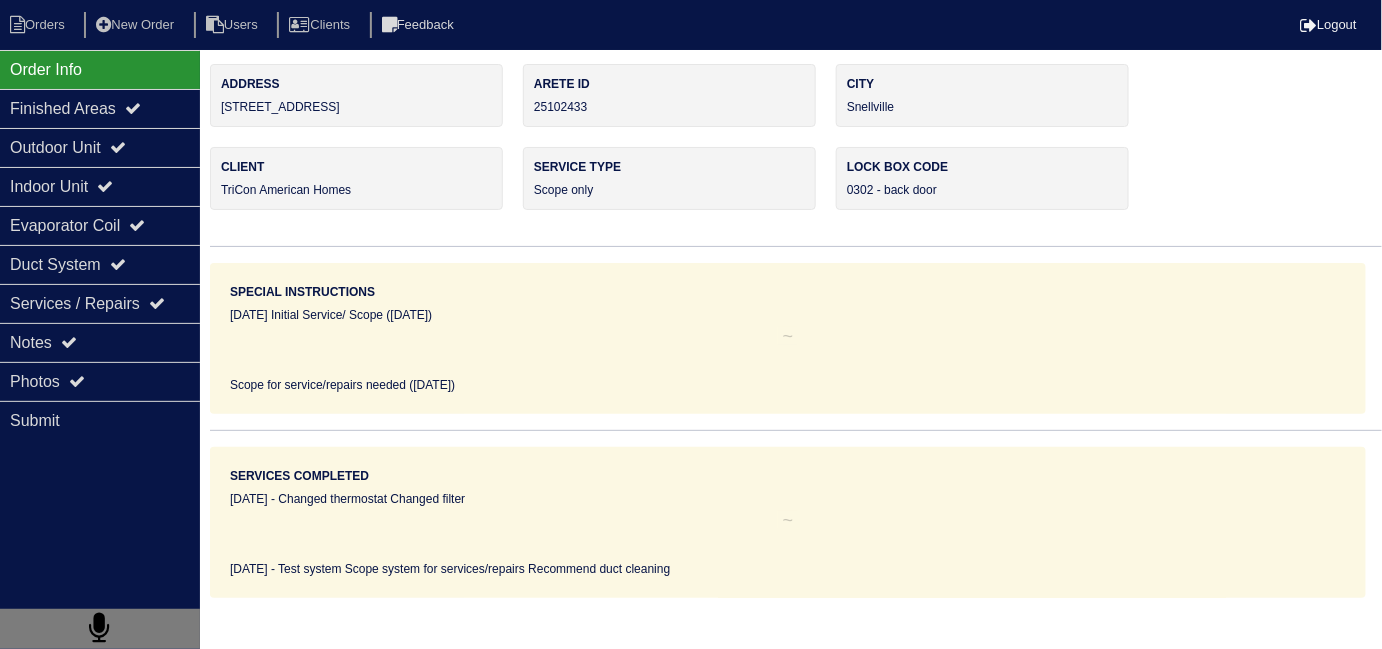 scroll, scrollTop: 0, scrollLeft: 0, axis: both 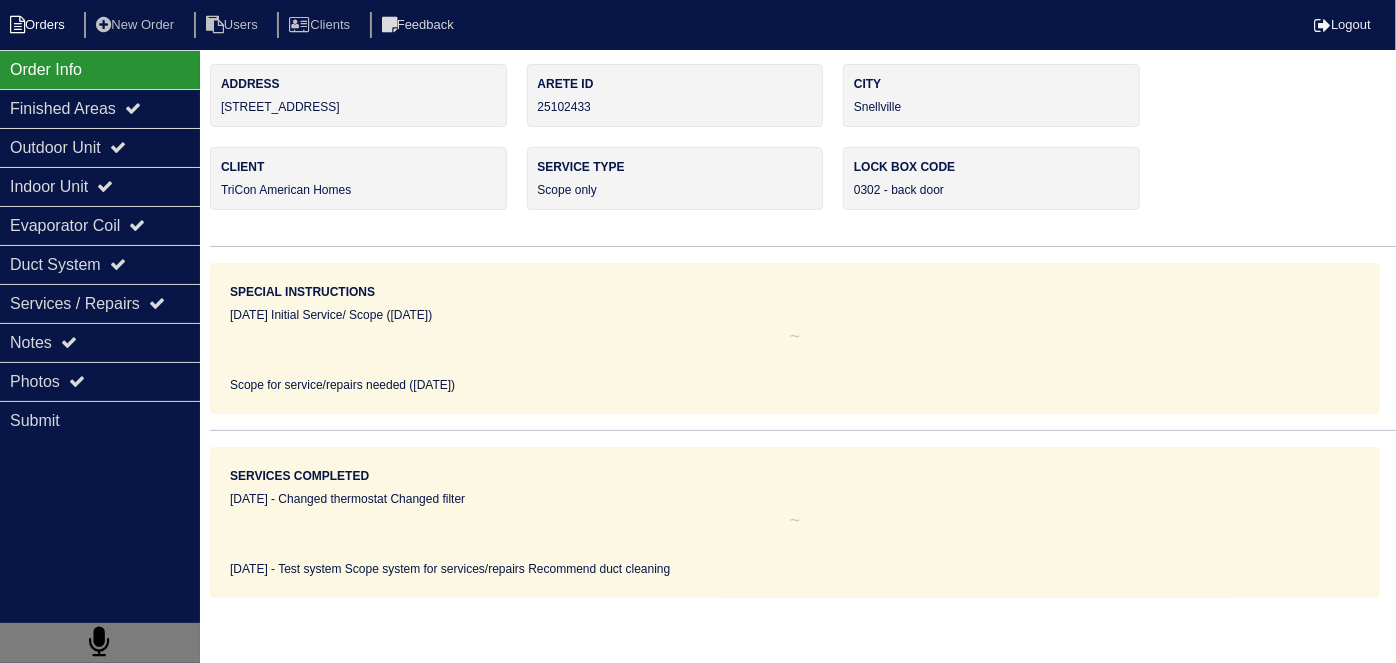 click on "Orders" at bounding box center [40, 25] 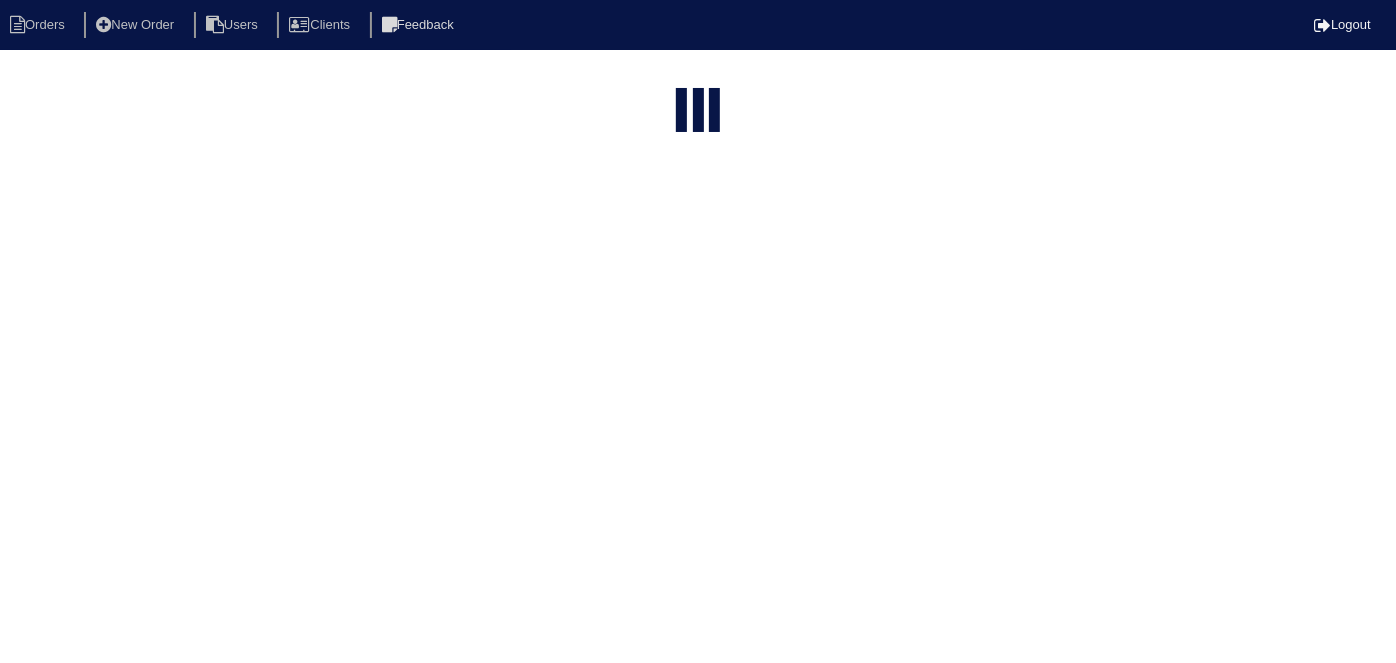 type on "4470 m" 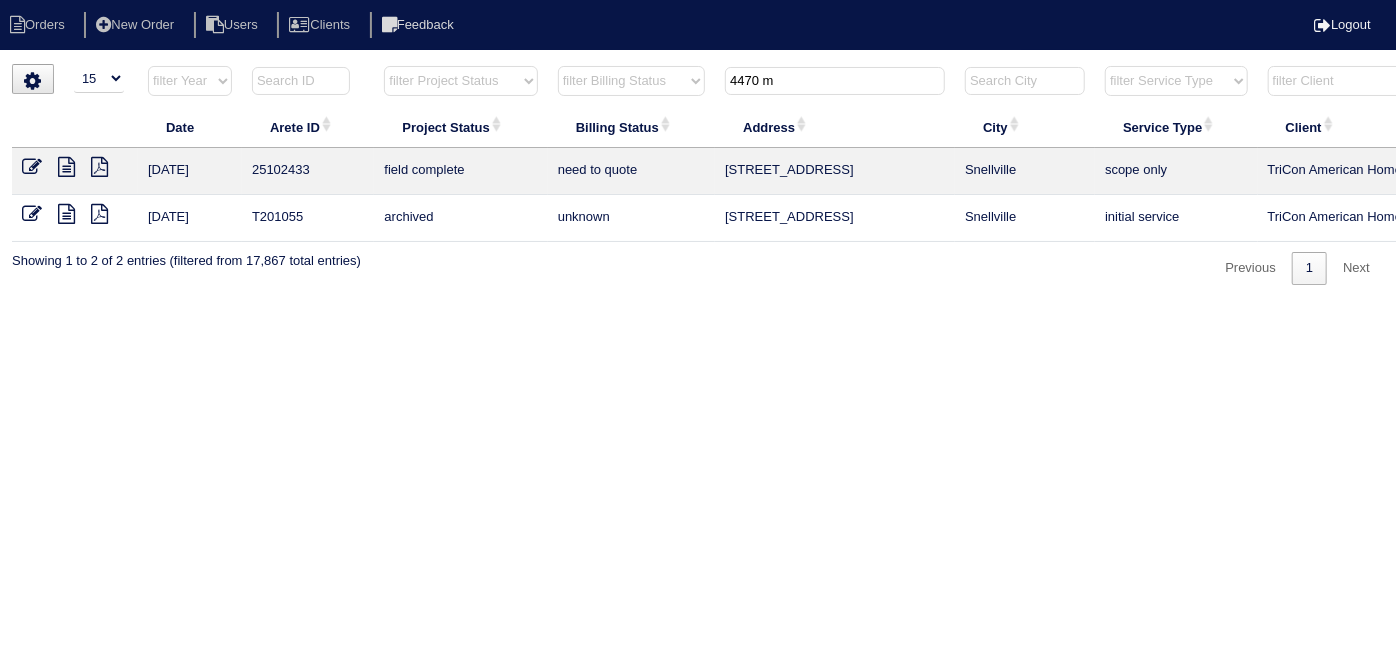 drag, startPoint x: 810, startPoint y: 77, endPoint x: 649, endPoint y: 62, distance: 161.69725 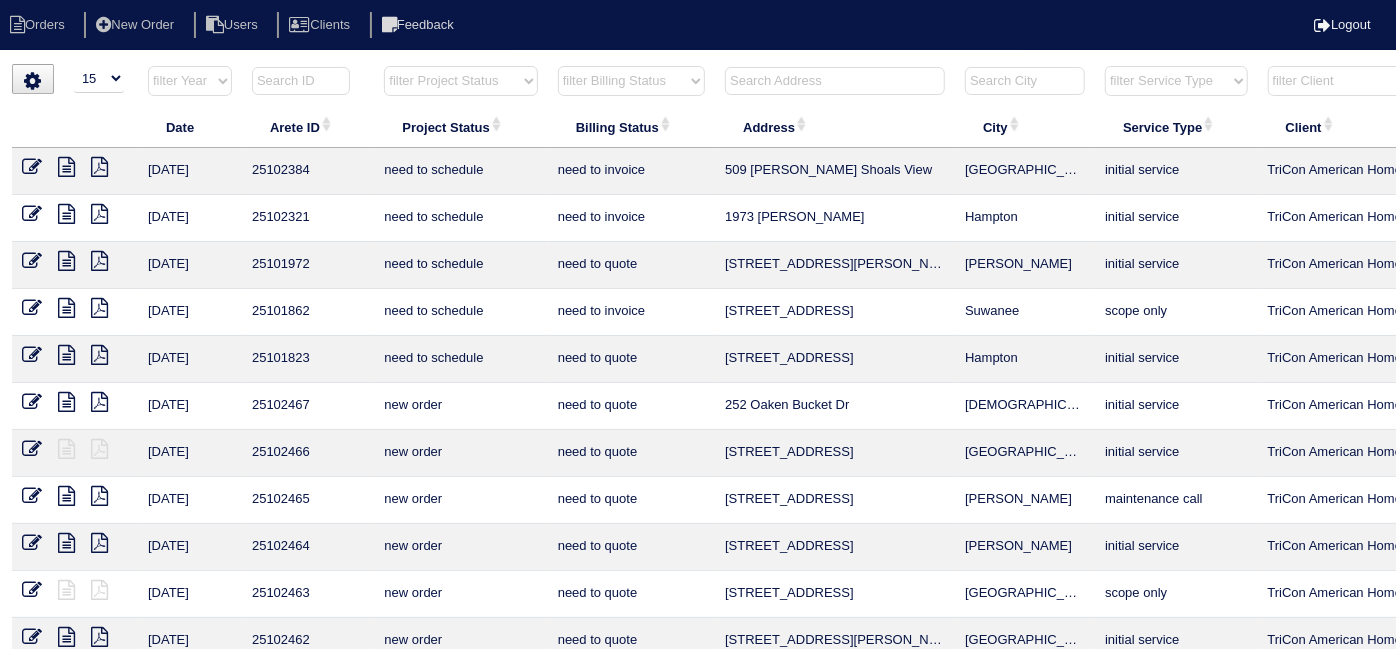 type 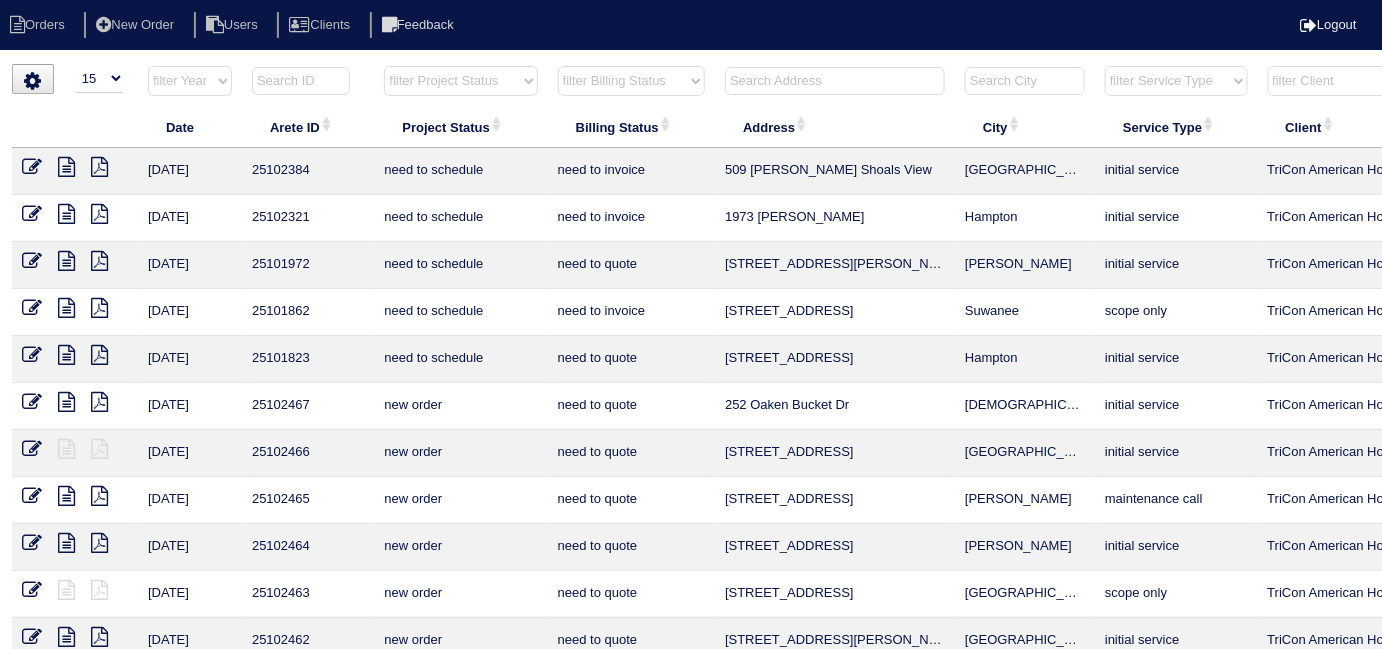 click on "filter Project Status -- Any Project Status -- new order assigned in progress field complete need to schedule admin review archived completed need to approve in quickbooks unknown repairs needed canceled manager review" at bounding box center [460, 81] 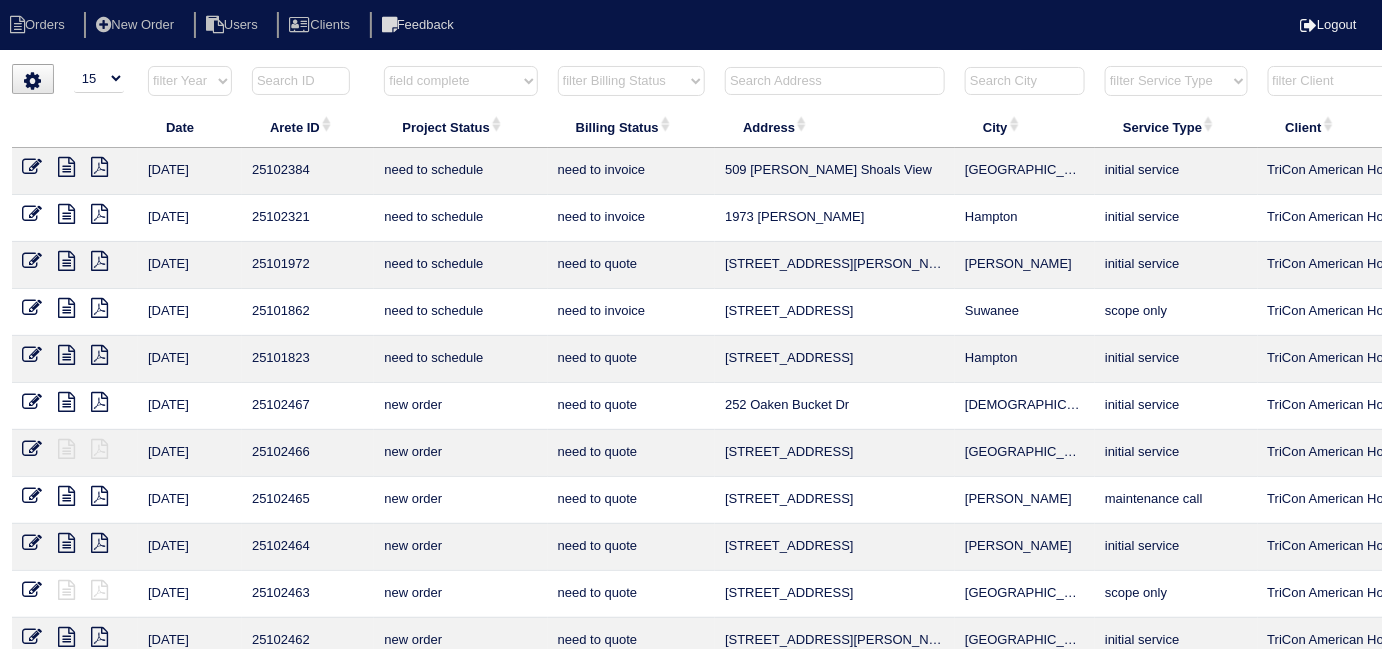 click on "filter Project Status -- Any Project Status -- new order assigned in progress field complete need to schedule admin review archived completed need to approve in quickbooks unknown repairs needed canceled manager review" at bounding box center [460, 81] 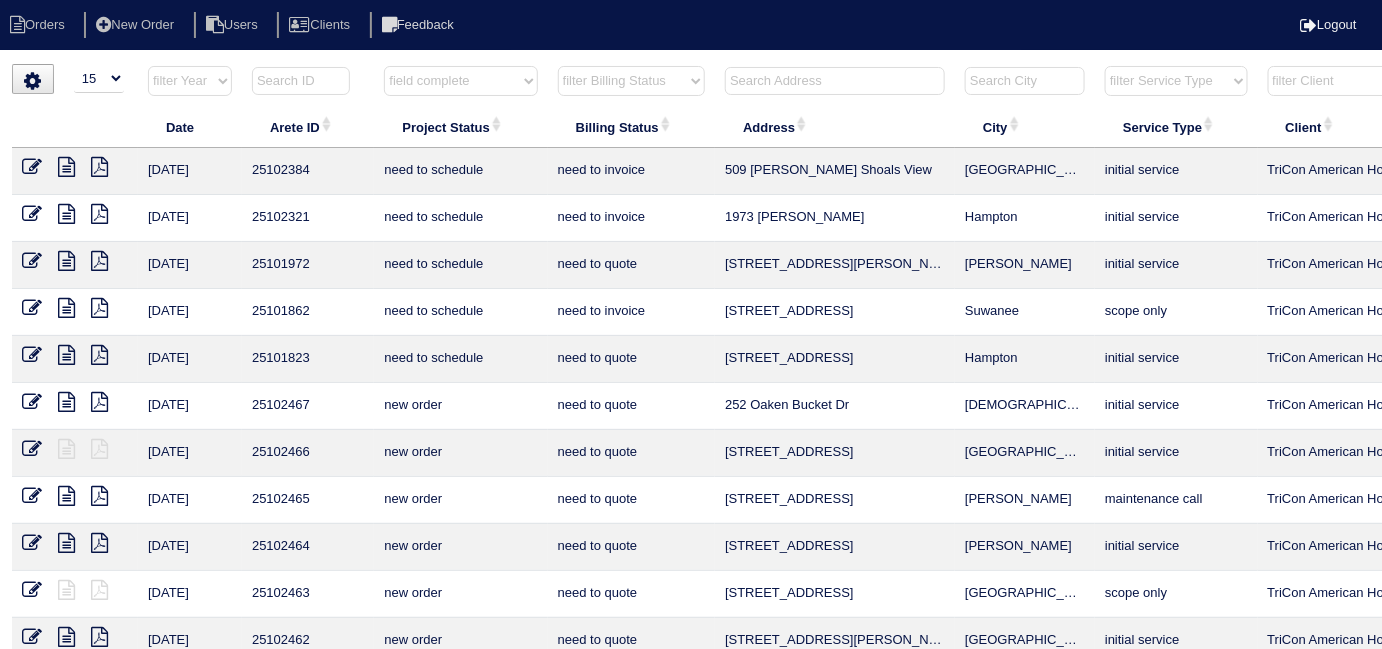 select on "field complete" 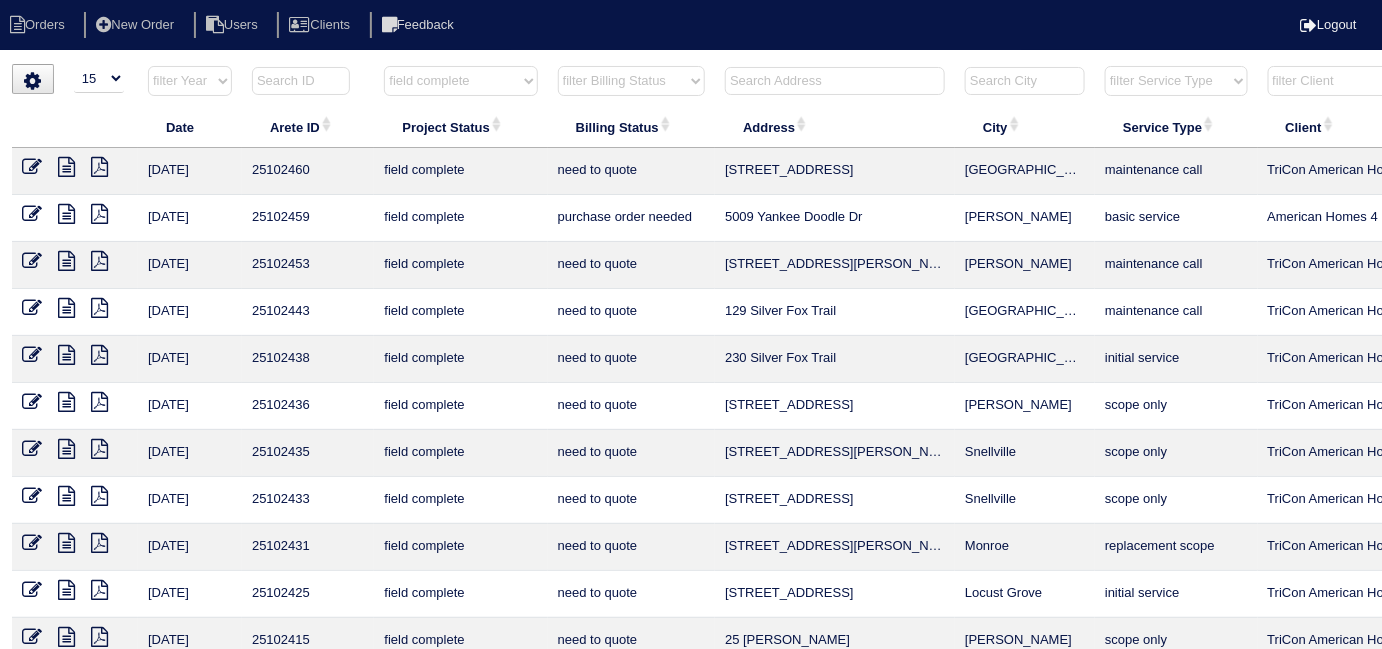 click on "filter Billing Status -- Any Billing Status --  need to quote  quoted  need to invoice  invoiced  paid  warranty  purchase order needed  unknown  in quickbooks" at bounding box center (631, 81) 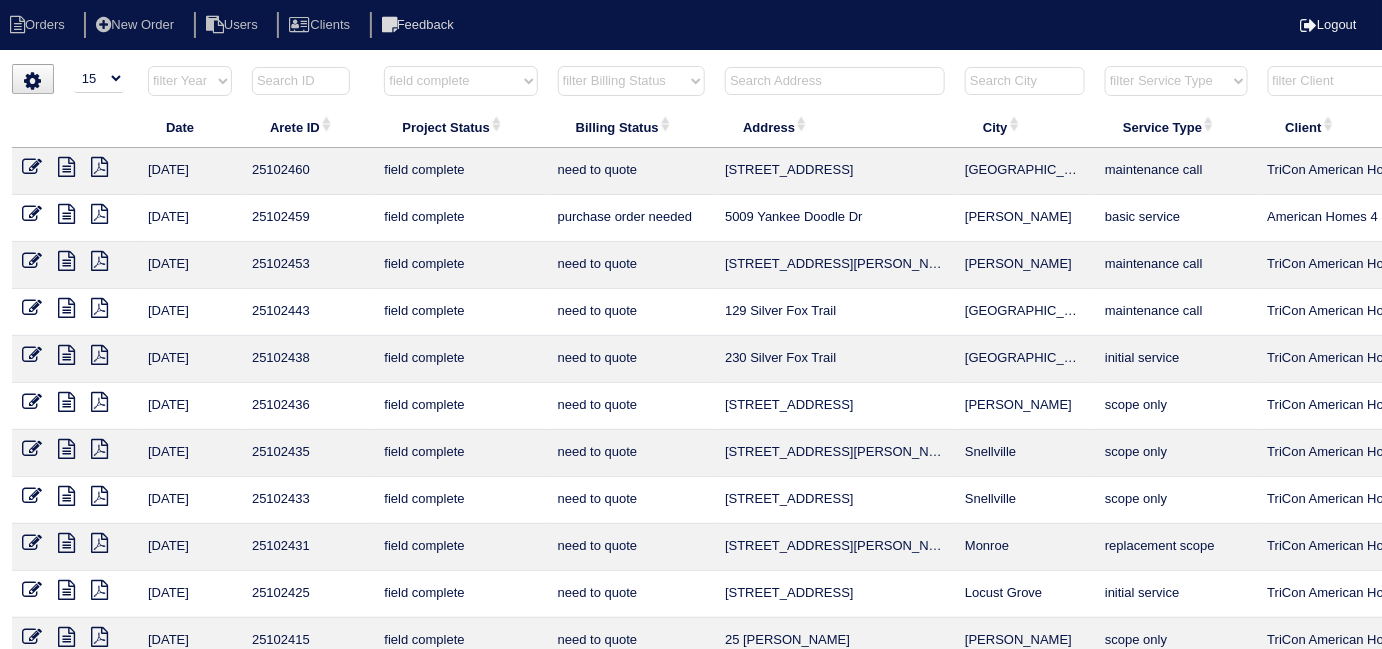 select on "field complete" 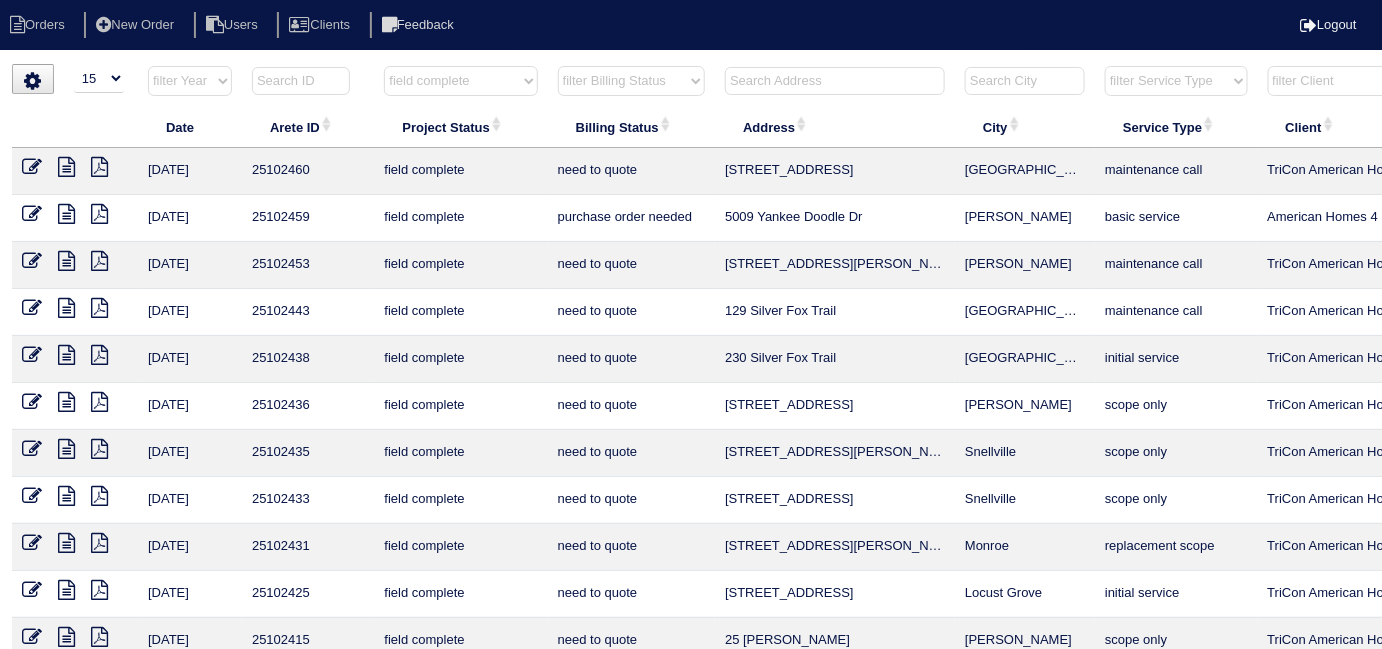 drag, startPoint x: 607, startPoint y: 80, endPoint x: 607, endPoint y: 93, distance: 13 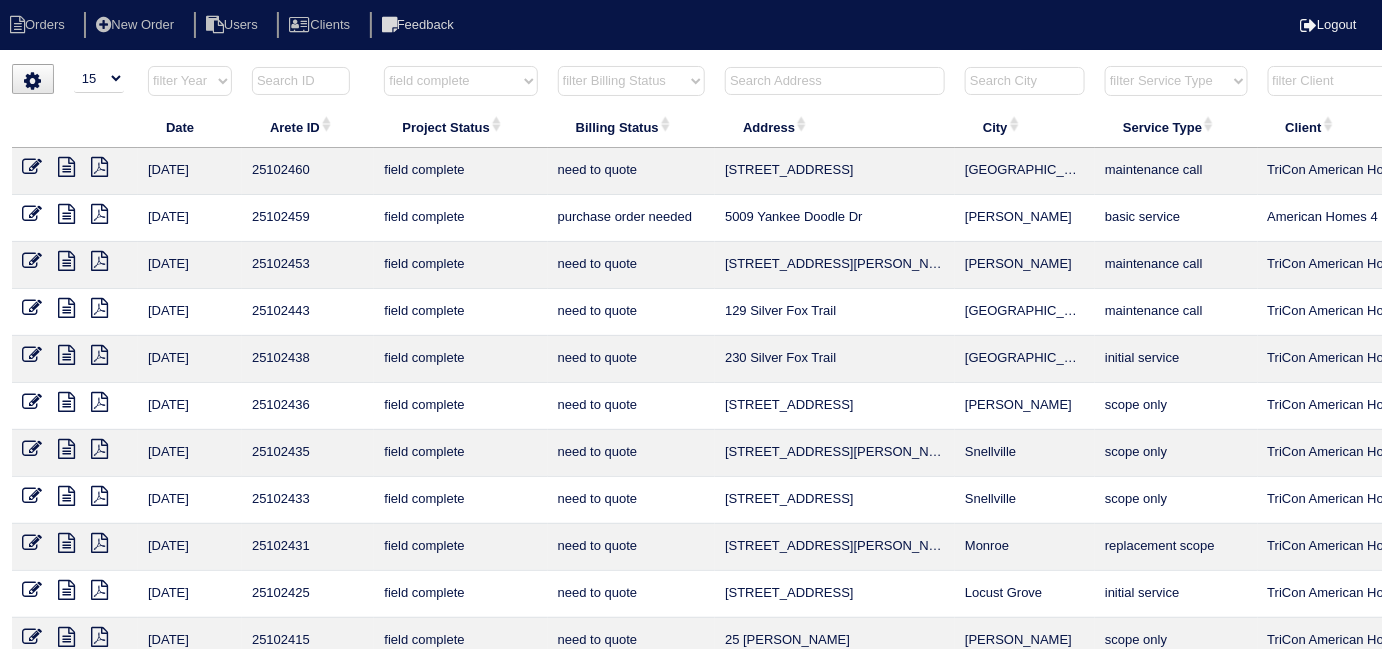 click on "filter Billing Status -- Any Billing Status --  need to quote  quoted  need to invoice  invoiced  paid  warranty  purchase order needed  unknown  in quickbooks" at bounding box center (631, 81) 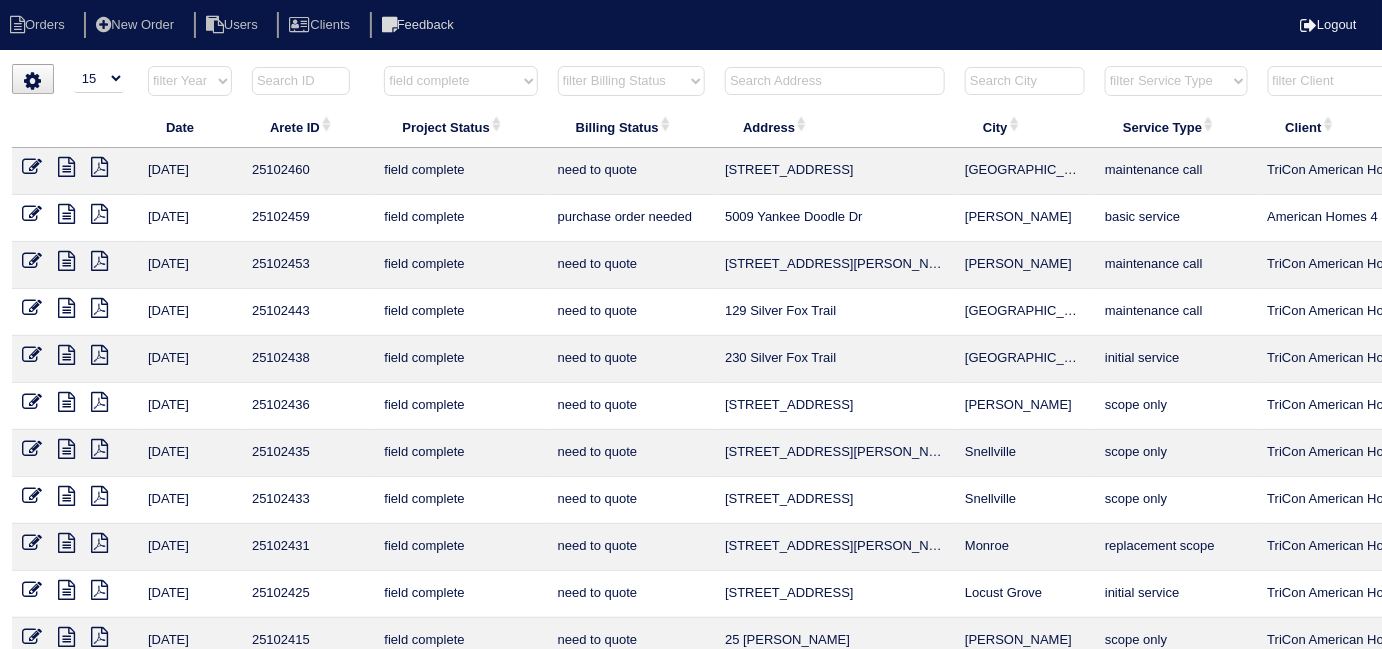 select on "field complete" 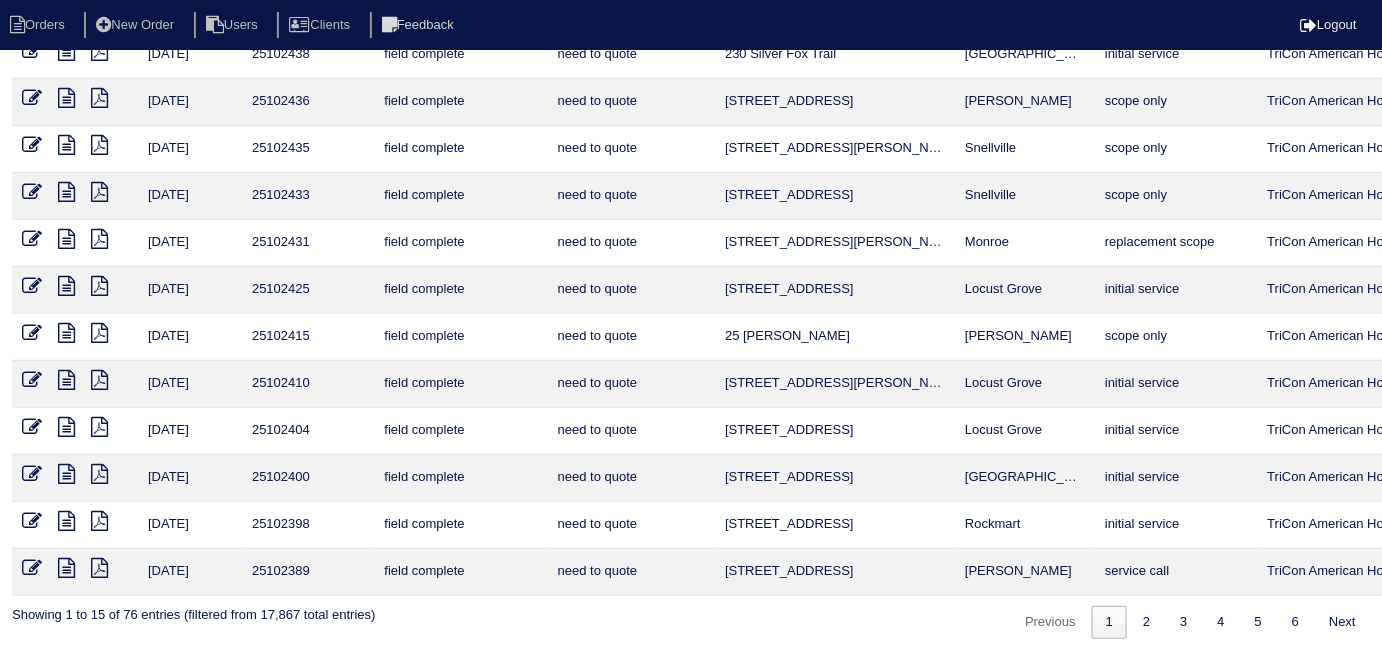 scroll, scrollTop: 260, scrollLeft: 0, axis: vertical 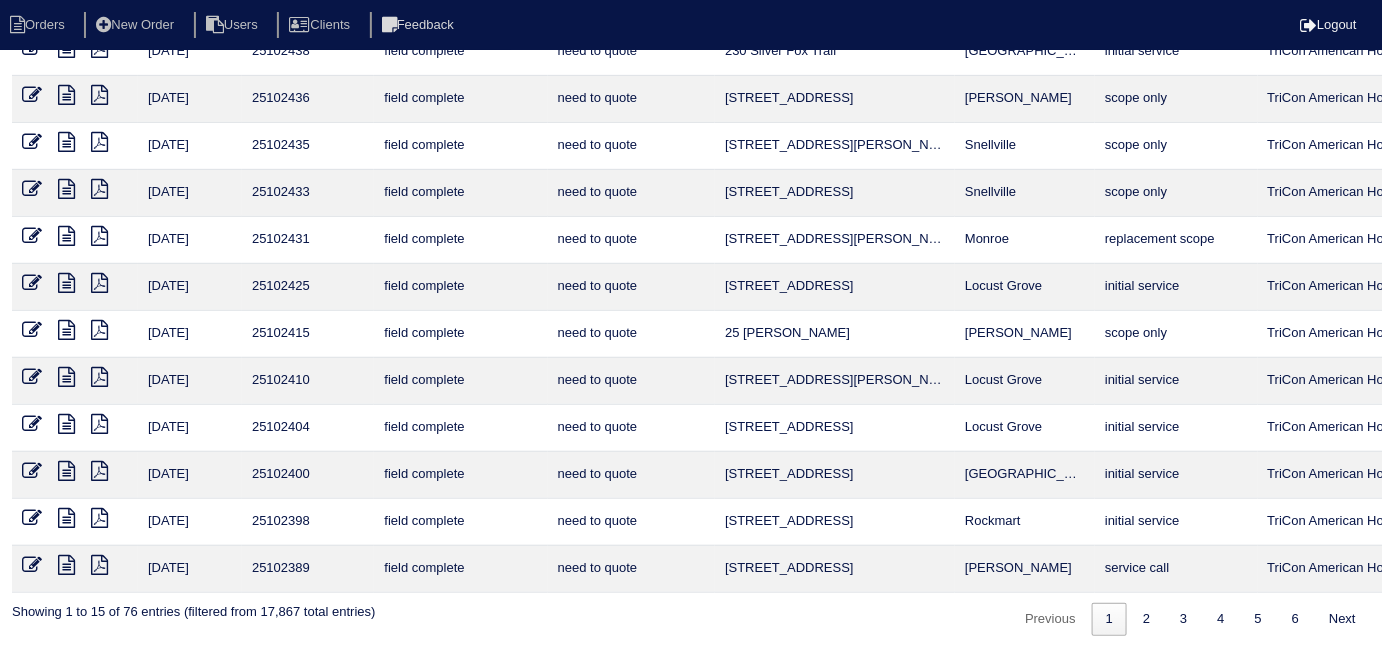 click at bounding box center [99, 330] 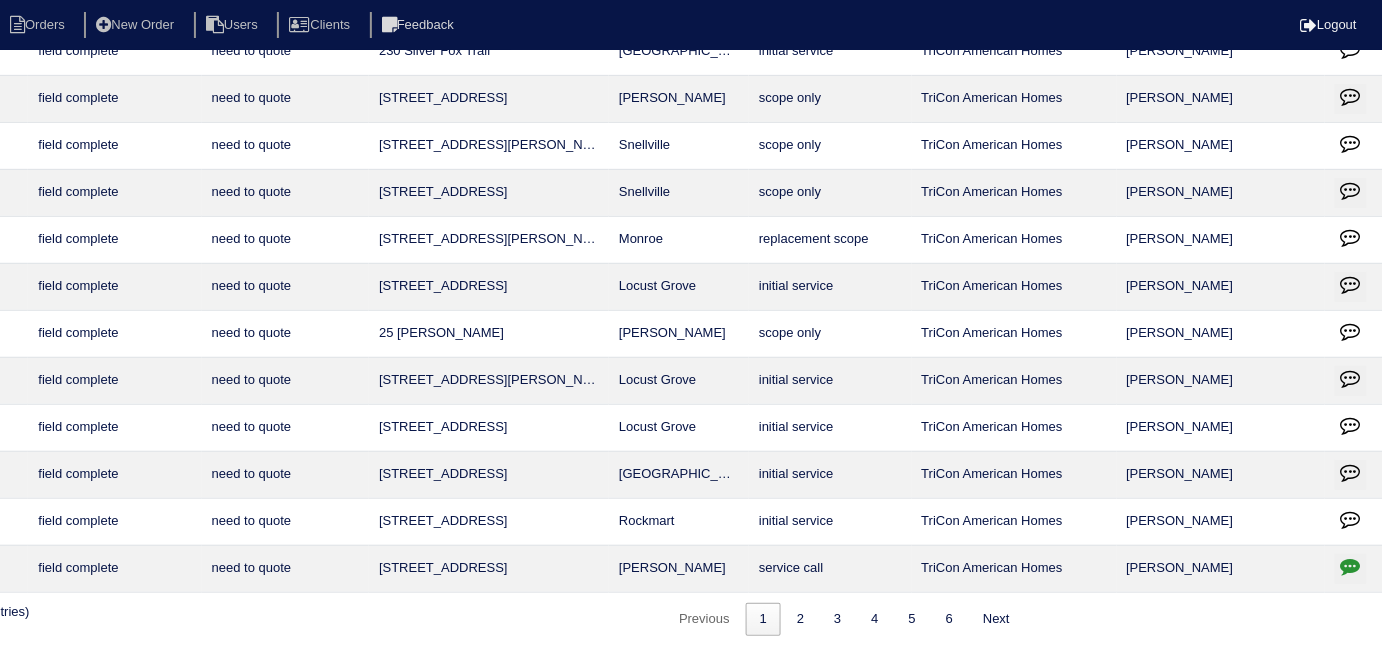 scroll, scrollTop: 260, scrollLeft: 362, axis: both 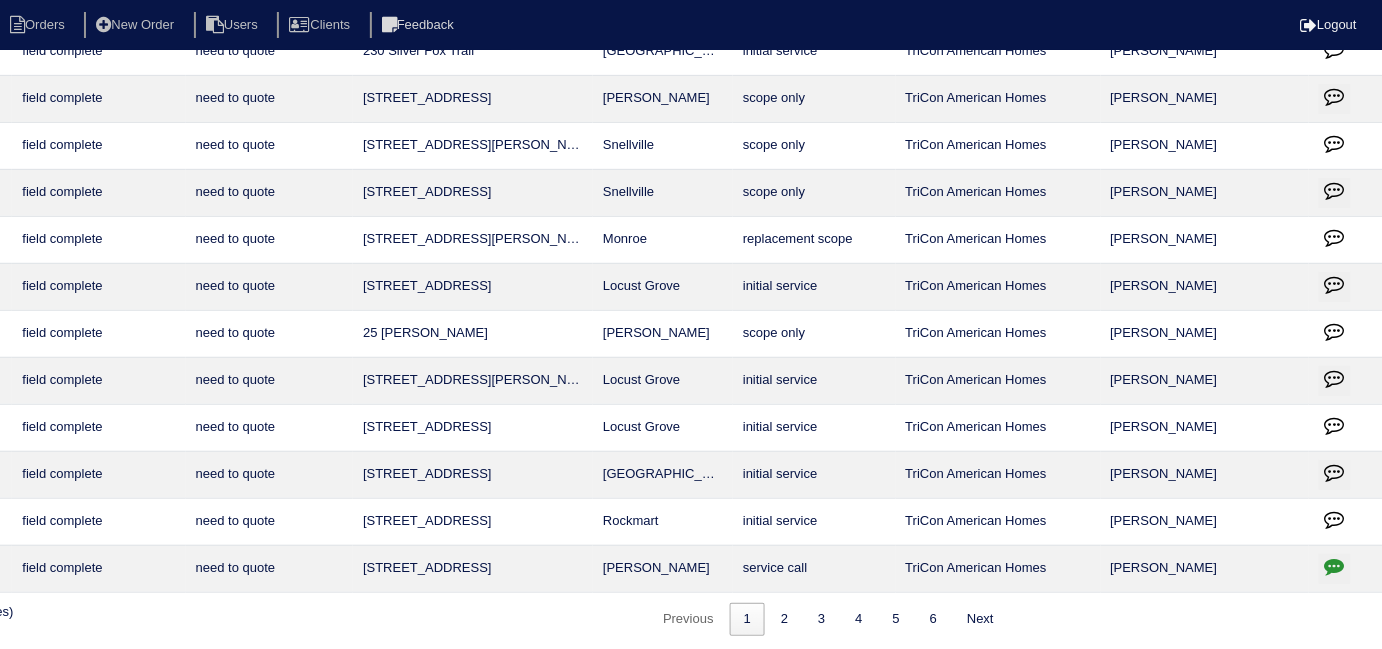 click at bounding box center [1335, 566] 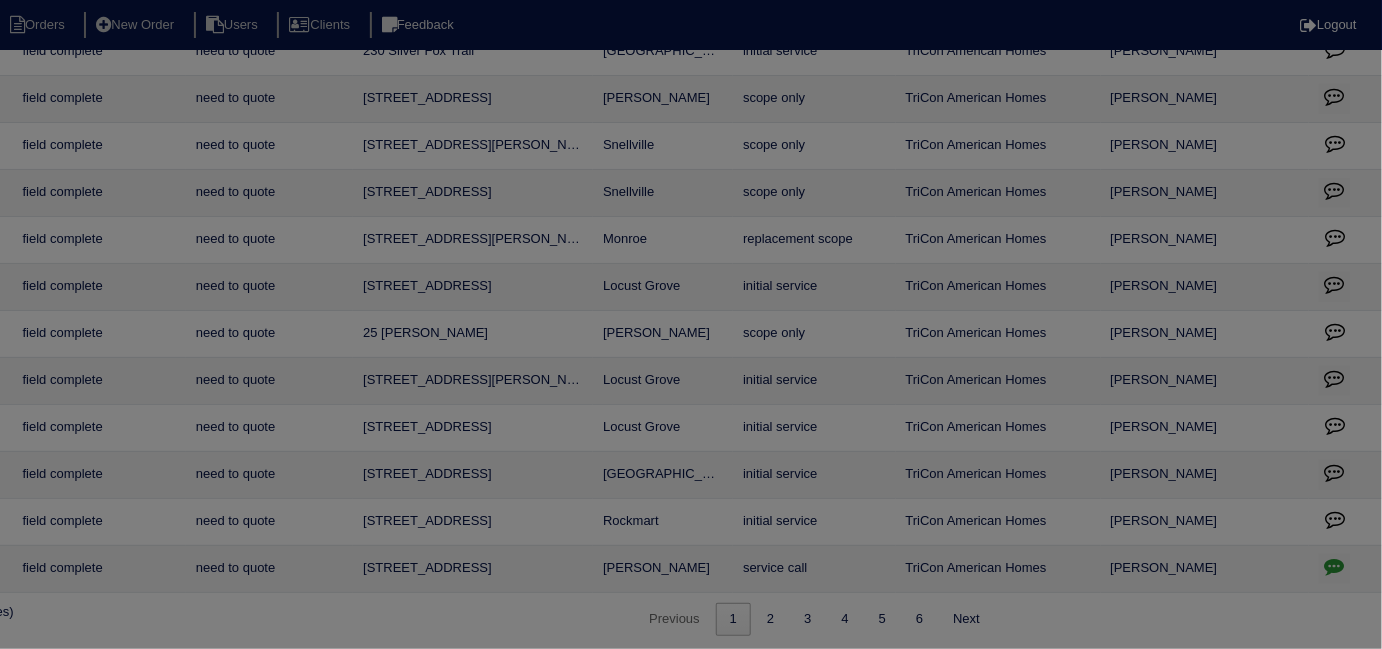 scroll, scrollTop: 246, scrollLeft: 348, axis: both 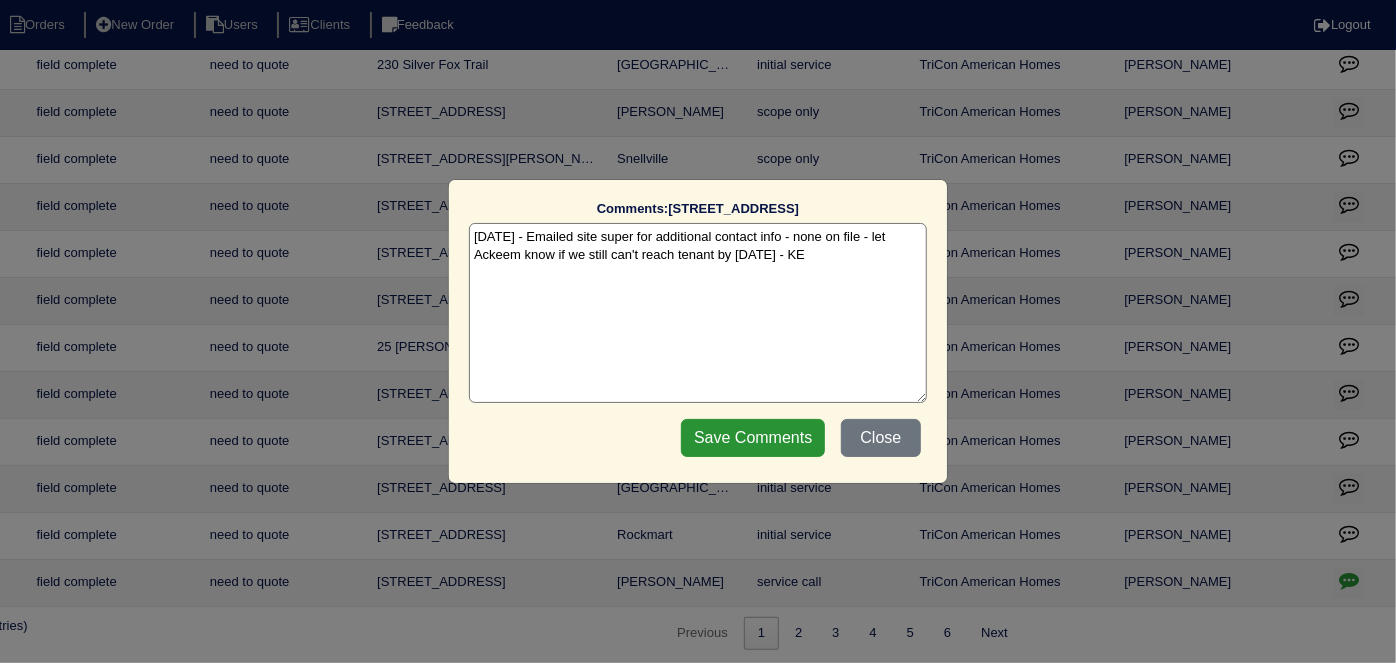 click on "7/8/25 - Emailed site super for additional contact info - none on file - let Ackeem know if we still can't reach tenant by tomorrow - KE" at bounding box center [698, 313] 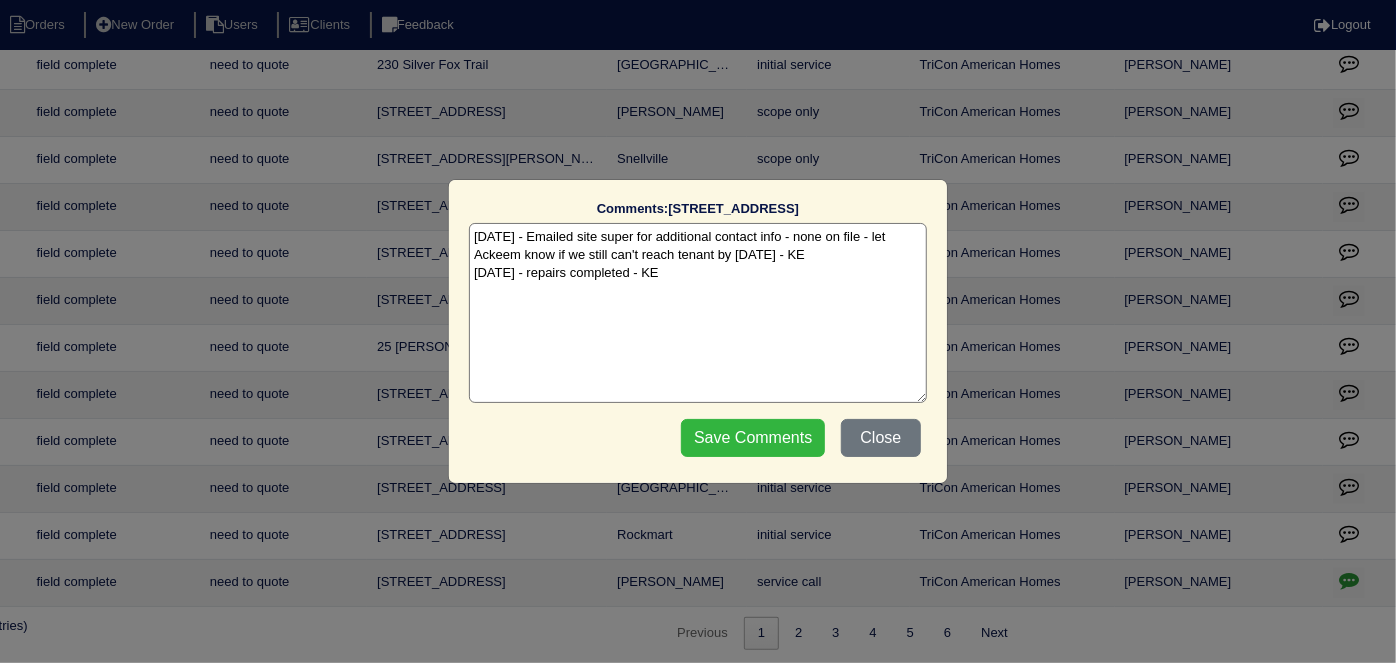 type on "7/8/25 - Emailed site super for additional contact info - none on file - let Ackeem know if we still can't reach tenant by tomorrow - KE
7/10/25 - repairs completed - KE" 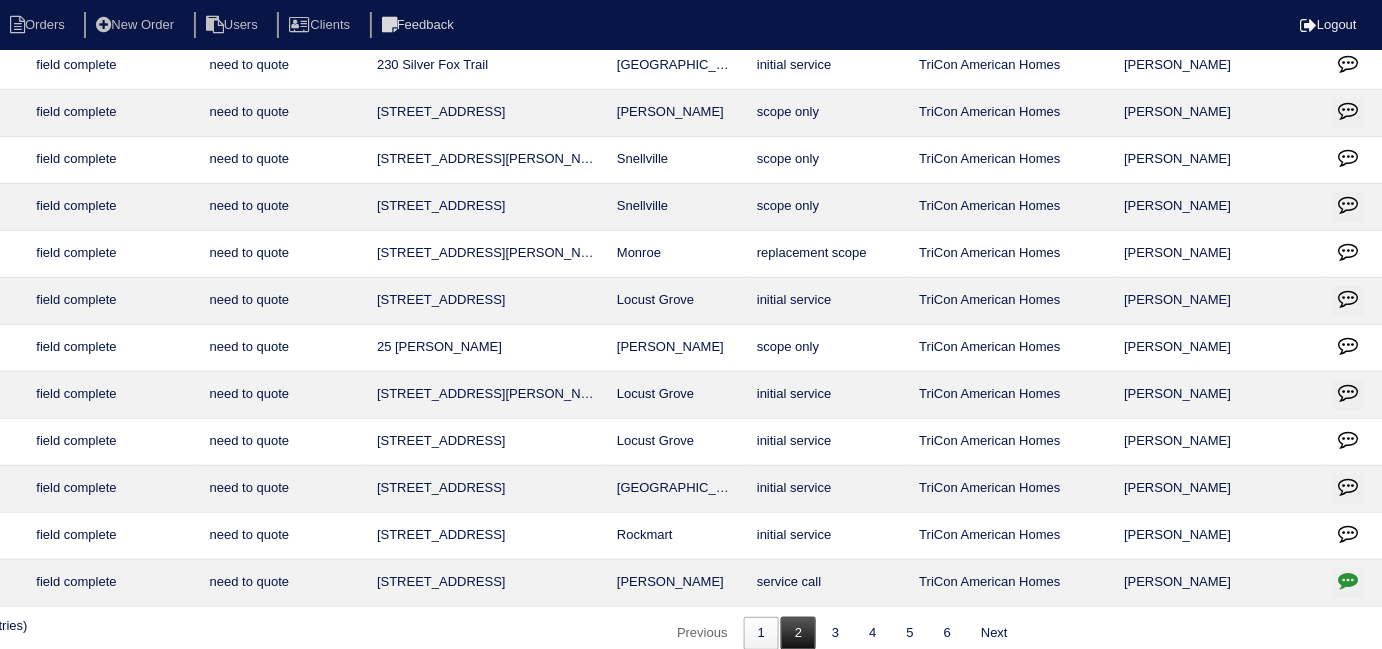 click on "2" at bounding box center (798, 633) 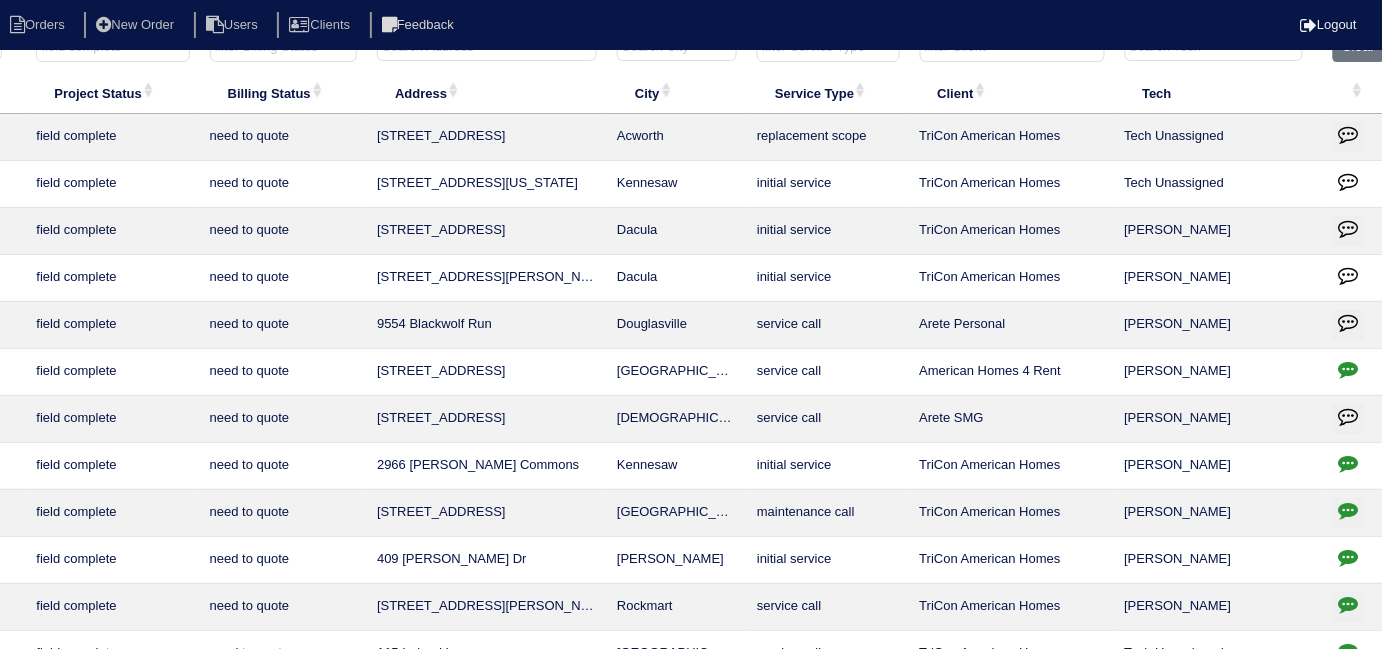 scroll, scrollTop: 0, scrollLeft: 348, axis: horizontal 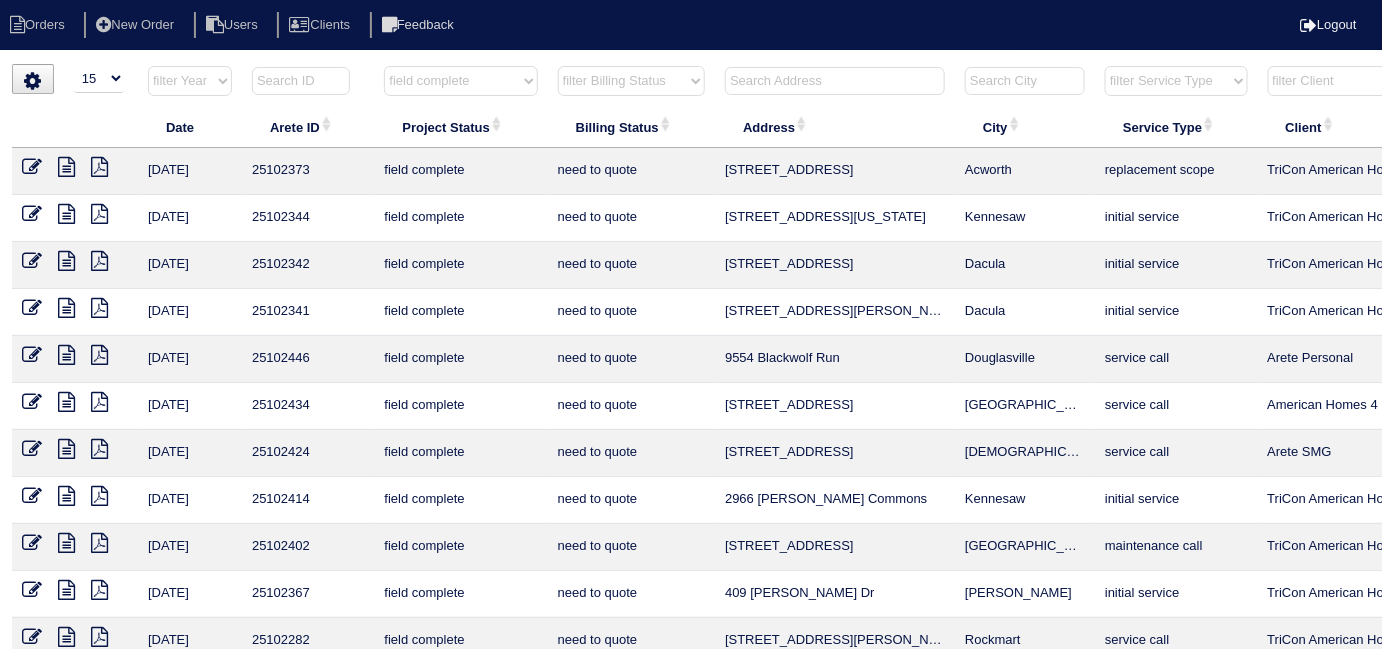 click at bounding box center (99, 167) 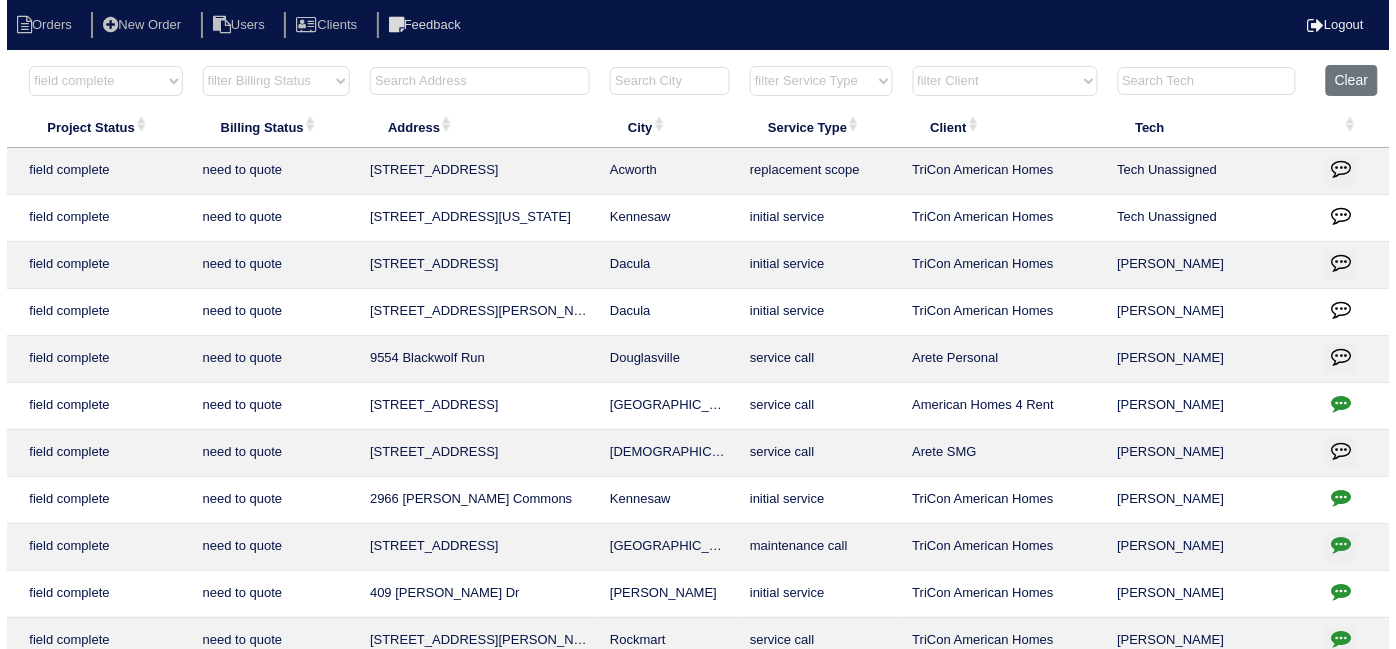 scroll, scrollTop: 0, scrollLeft: 0, axis: both 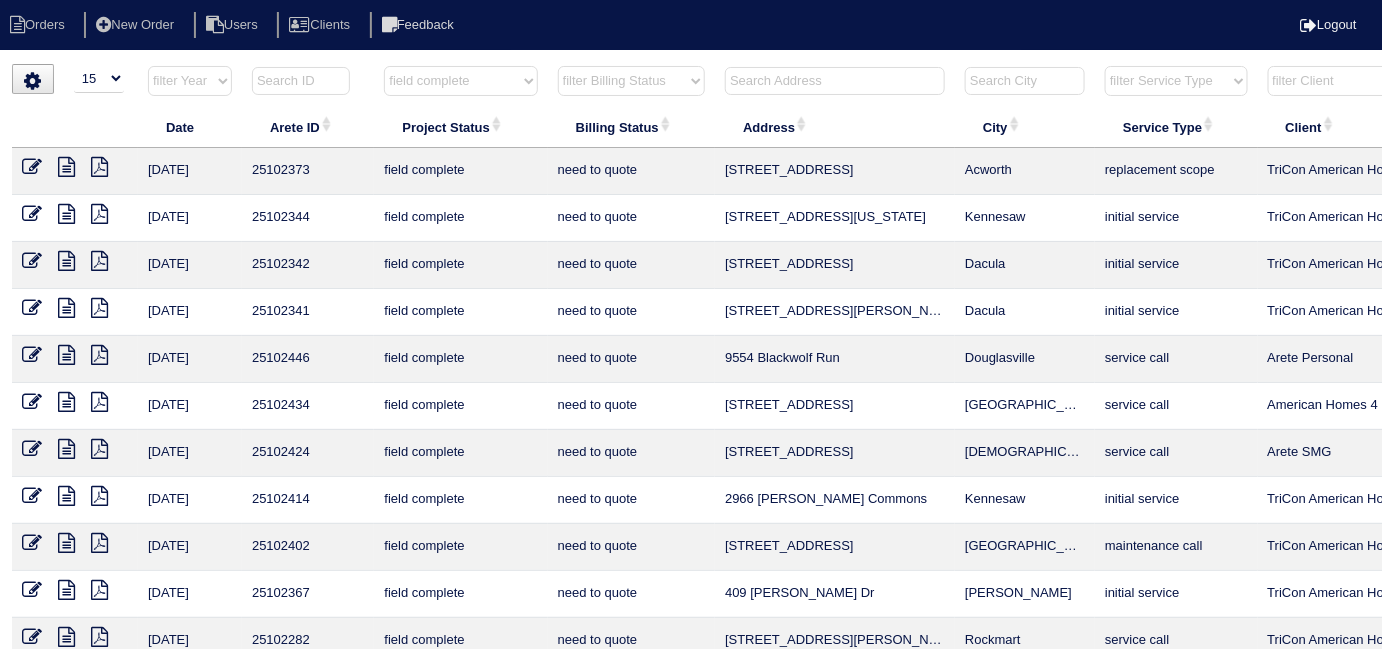 click on "filter Project Status -- Any Project Status -- new order assigned in progress field complete need to schedule admin review archived completed need to approve in quickbooks unknown repairs needed canceled manager review" at bounding box center (460, 81) 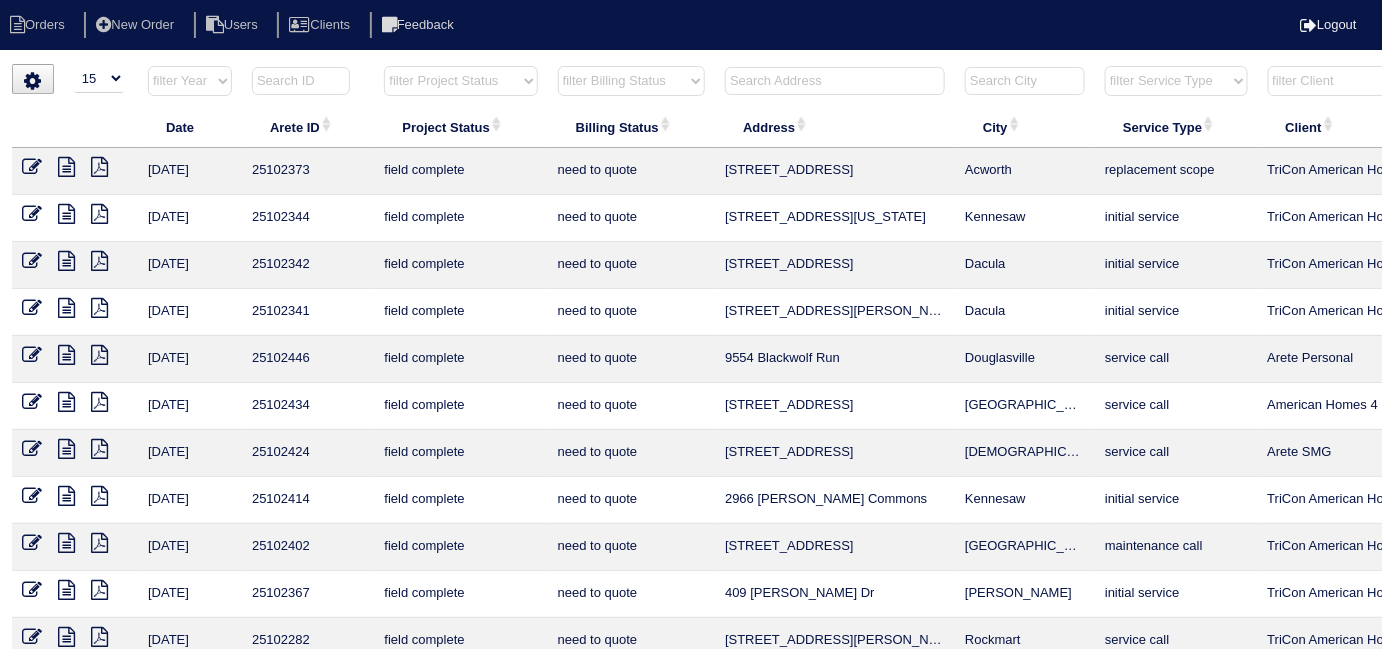 click on "filter Project Status -- Any Project Status -- new order assigned in progress field complete need to schedule admin review archived completed need to approve in quickbooks unknown repairs needed canceled manager review" at bounding box center (460, 81) 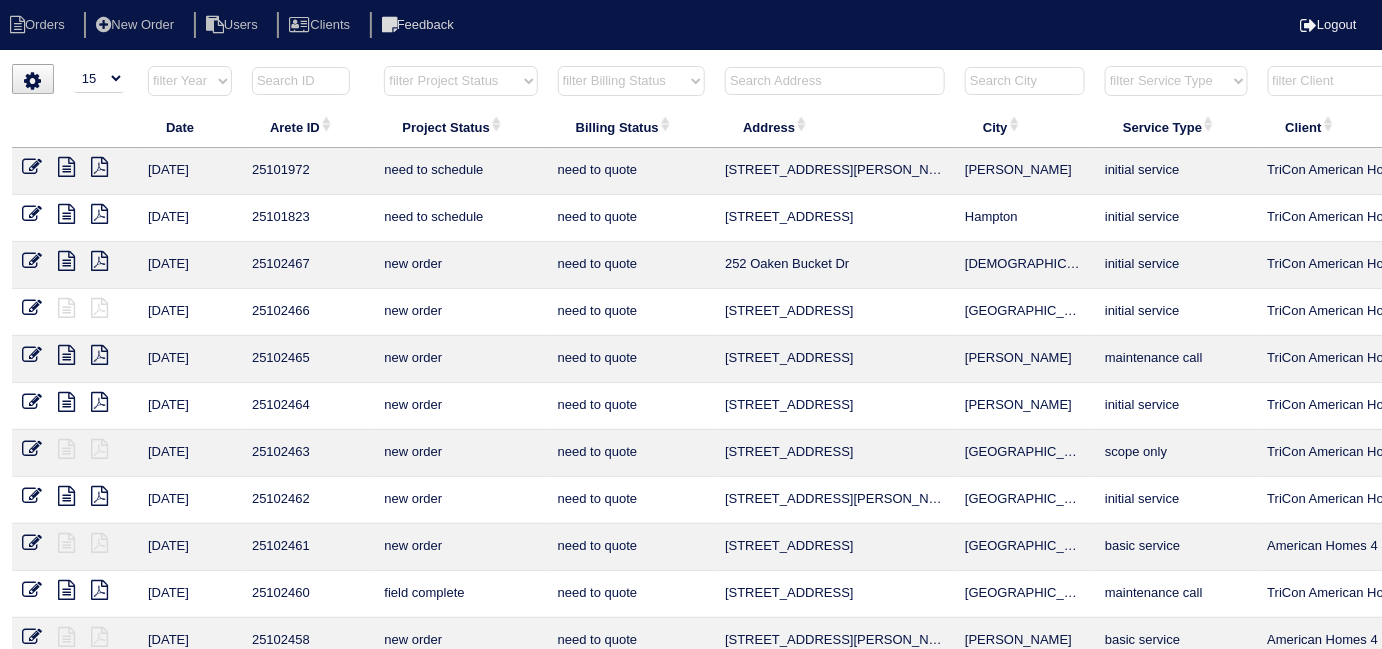 click on "filter Billing Status -- Any Billing Status --  need to quote  quoted  need to invoice  invoiced  paid  warranty  purchase order needed  unknown  in quickbooks" at bounding box center (631, 81) 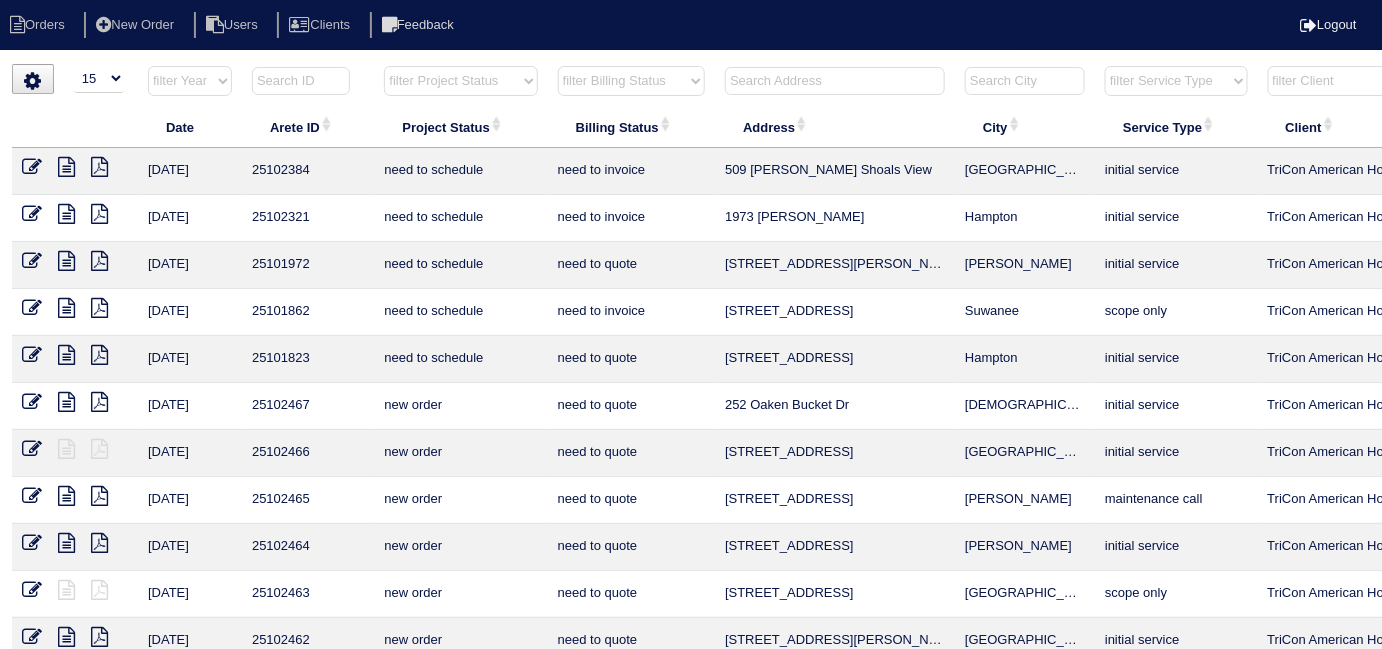 click at bounding box center [835, 81] 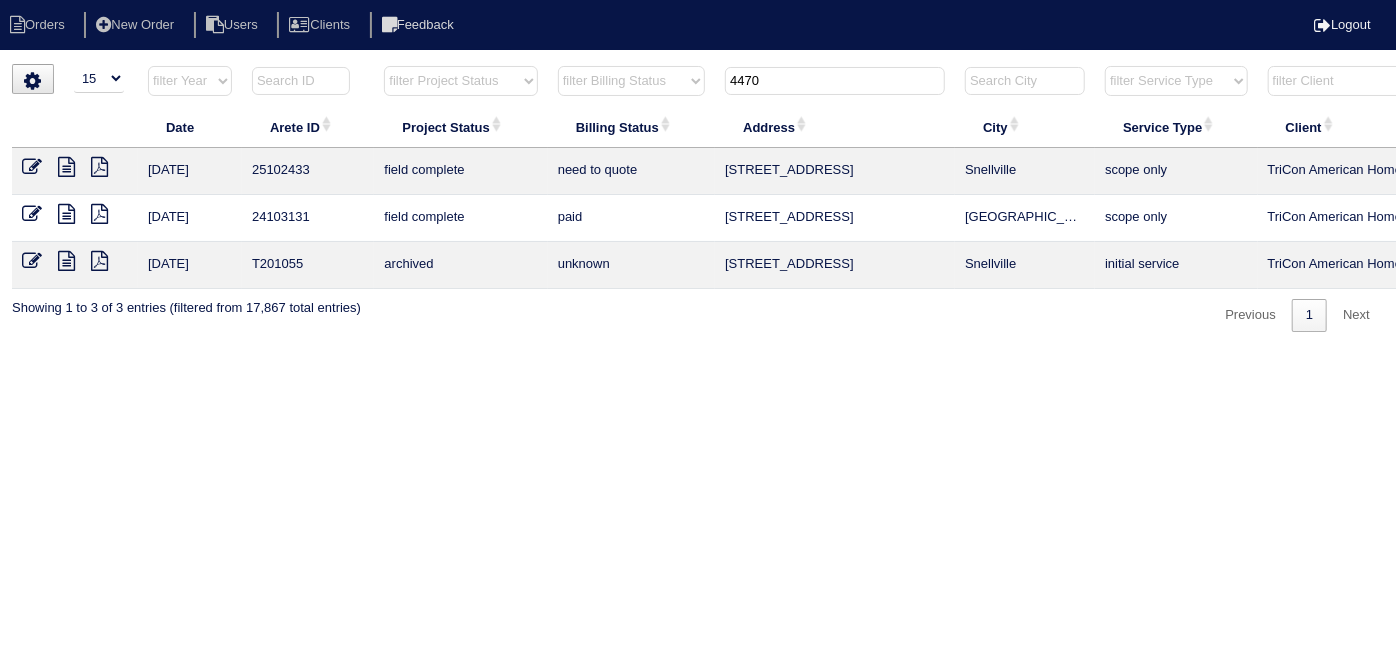 drag, startPoint x: 773, startPoint y: 89, endPoint x: 502, endPoint y: 53, distance: 273.38068 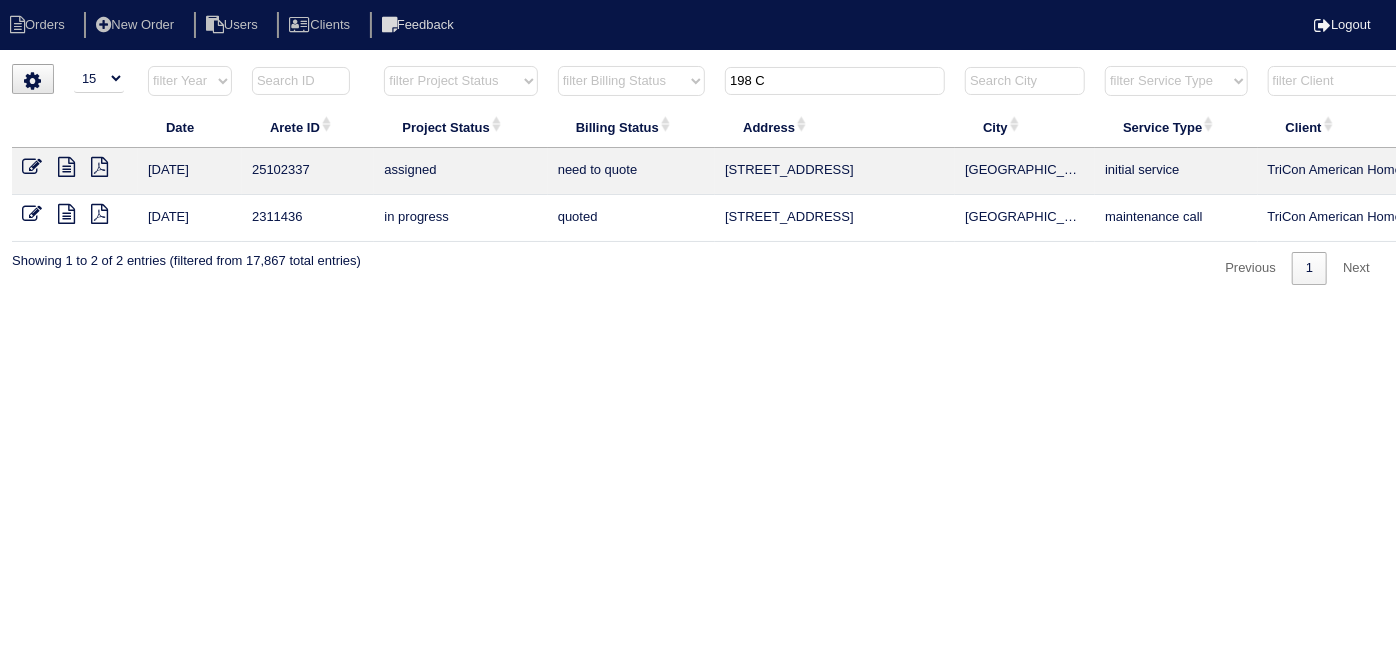click at bounding box center (66, 167) 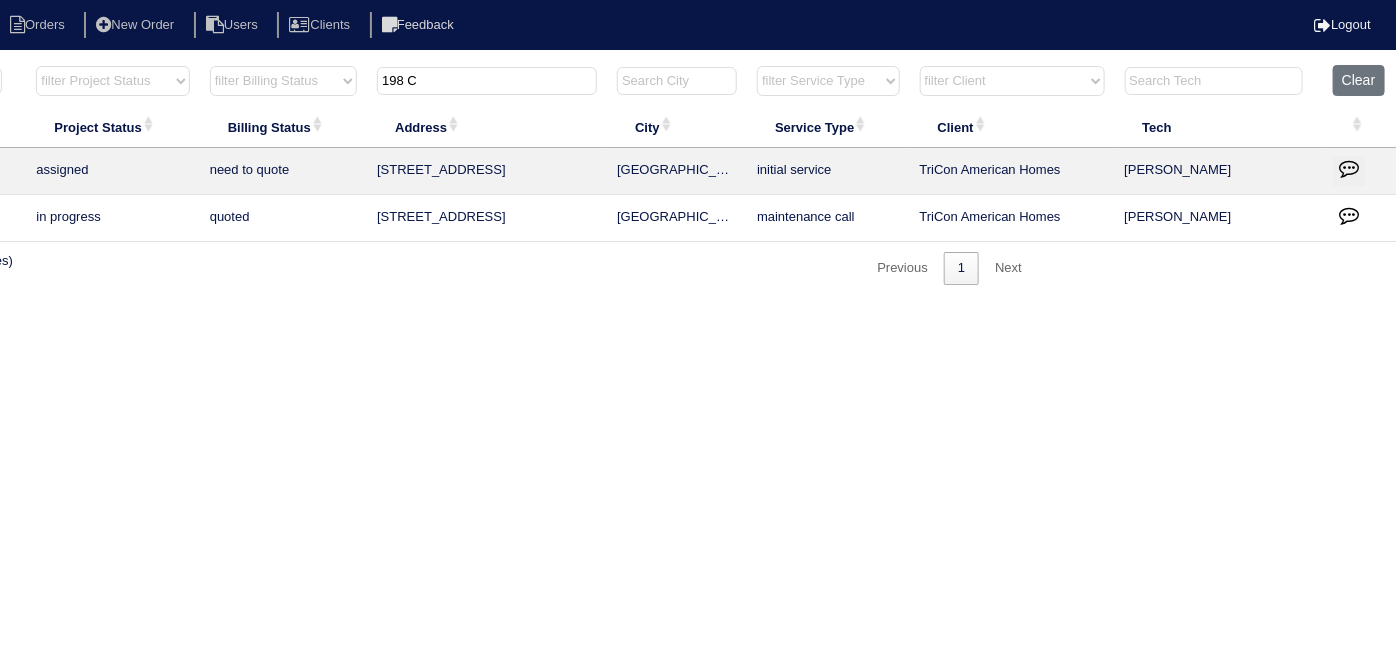 scroll, scrollTop: 0, scrollLeft: 0, axis: both 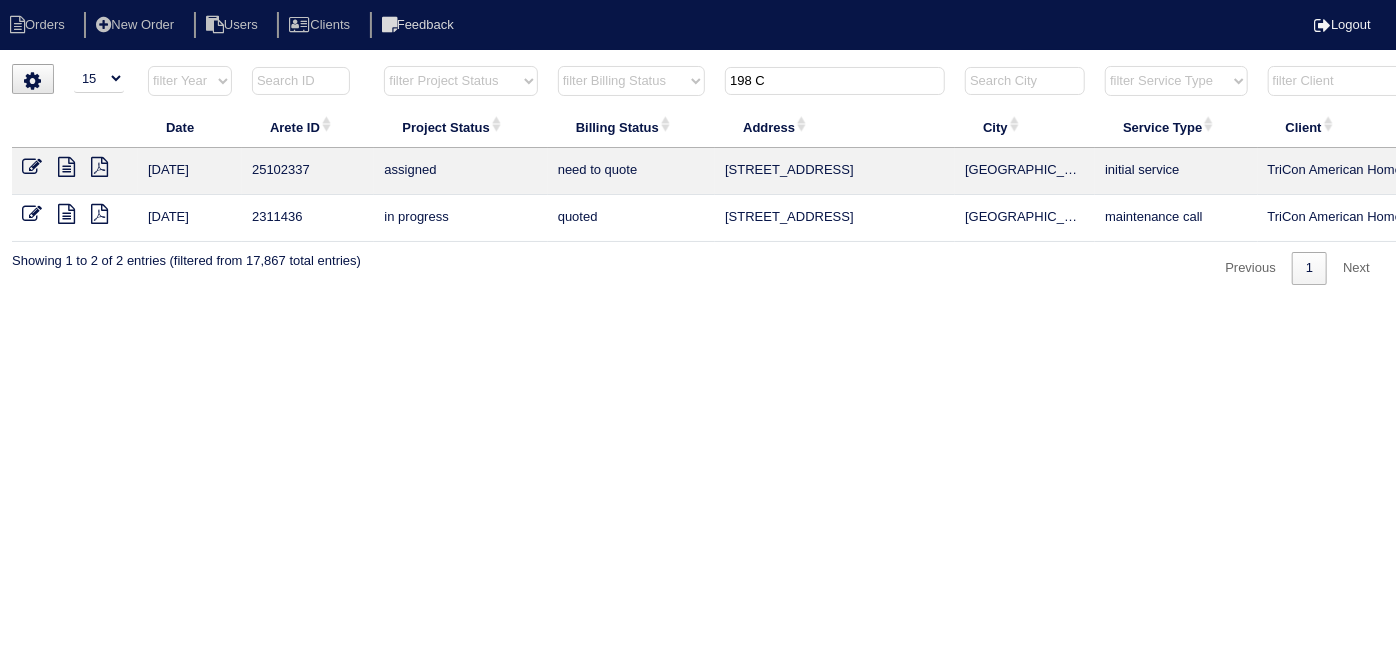 click on "Orders
New Order
Users
Clients
Feedback
Logout
Orders
New Order
Users
Clients
Message is blank.  Please add text or cancel.
Send Feedback
Cancel" at bounding box center (698, 152) 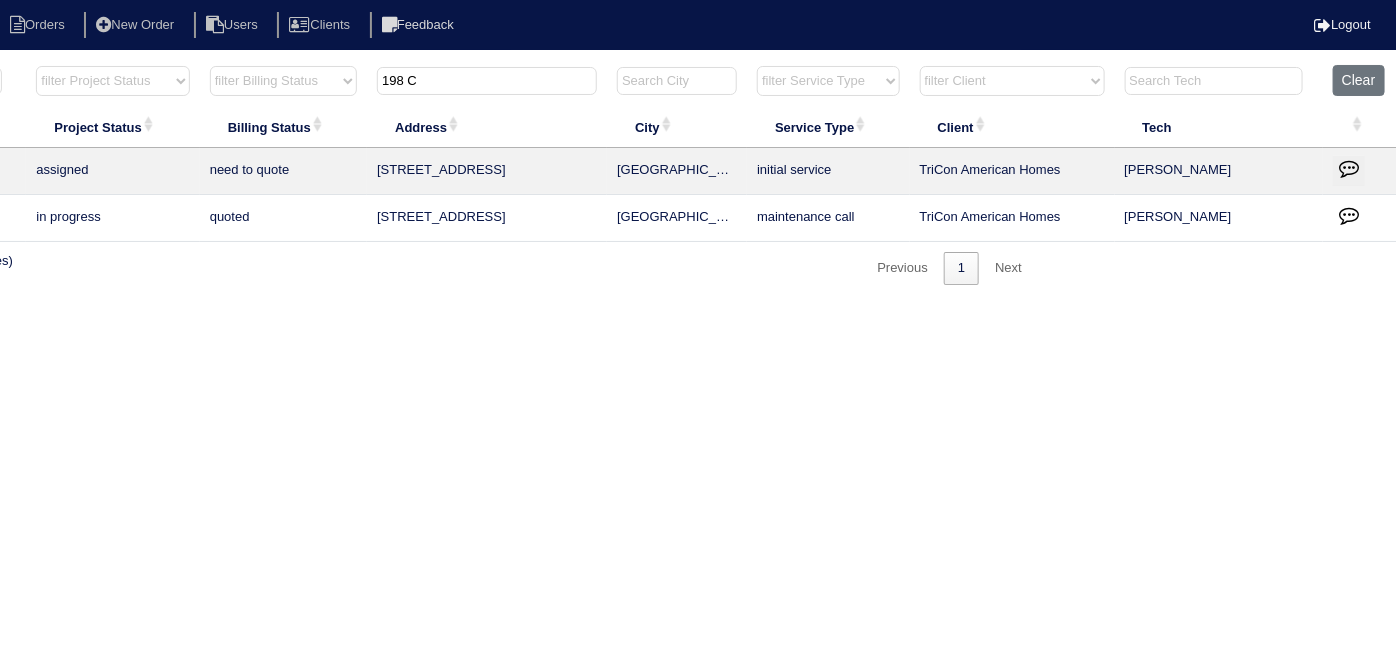 scroll, scrollTop: 0, scrollLeft: 0, axis: both 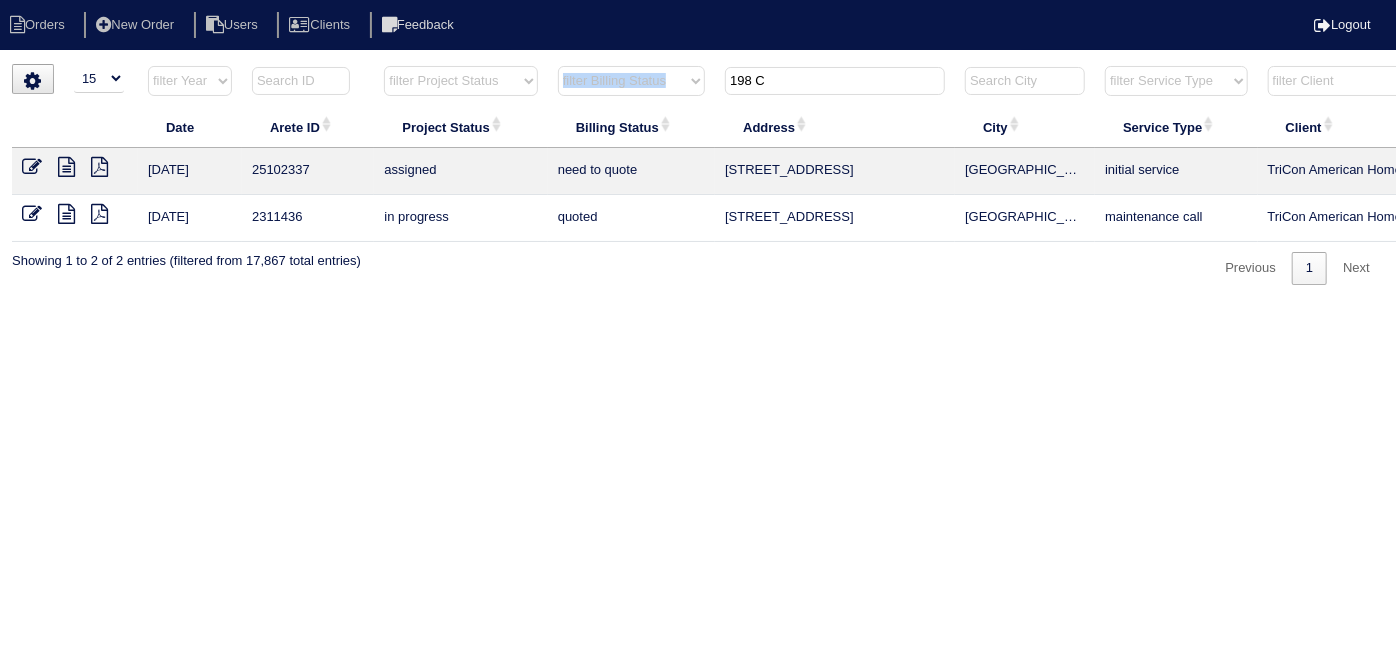 drag, startPoint x: 796, startPoint y: 65, endPoint x: 640, endPoint y: 83, distance: 157.03503 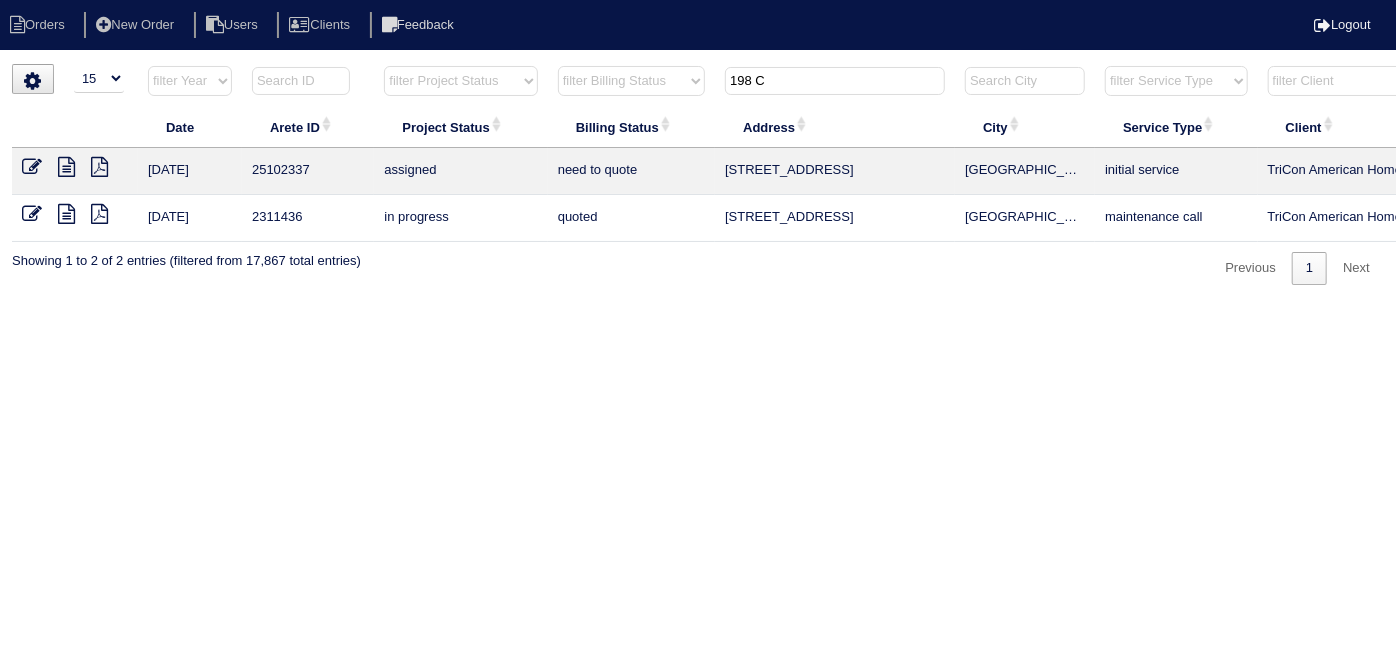 drag, startPoint x: 788, startPoint y: 73, endPoint x: 613, endPoint y: 32, distance: 179.7387 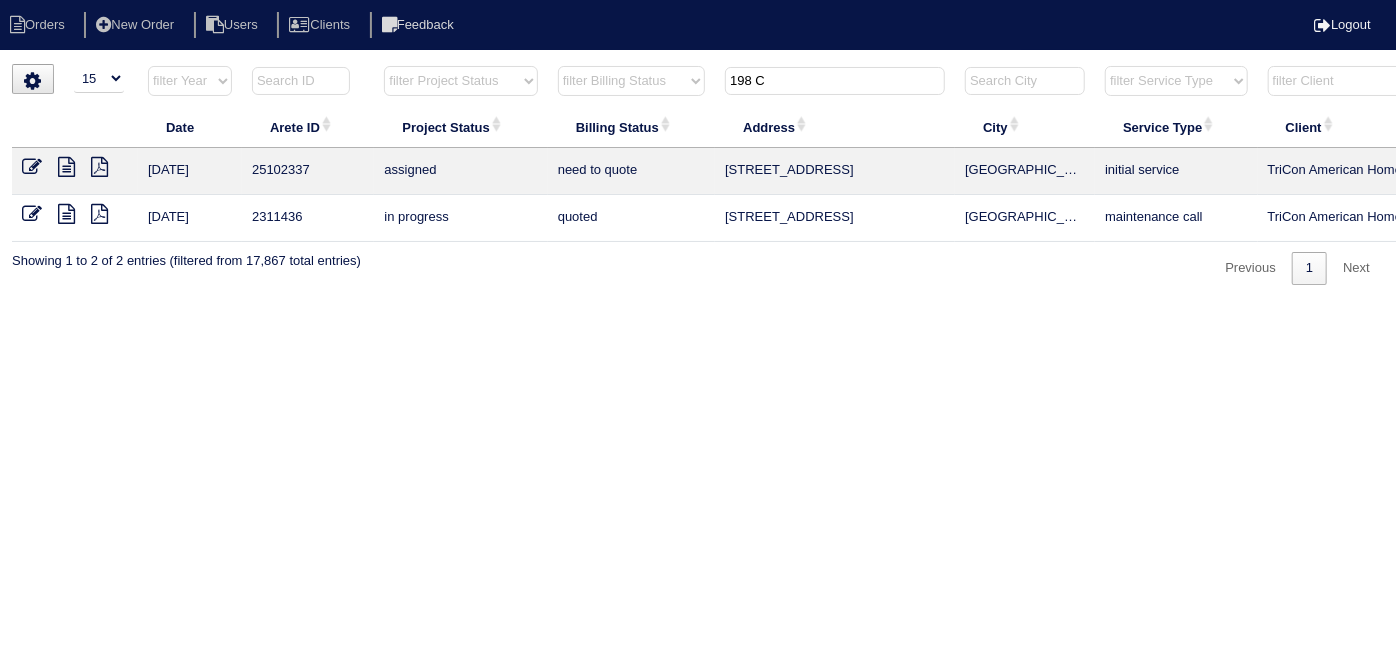 click on "Orders
New Order
Users
Clients
Feedback
Logout
Orders
New Order
Users
Clients
Message is blank.  Please add text or cancel.
Send Feedback
Cancel" at bounding box center [698, 174] 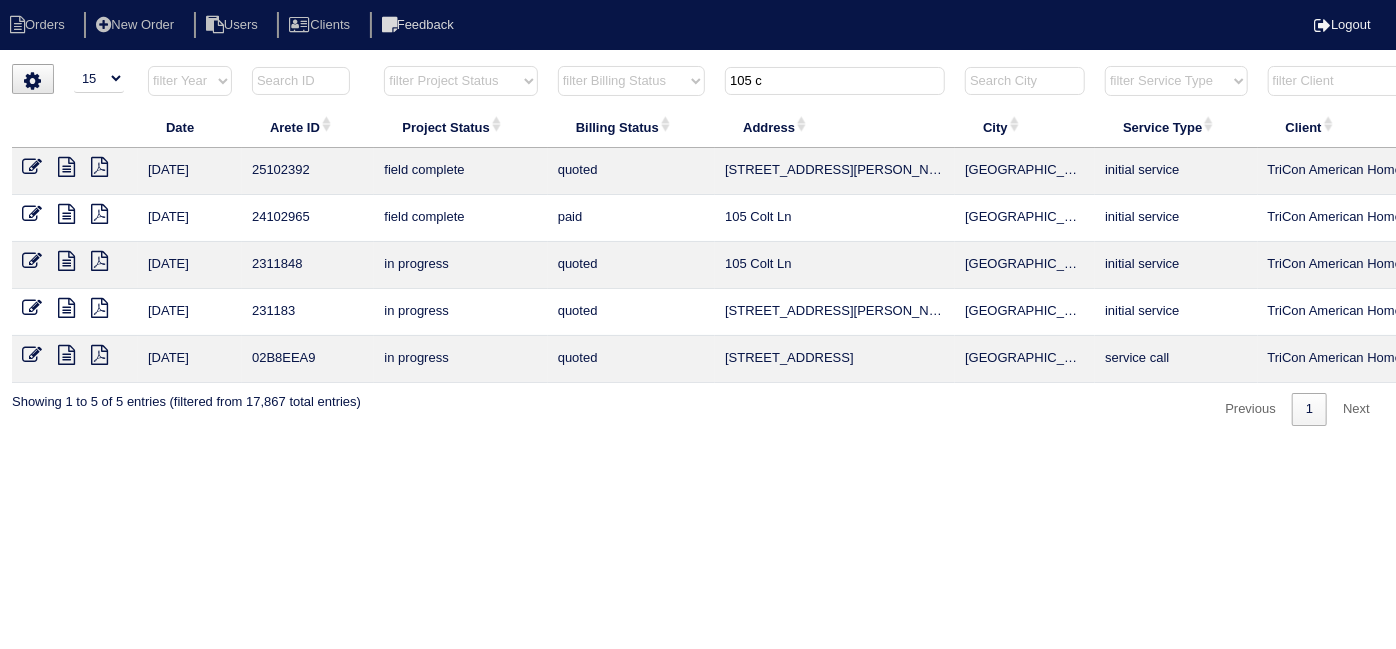 type on "105 c" 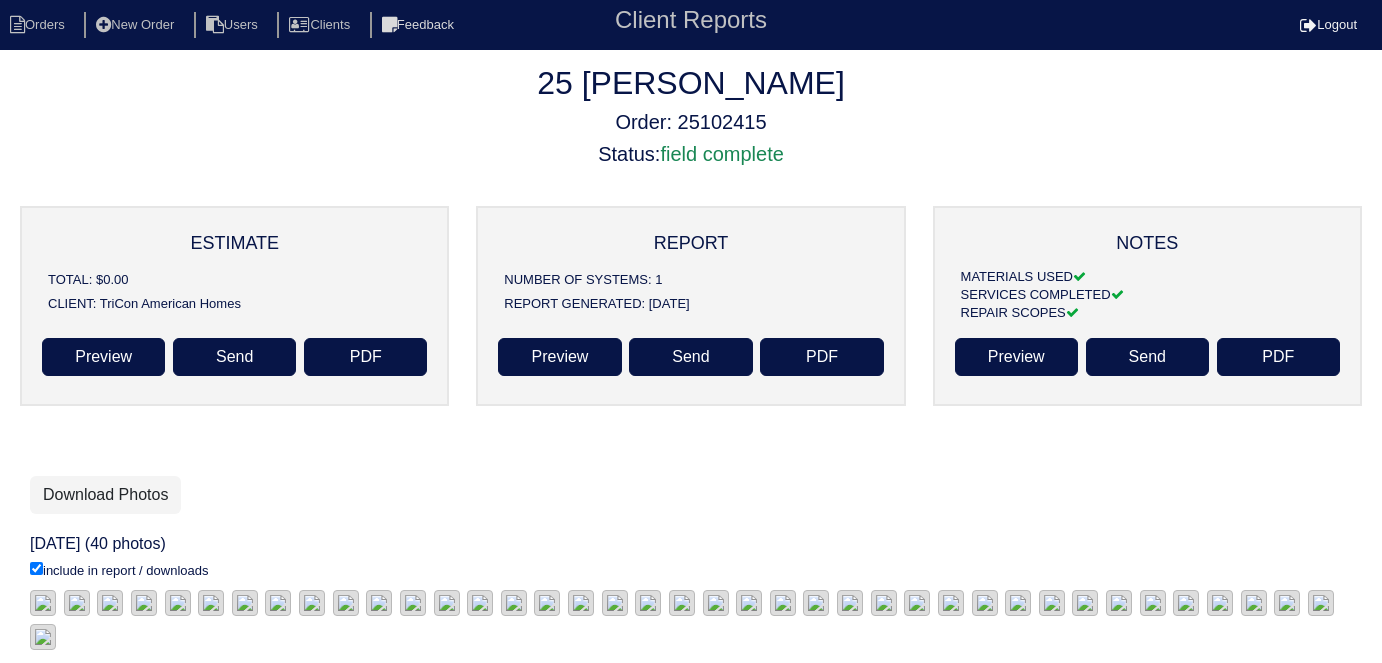 scroll, scrollTop: 0, scrollLeft: 0, axis: both 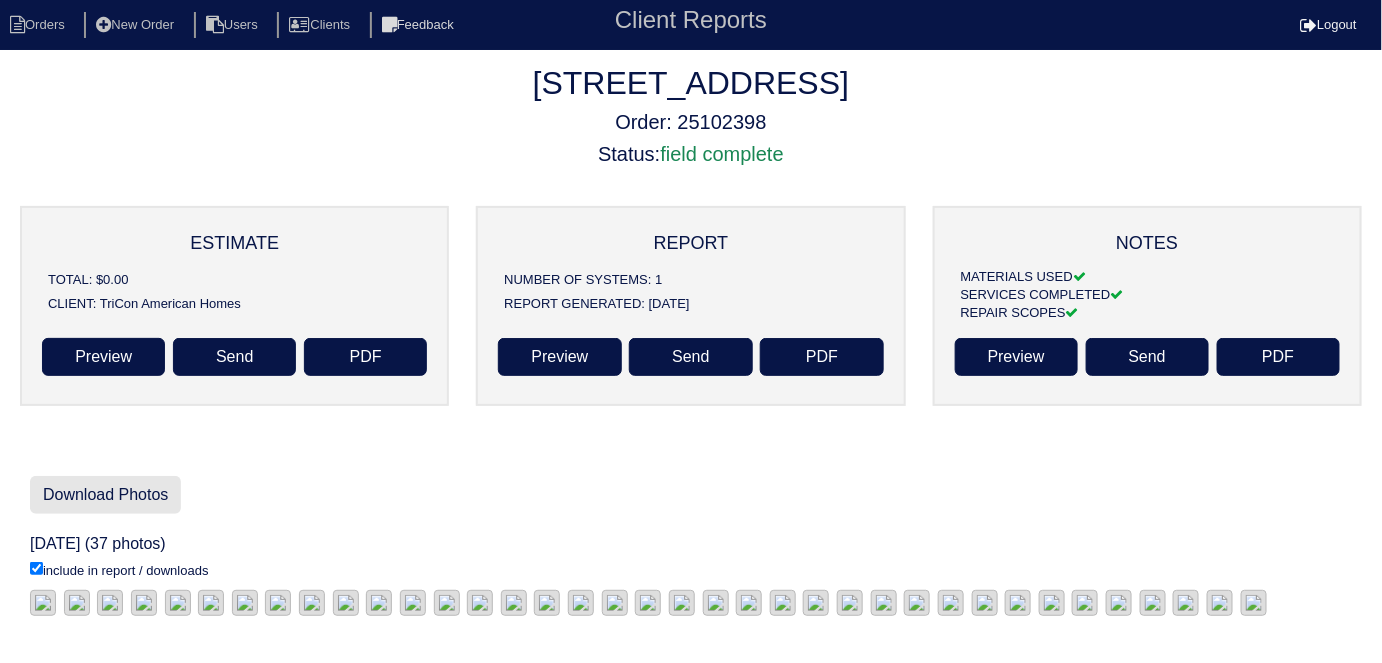 click on "Download Photos" at bounding box center [105, 495] 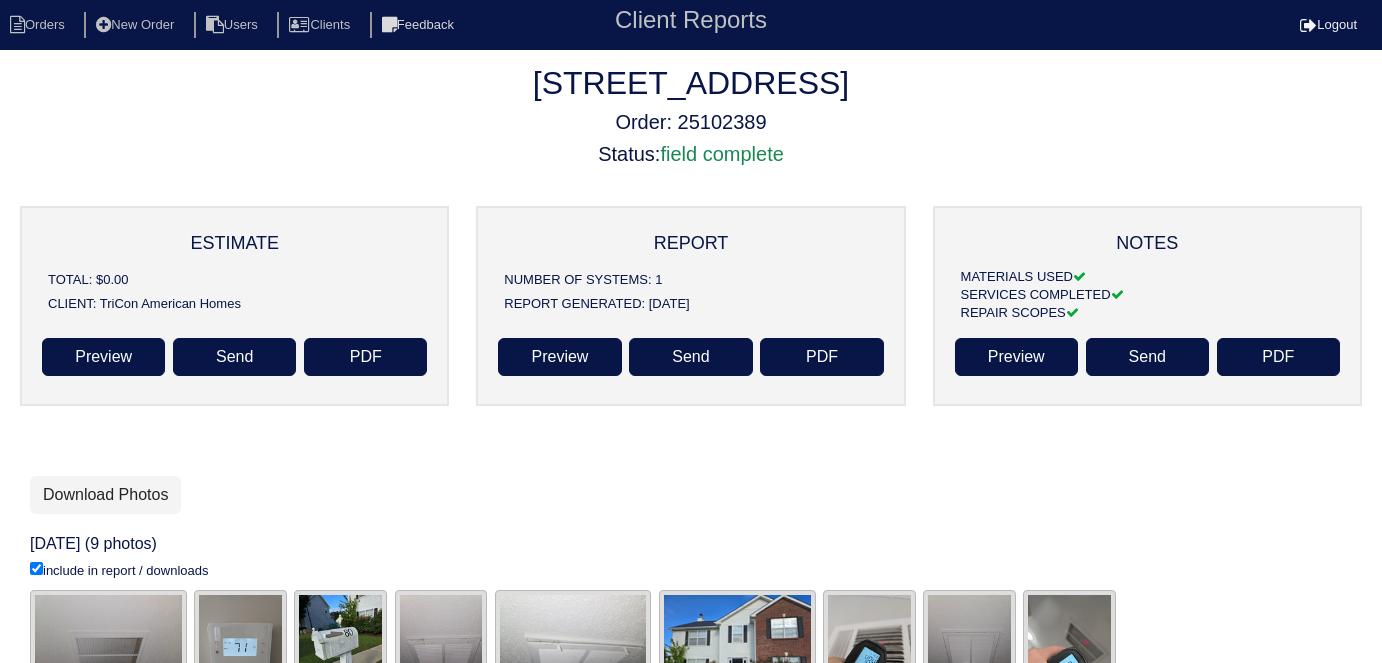 scroll, scrollTop: 0, scrollLeft: 0, axis: both 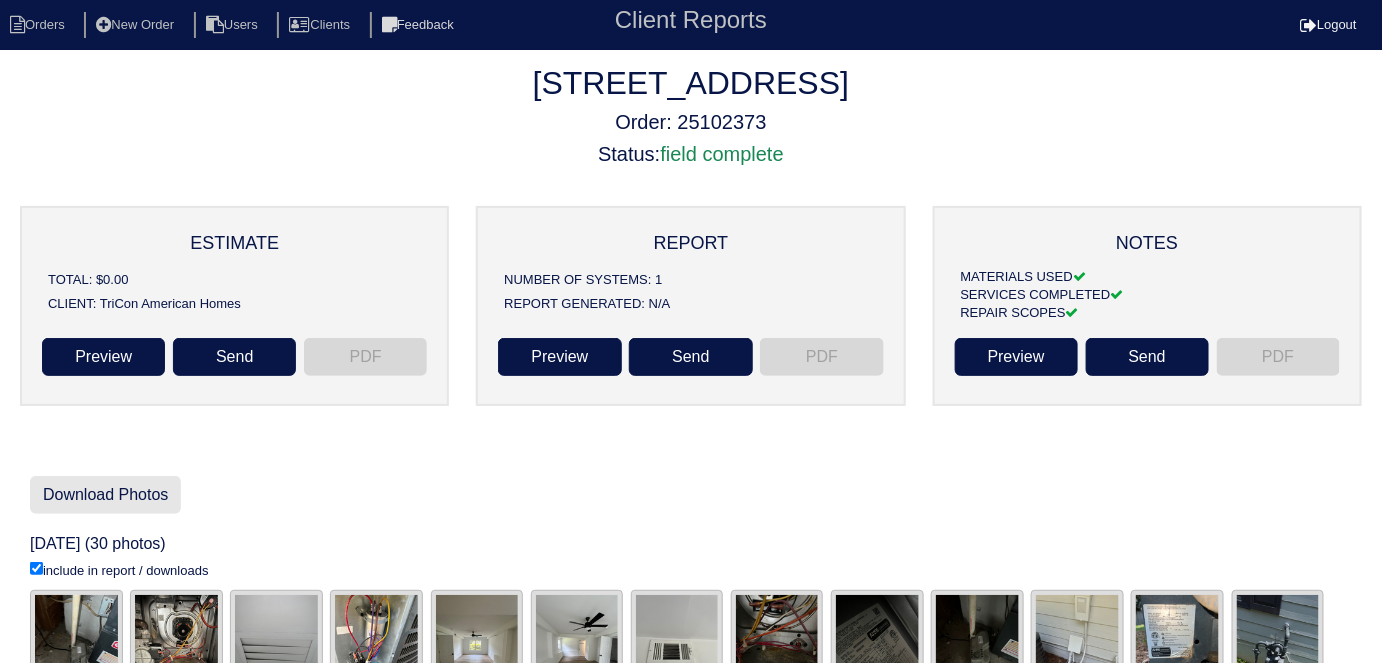 click on "Download Photos" at bounding box center [105, 495] 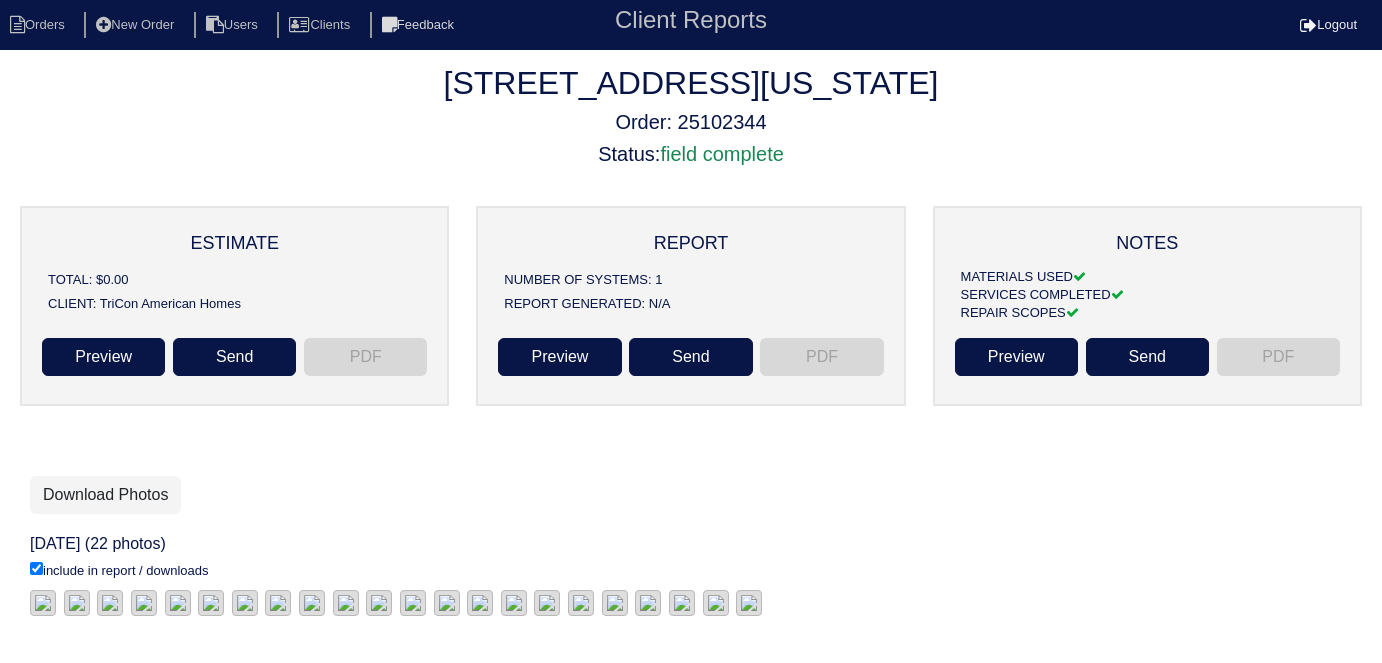 scroll, scrollTop: 0, scrollLeft: 0, axis: both 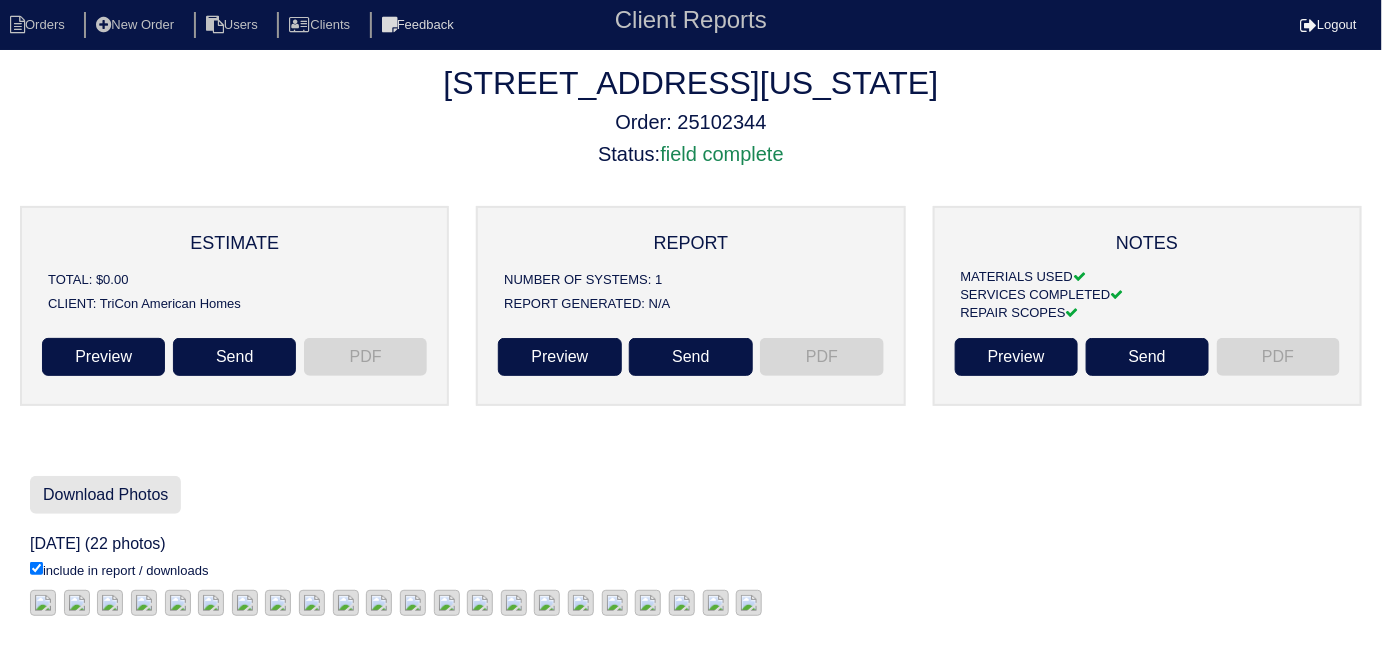 click on "Download Photos" at bounding box center (105, 495) 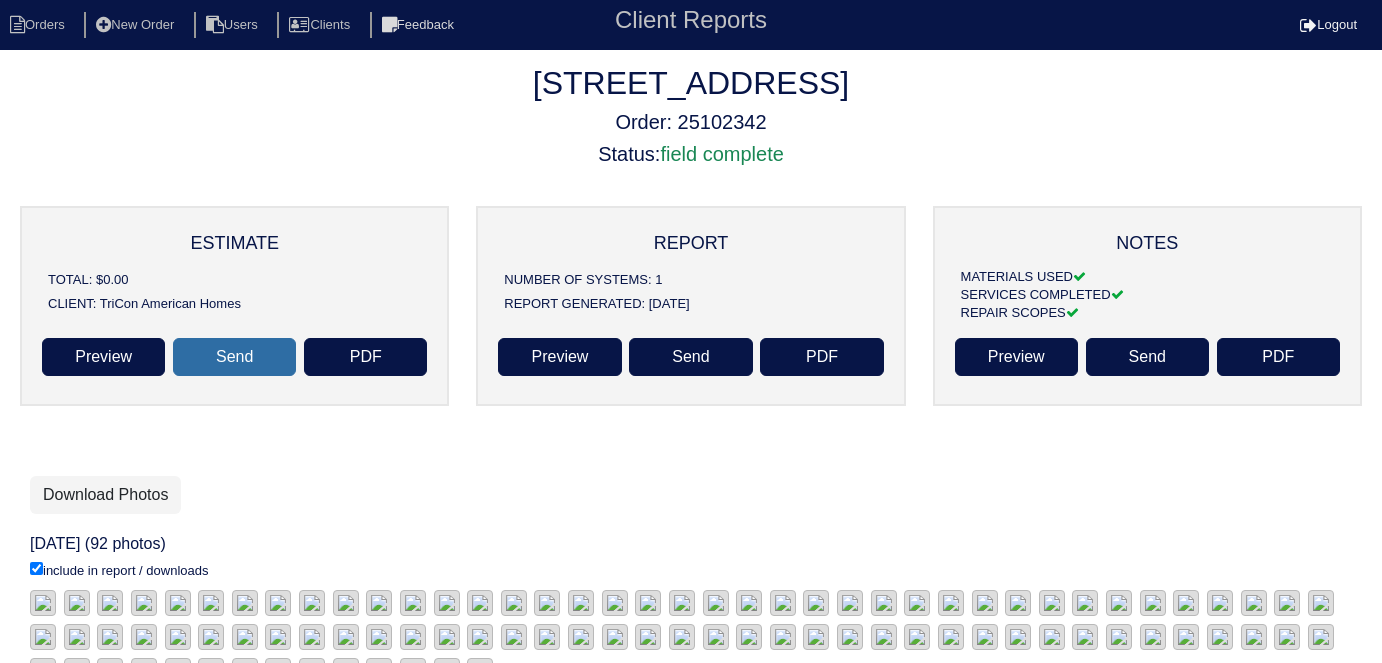 scroll, scrollTop: 0, scrollLeft: 0, axis: both 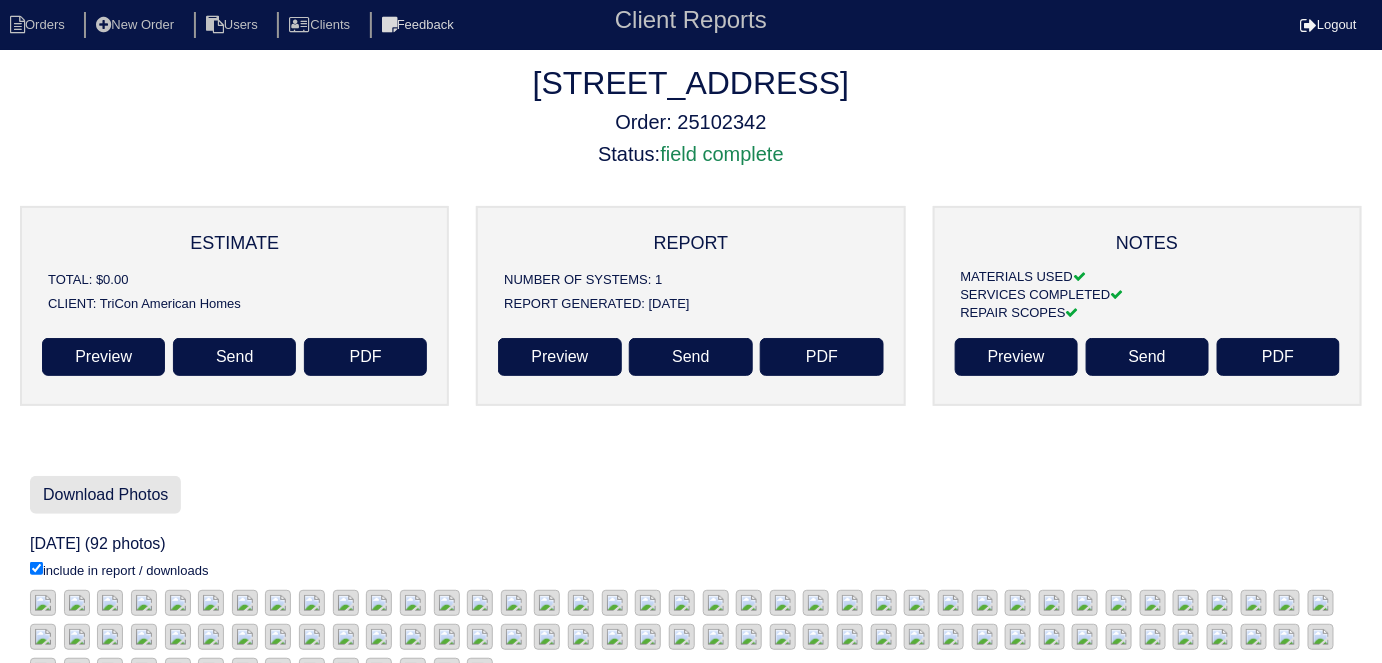 click on "Download Photos" at bounding box center [105, 495] 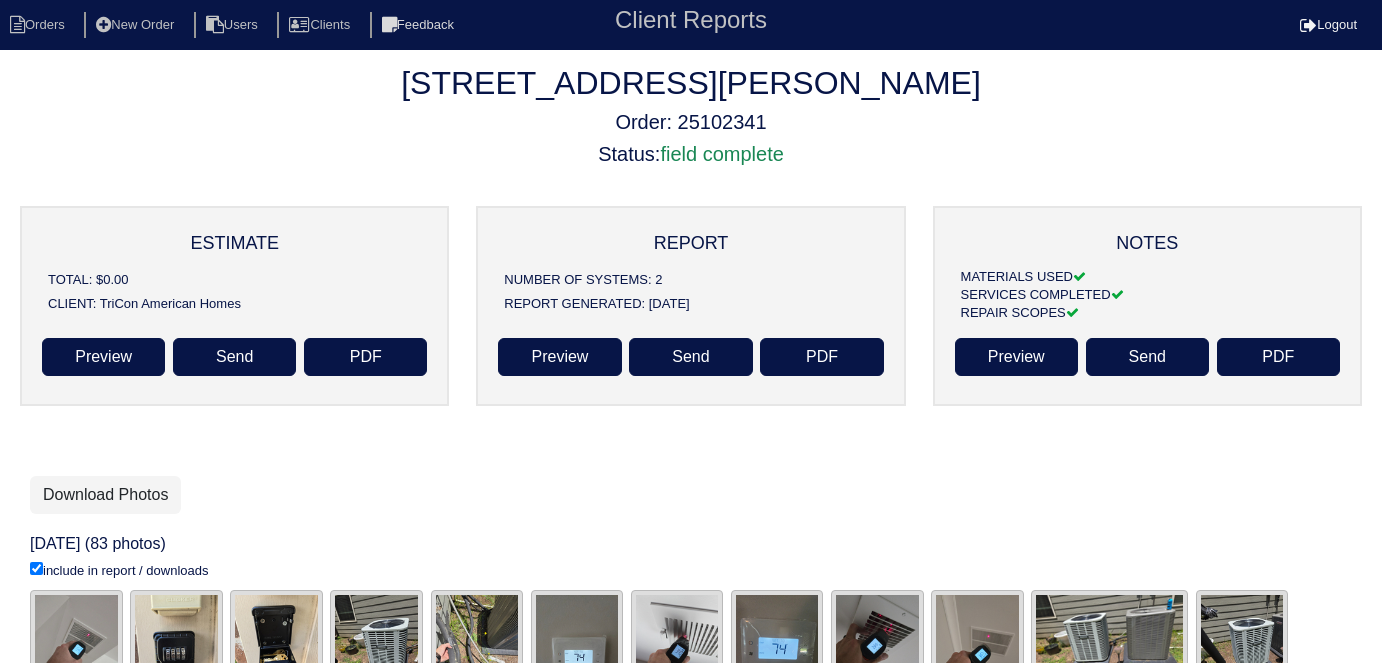scroll, scrollTop: 0, scrollLeft: 0, axis: both 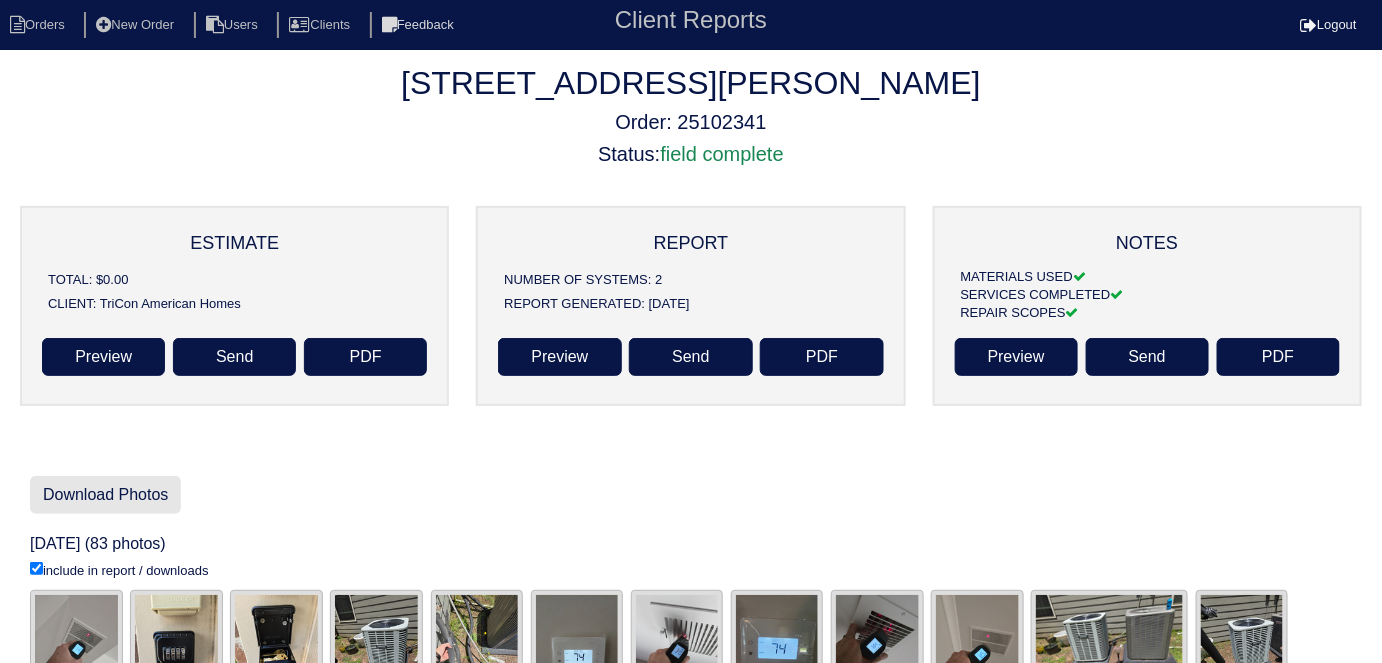 click on "Download Photos" at bounding box center (105, 495) 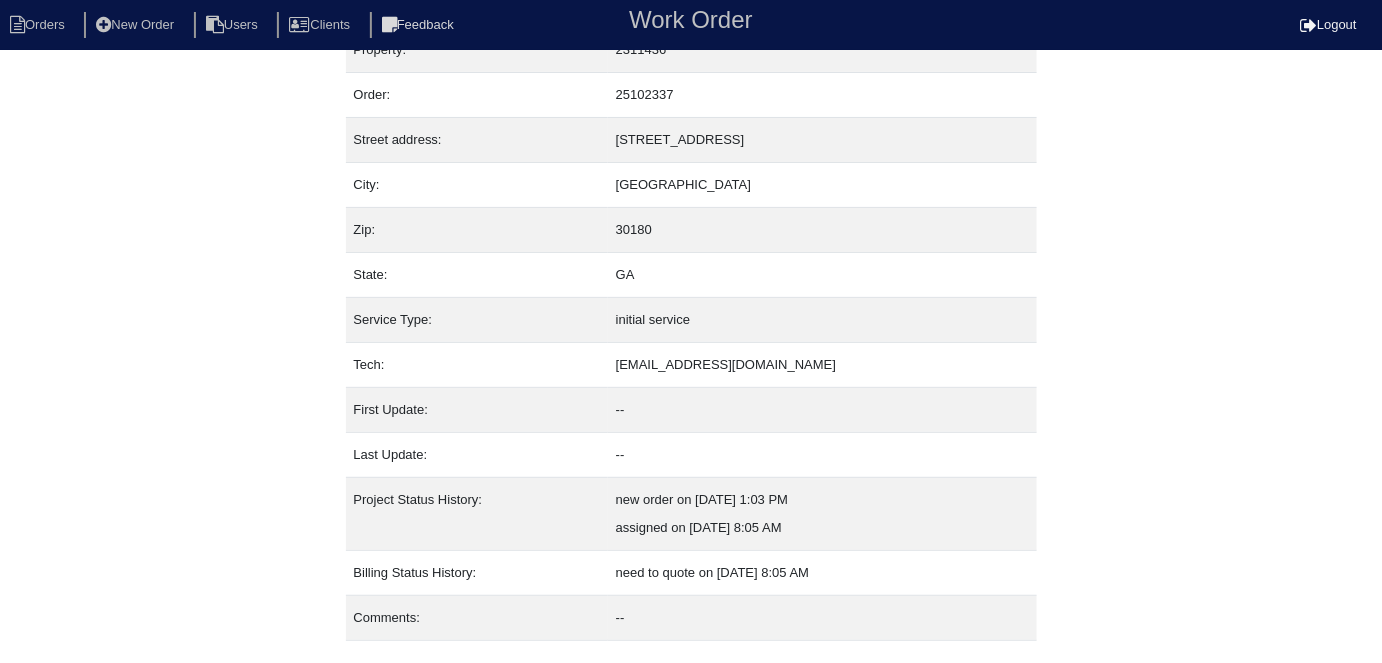 scroll, scrollTop: 77, scrollLeft: 0, axis: vertical 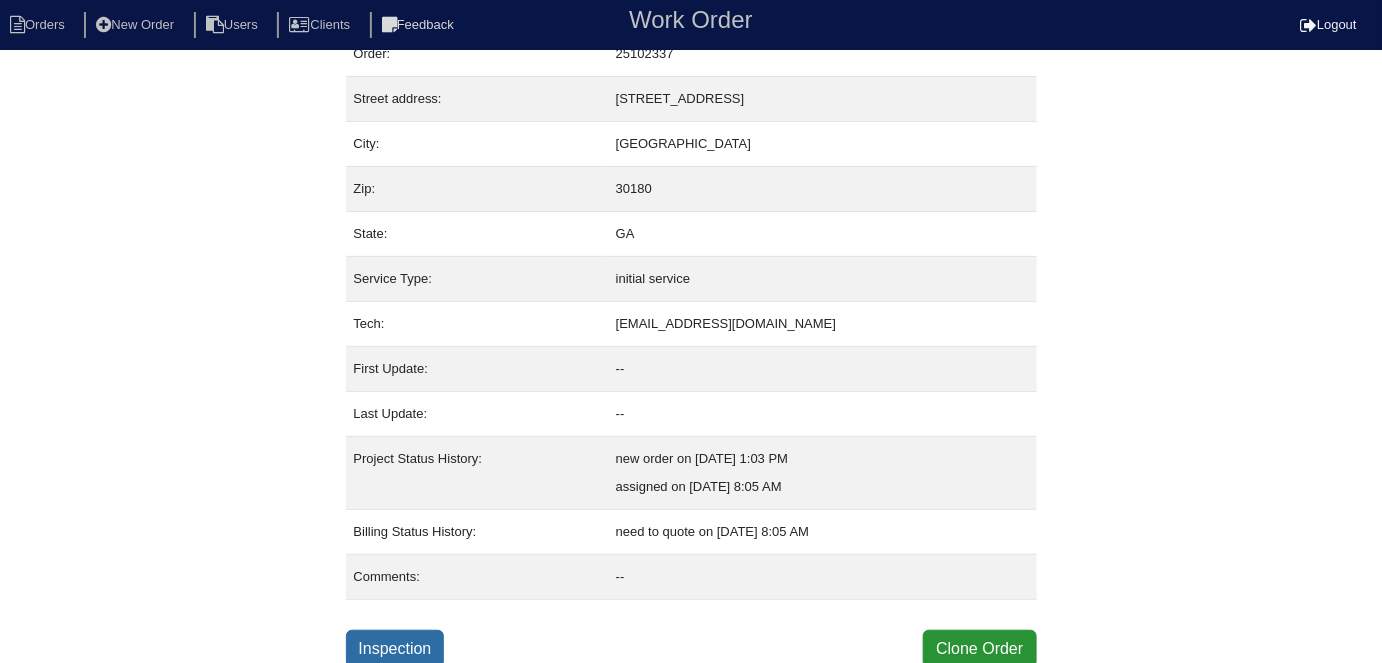click on "Inspection" at bounding box center [395, 649] 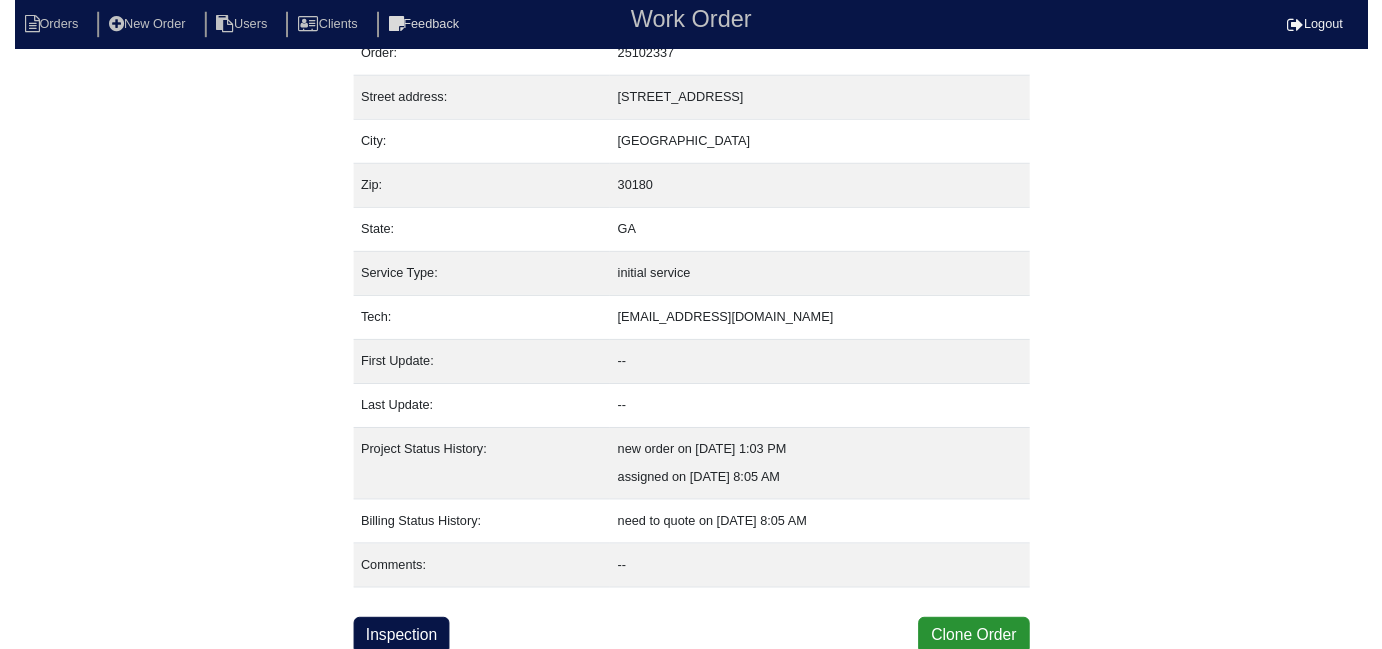 scroll, scrollTop: 0, scrollLeft: 0, axis: both 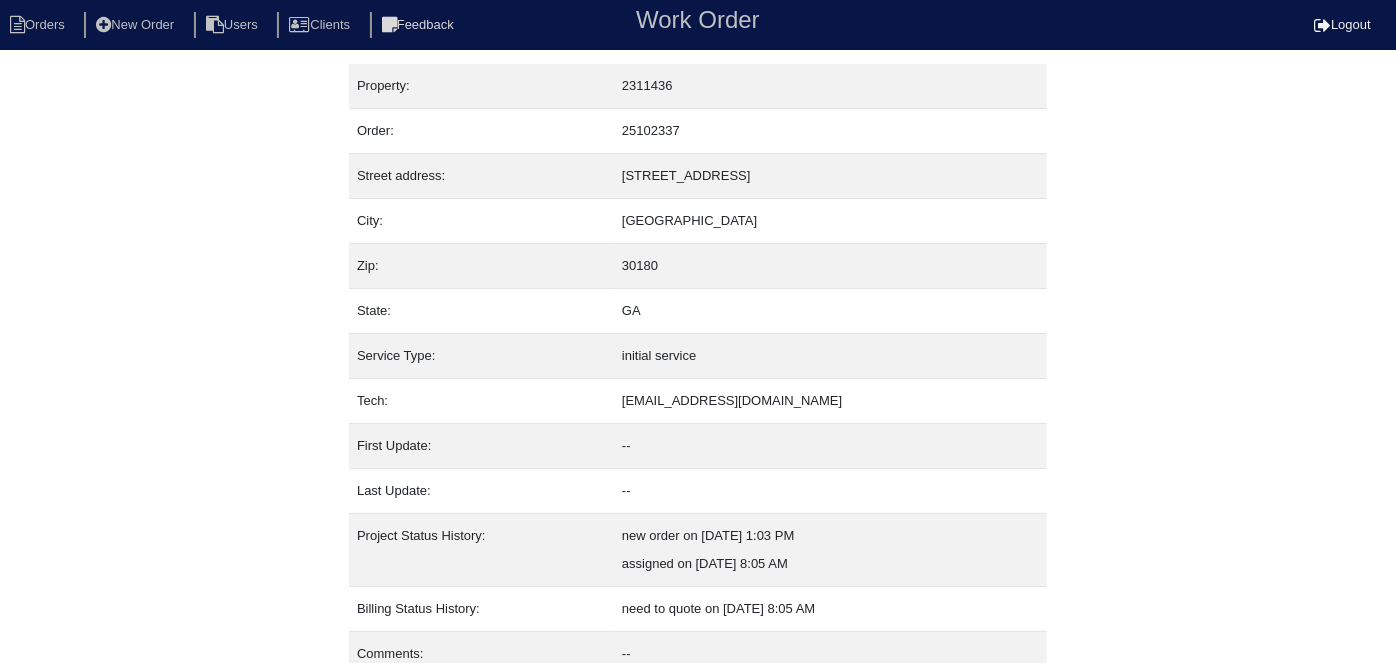 select on "0" 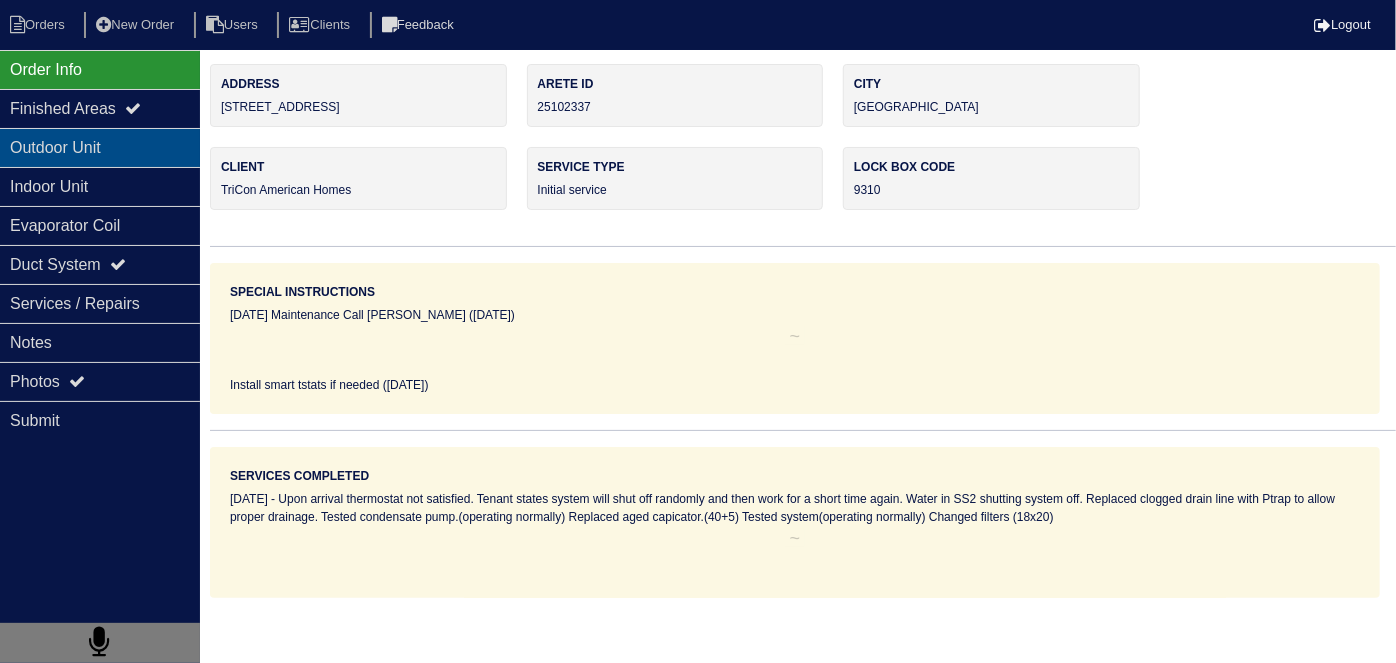 click on "Outdoor Unit" at bounding box center (100, 147) 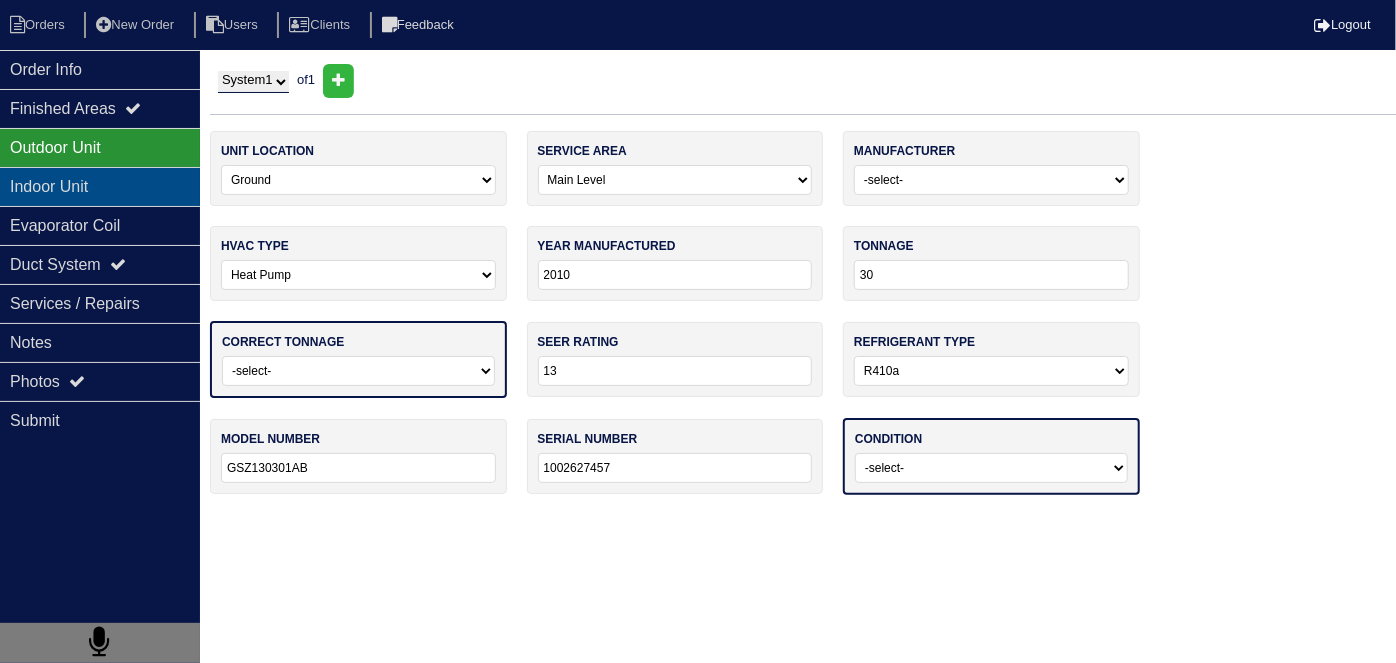 click on "Indoor Unit" at bounding box center (100, 186) 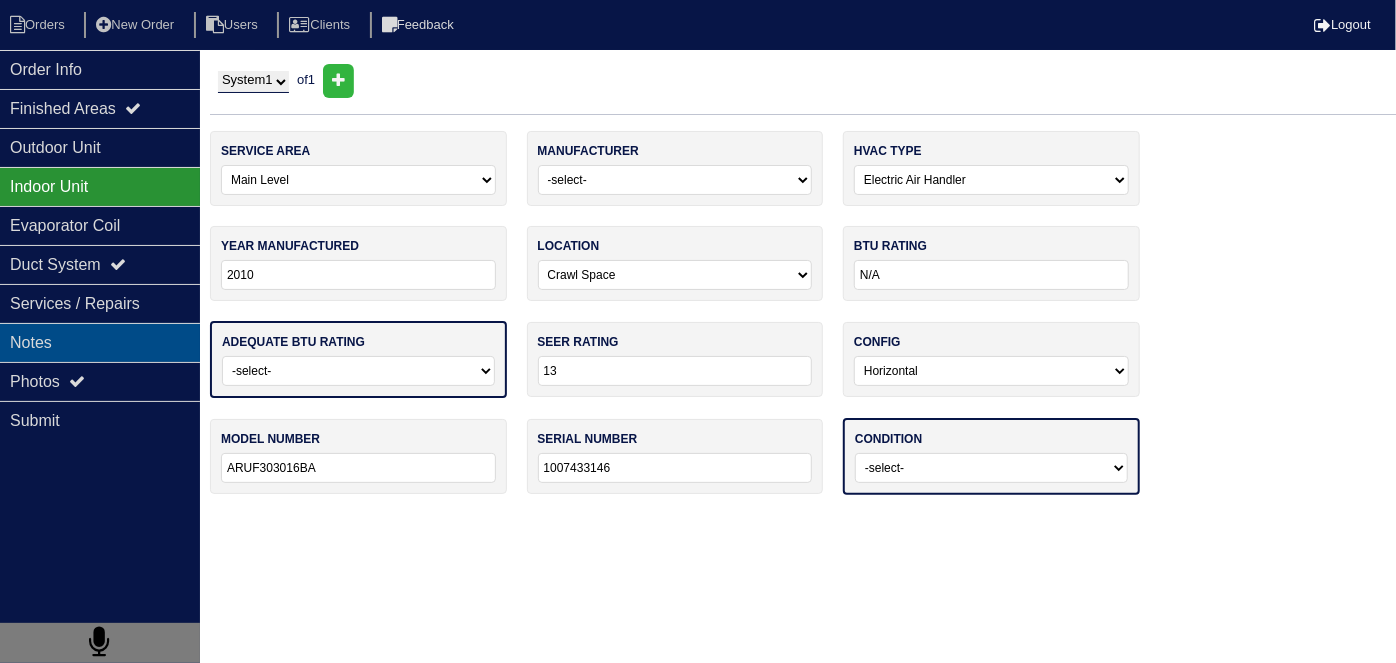 click on "Notes" at bounding box center (100, 342) 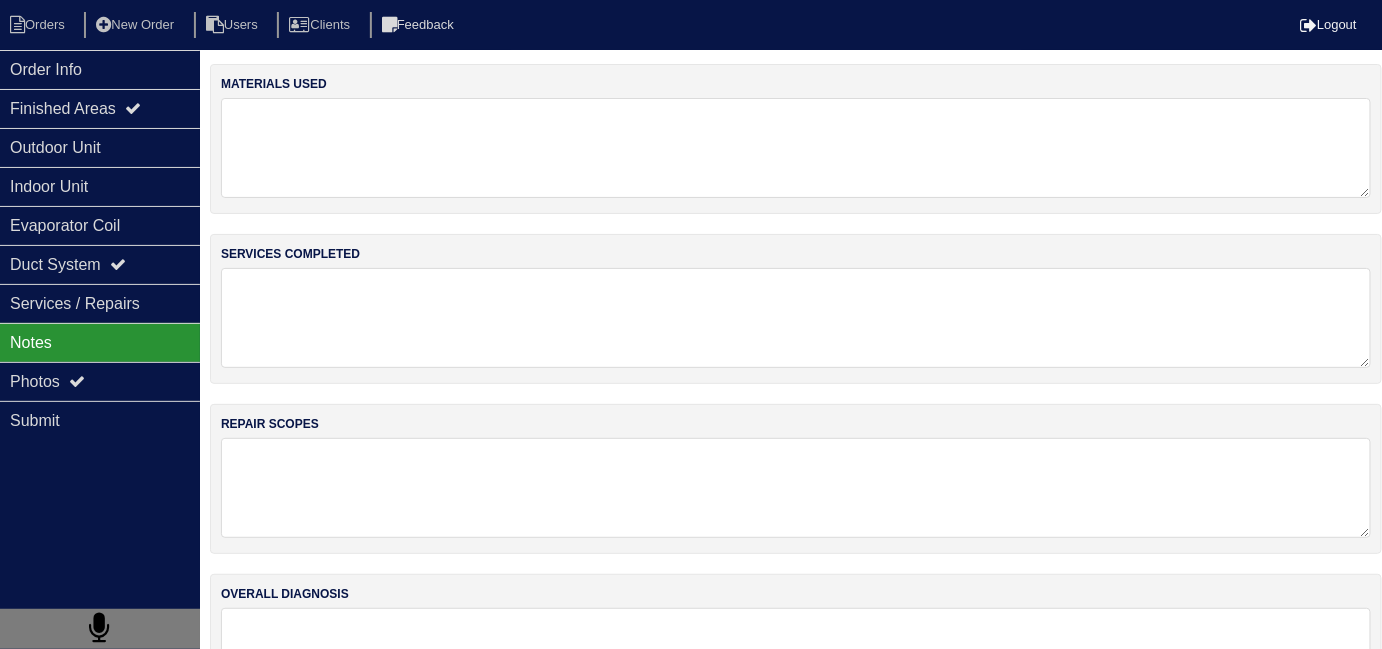 click at bounding box center [796, 318] 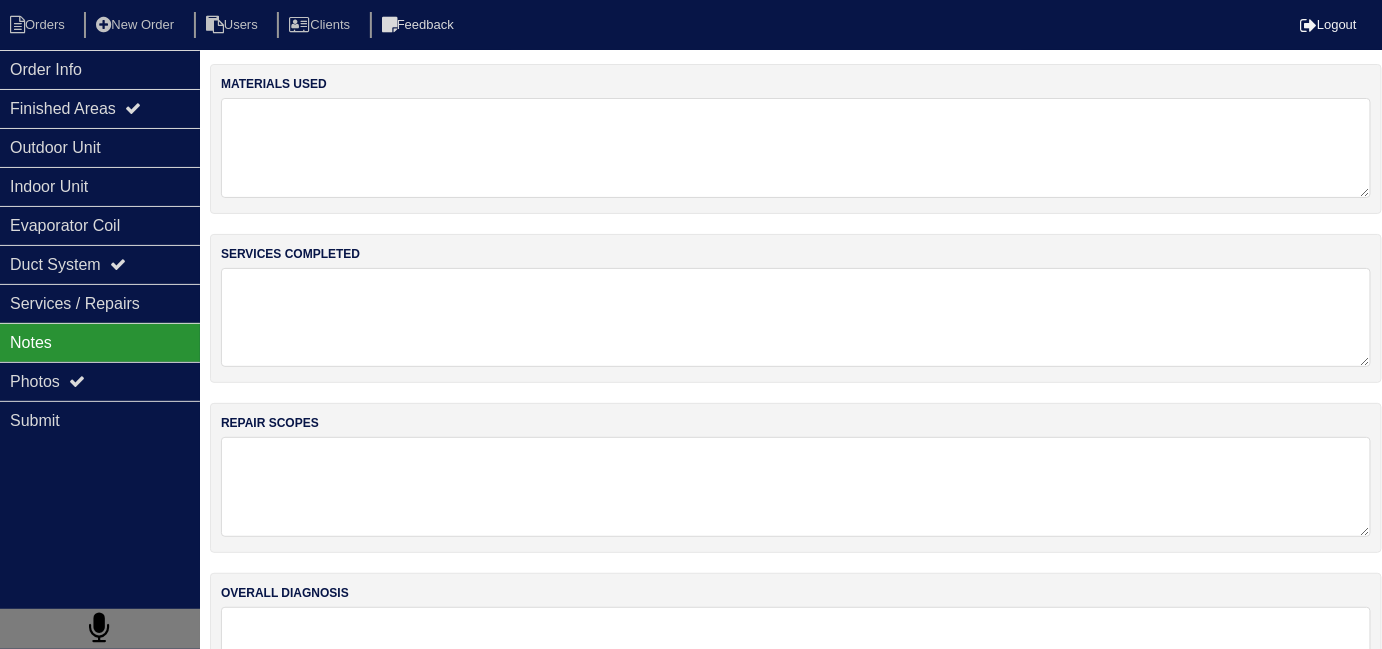 click at bounding box center [796, 148] 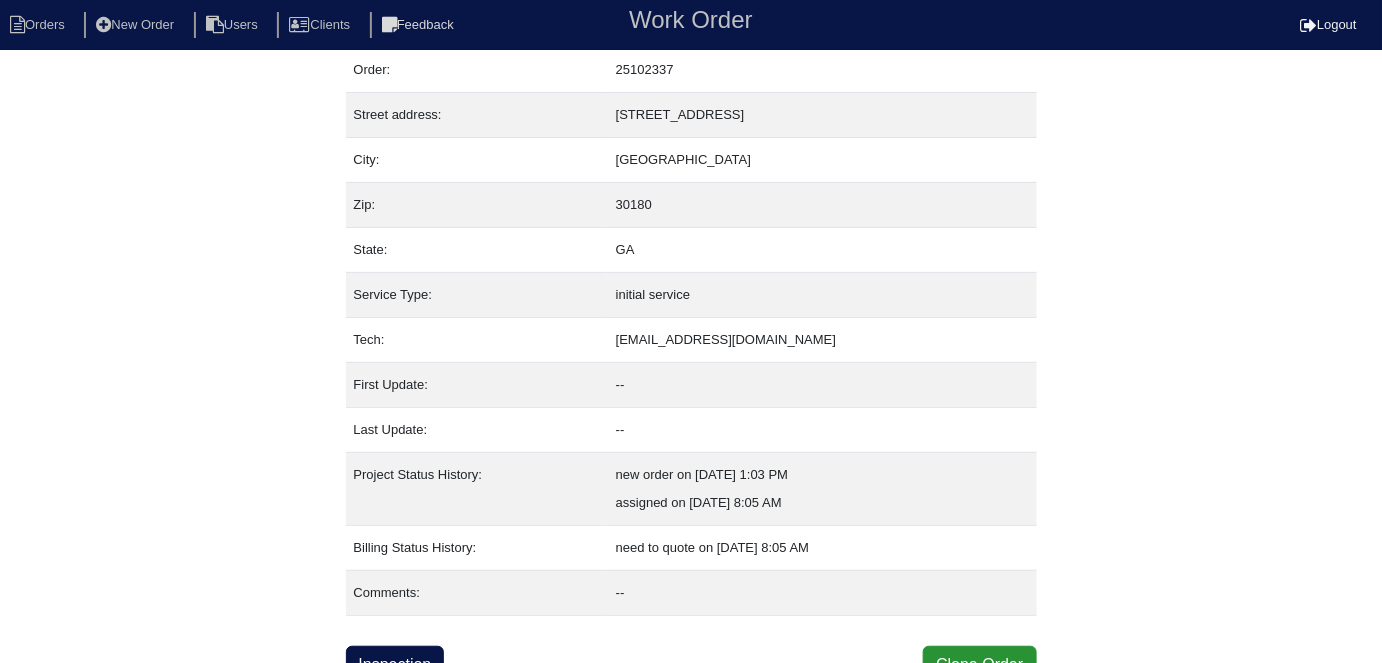 scroll, scrollTop: 77, scrollLeft: 0, axis: vertical 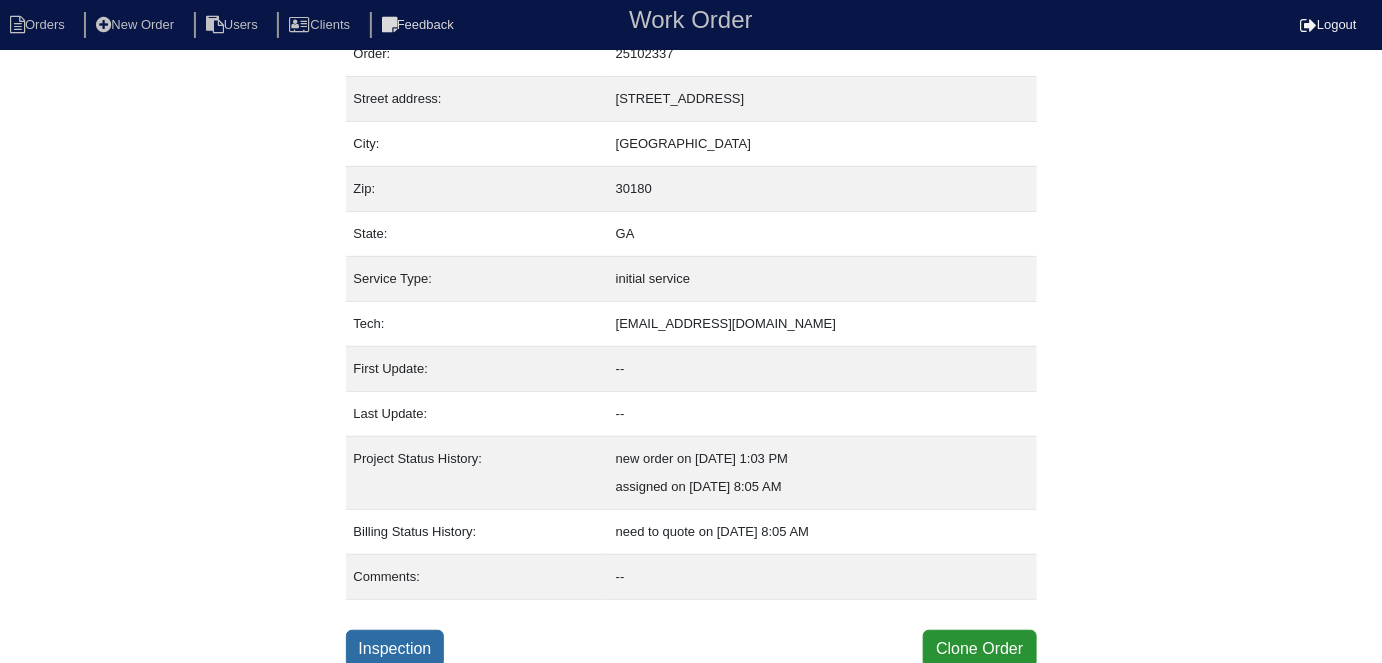 click on "Inspection" at bounding box center (395, 649) 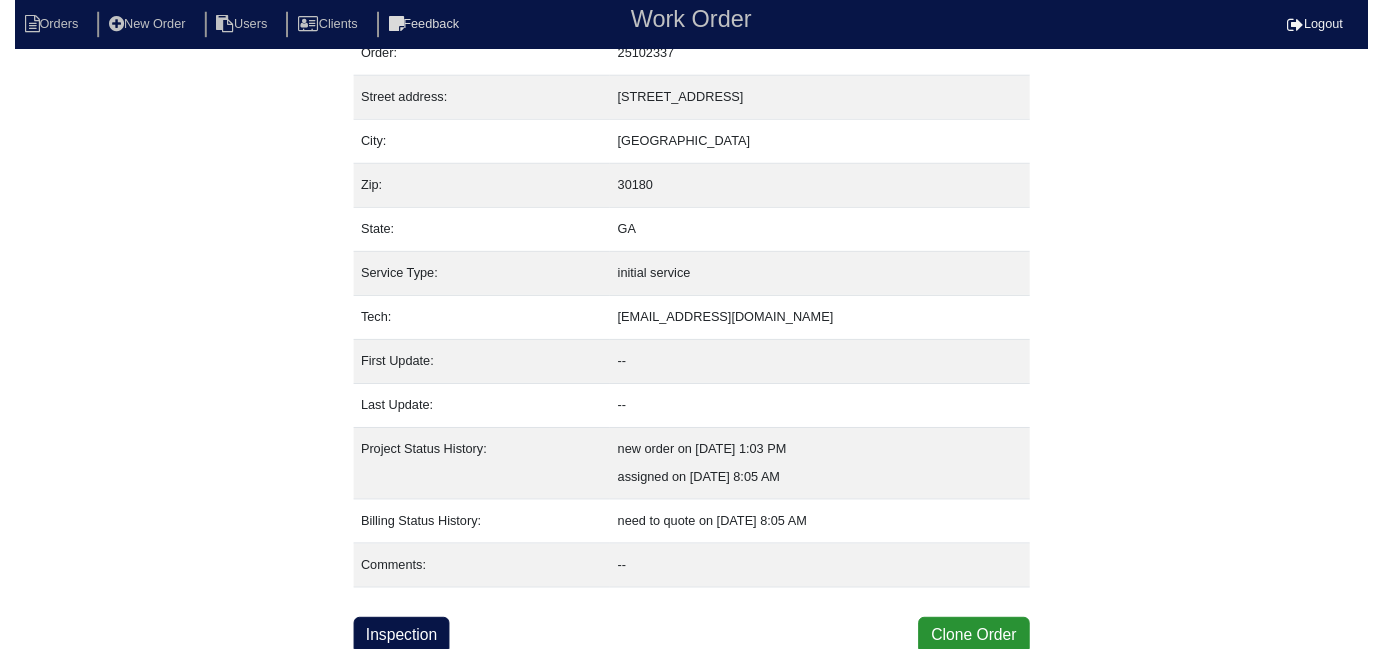 scroll, scrollTop: 0, scrollLeft: 0, axis: both 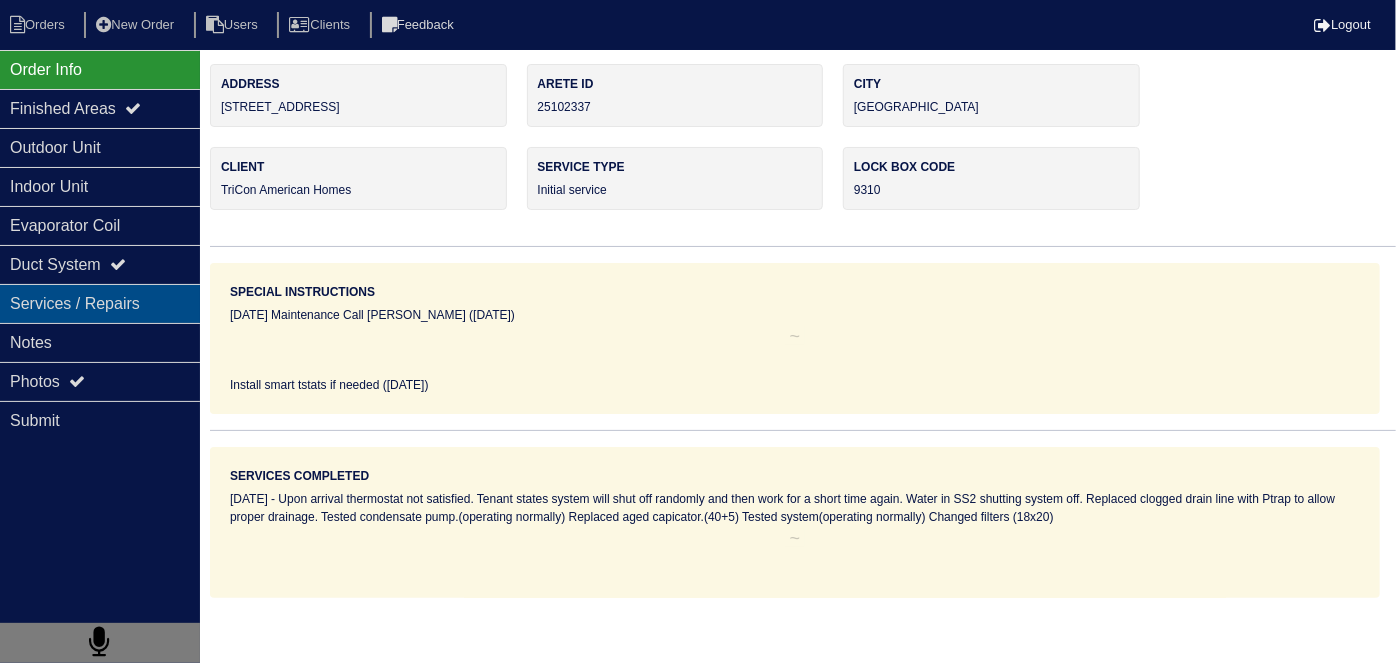 drag, startPoint x: 128, startPoint y: 307, endPoint x: 127, endPoint y: 318, distance: 11.045361 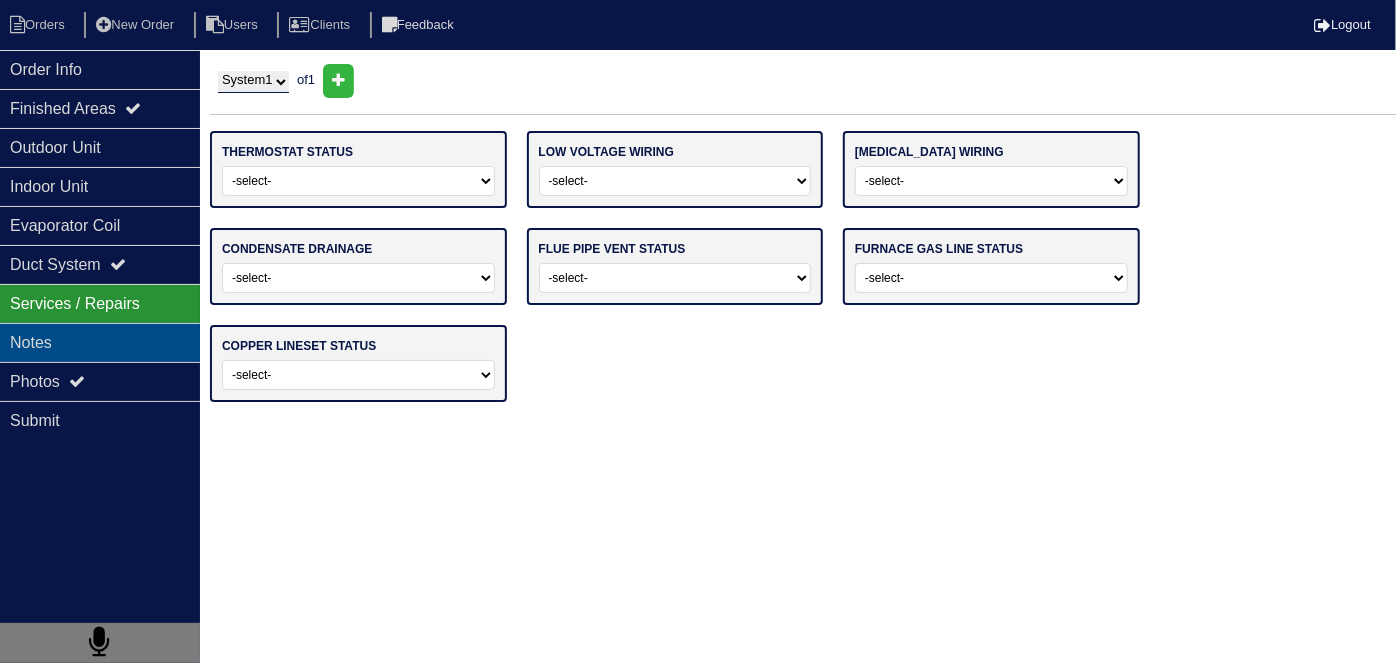 click on "Notes" at bounding box center [100, 342] 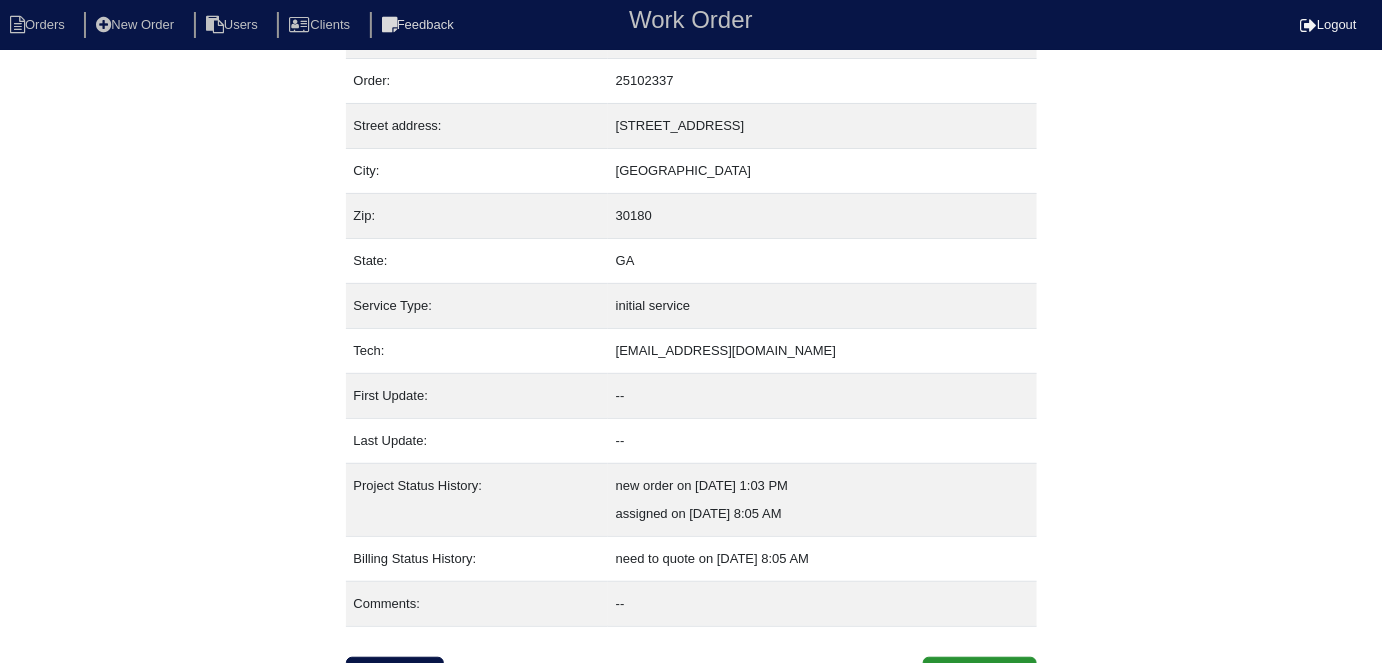 scroll, scrollTop: 77, scrollLeft: 0, axis: vertical 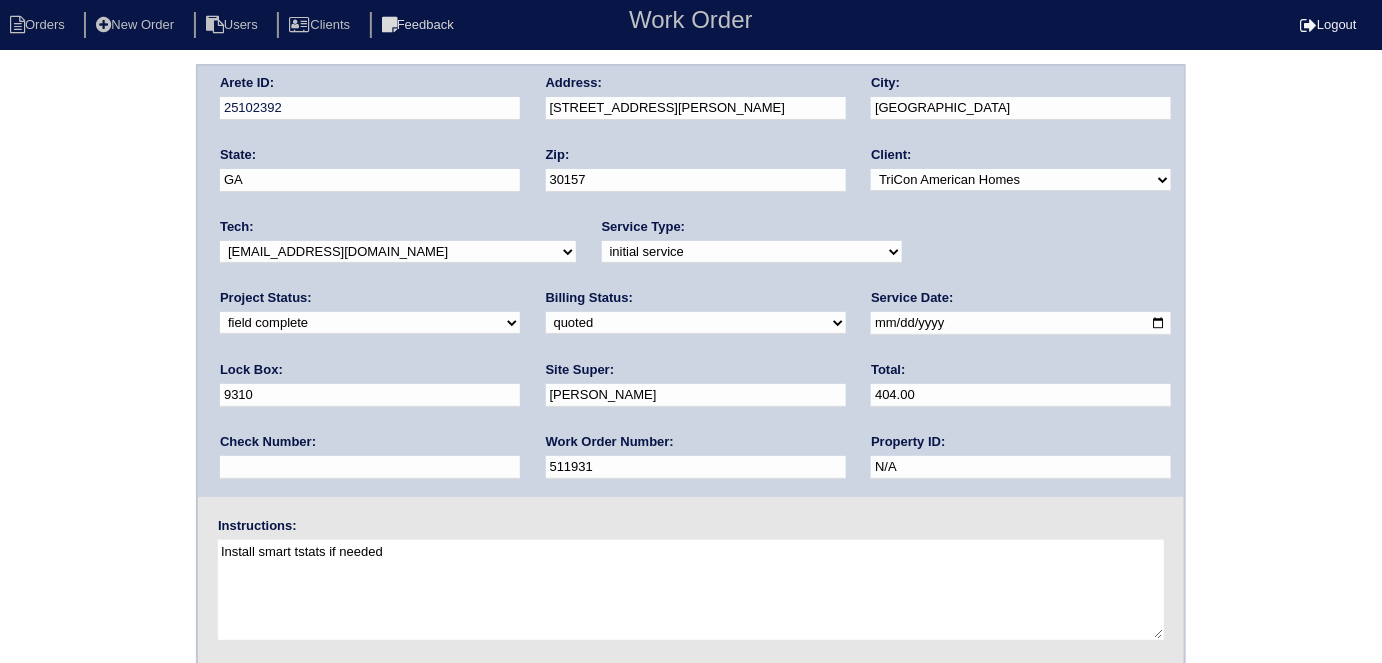 click on "need to quote
quoted
need to invoice
invoiced
paid
warranty
purchase order needed
unknown
in quickbooks" at bounding box center (696, 323) 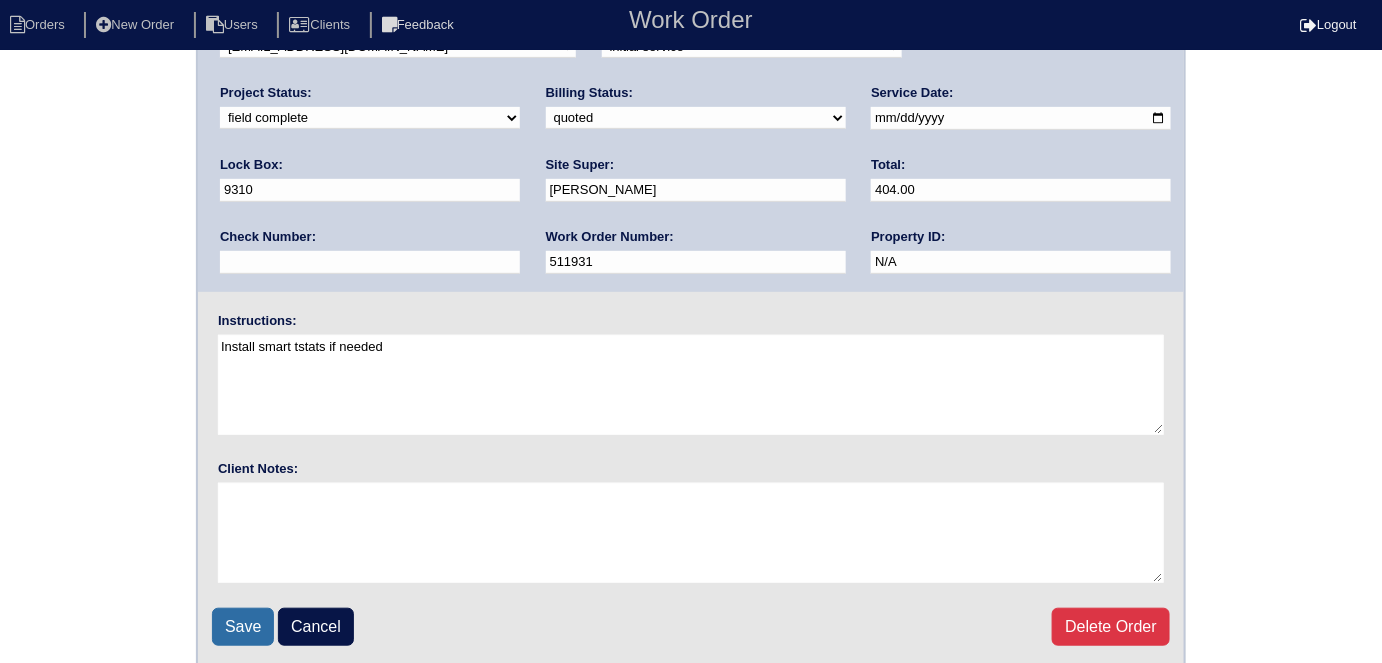 click on "Save" at bounding box center [243, 627] 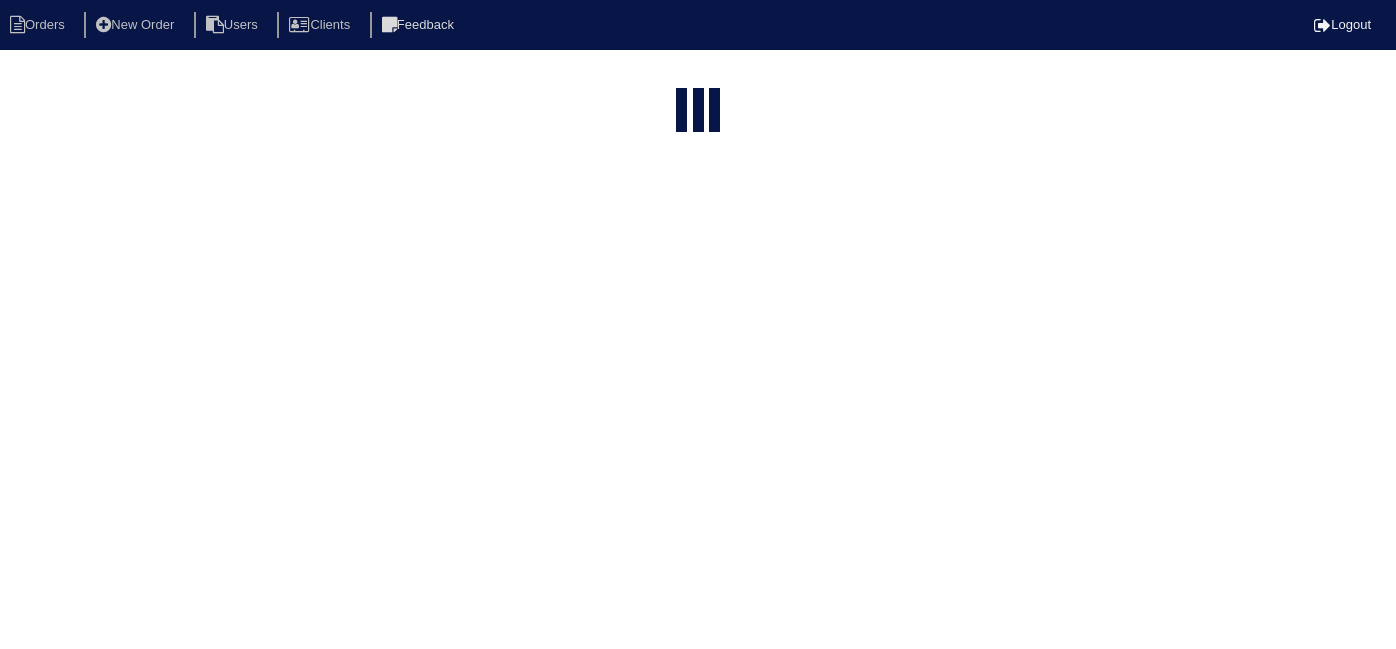 select on "15" 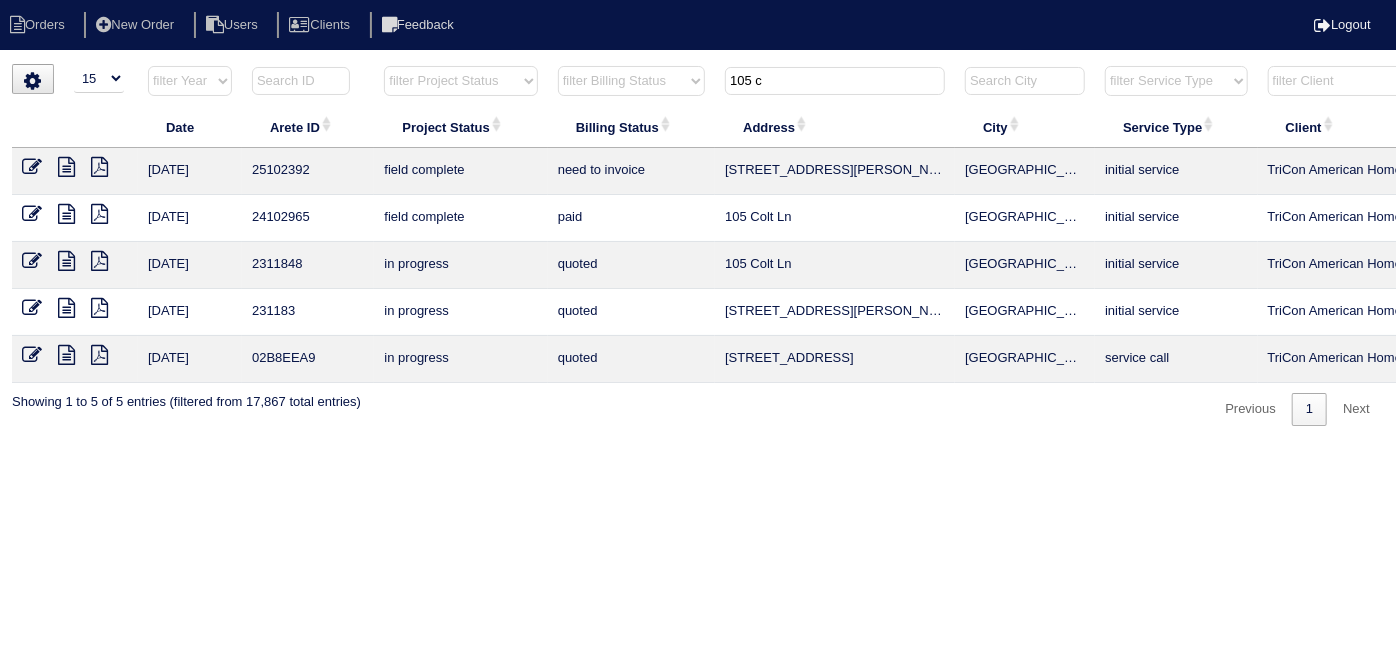 drag, startPoint x: 799, startPoint y: 77, endPoint x: 344, endPoint y: -1, distance: 461.6373 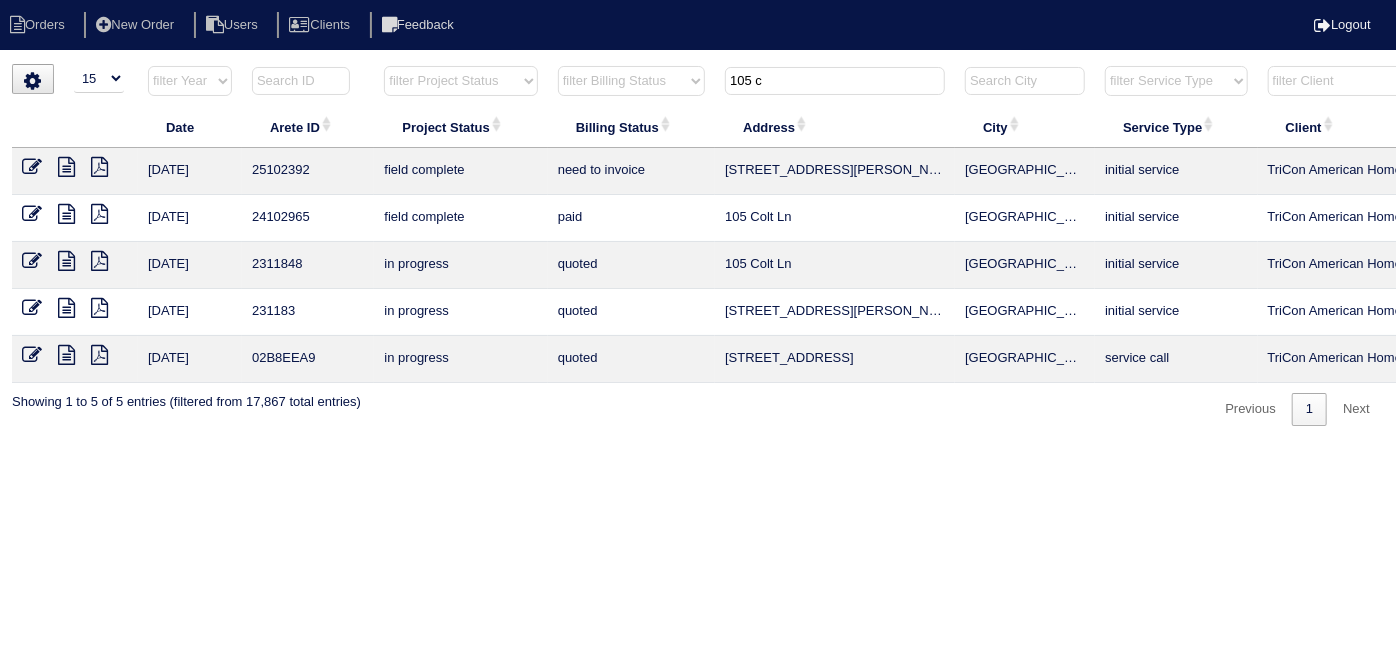 click on "Orders
New Order
Users
Clients
Feedback
Logout
Orders
New Order
Users
Clients
Message is blank.  Please add text or cancel.
Send Feedback
Cancel" at bounding box center (698, 245) 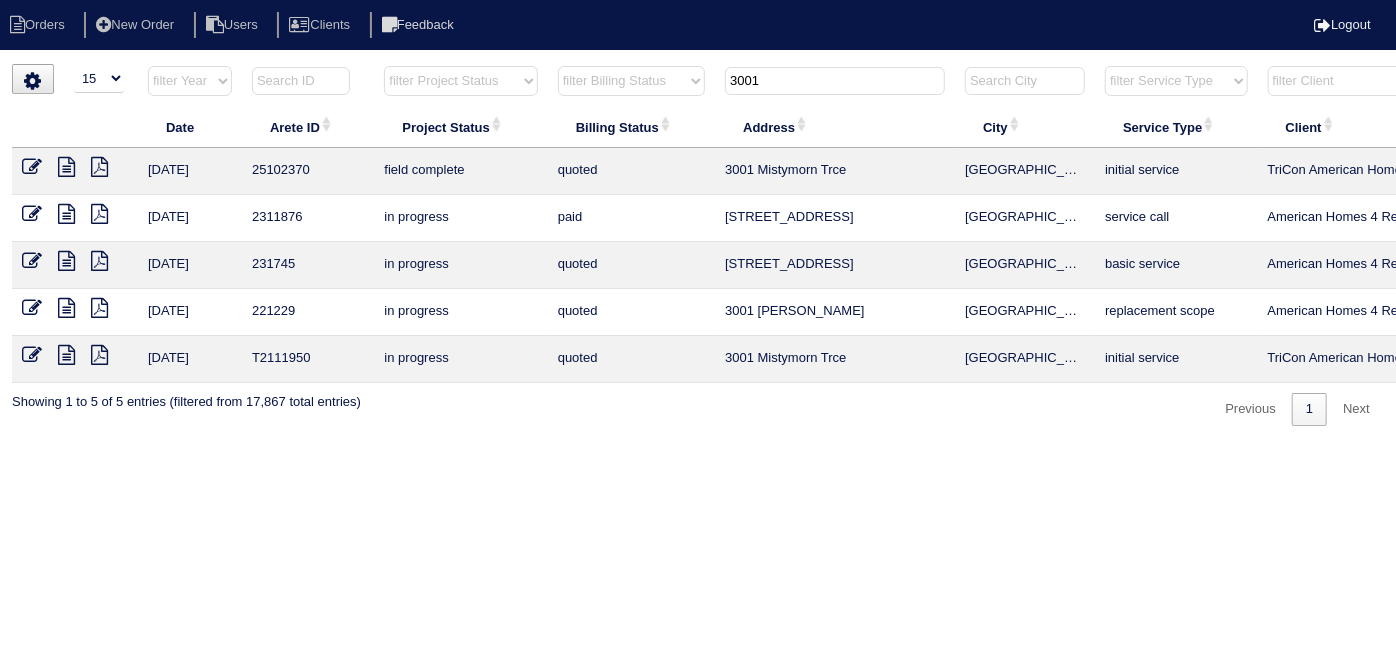 type on "3001" 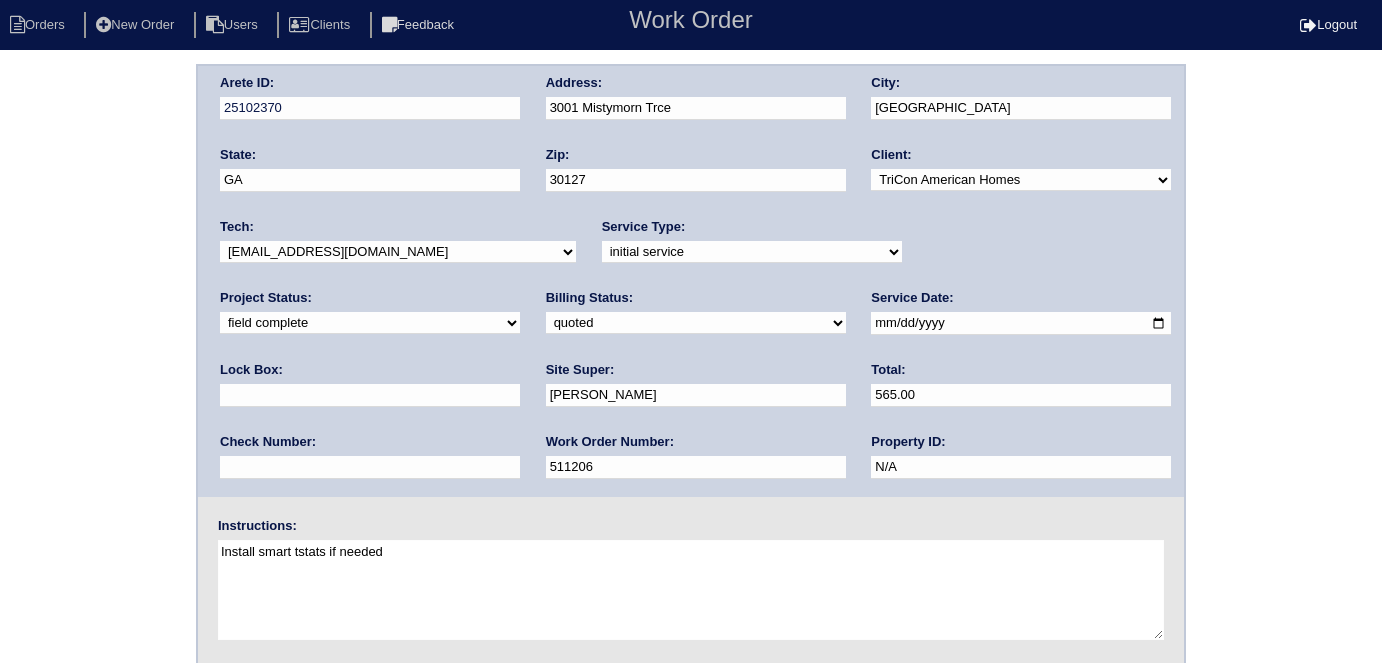 scroll, scrollTop: 0, scrollLeft: 0, axis: both 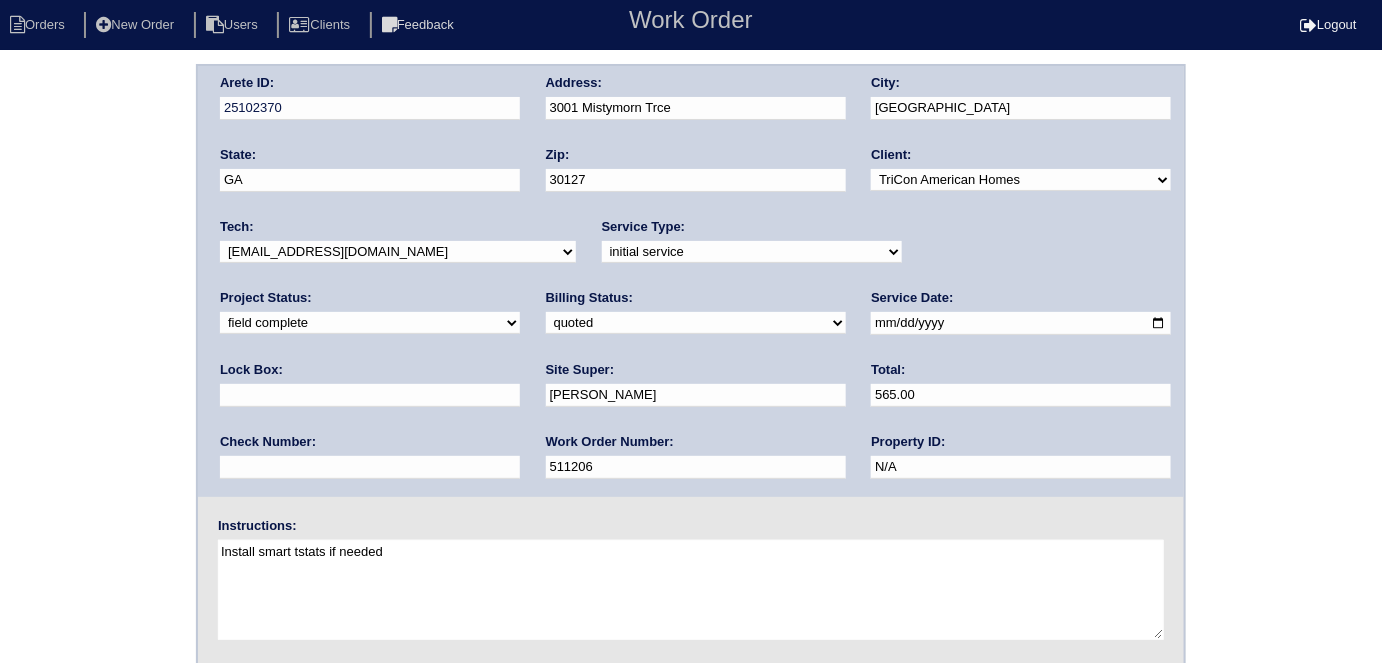 click on "need to quote
quoted
need to invoice
invoiced
paid
warranty
purchase order needed
unknown
in quickbooks" at bounding box center (696, 323) 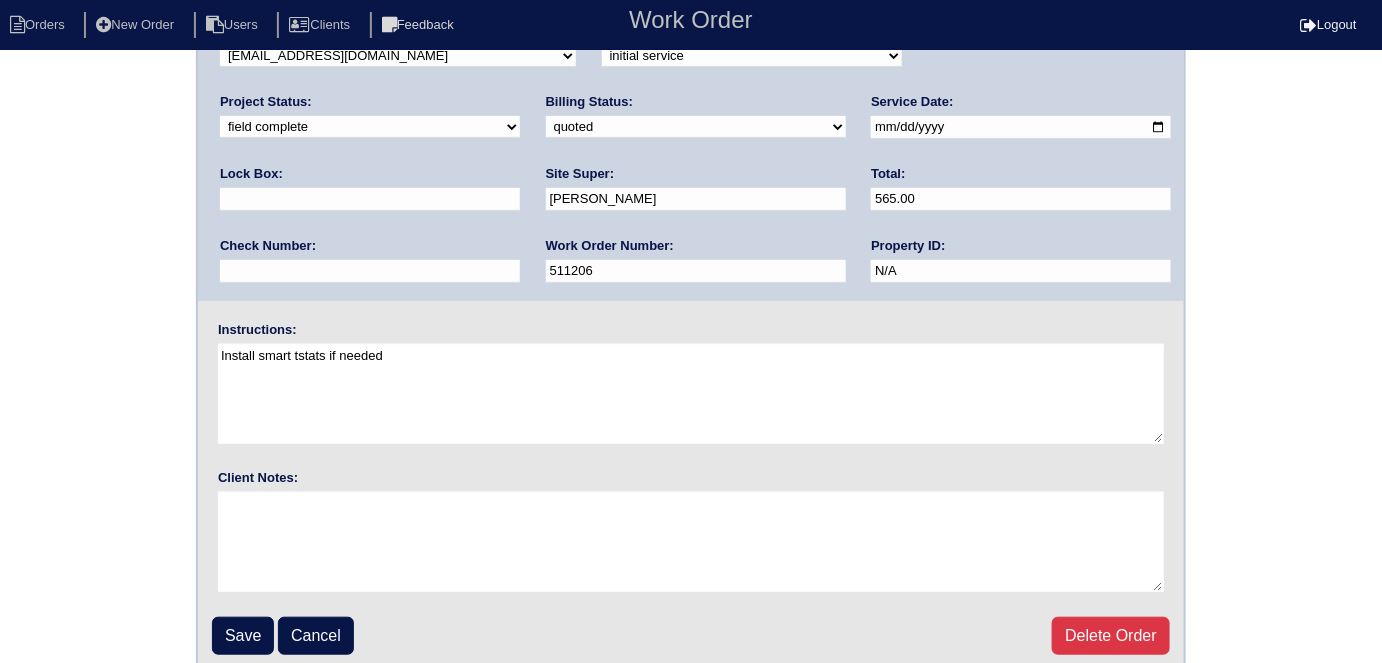 scroll, scrollTop: 205, scrollLeft: 0, axis: vertical 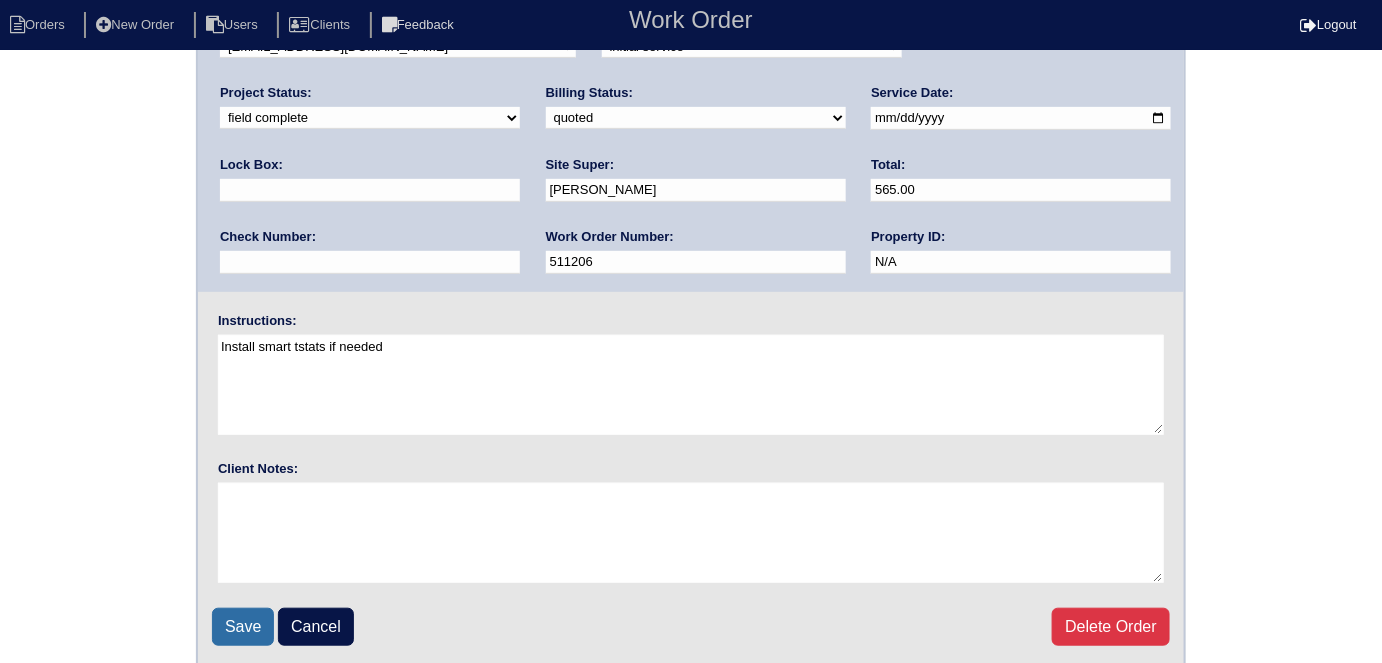 click on "Save" at bounding box center (243, 627) 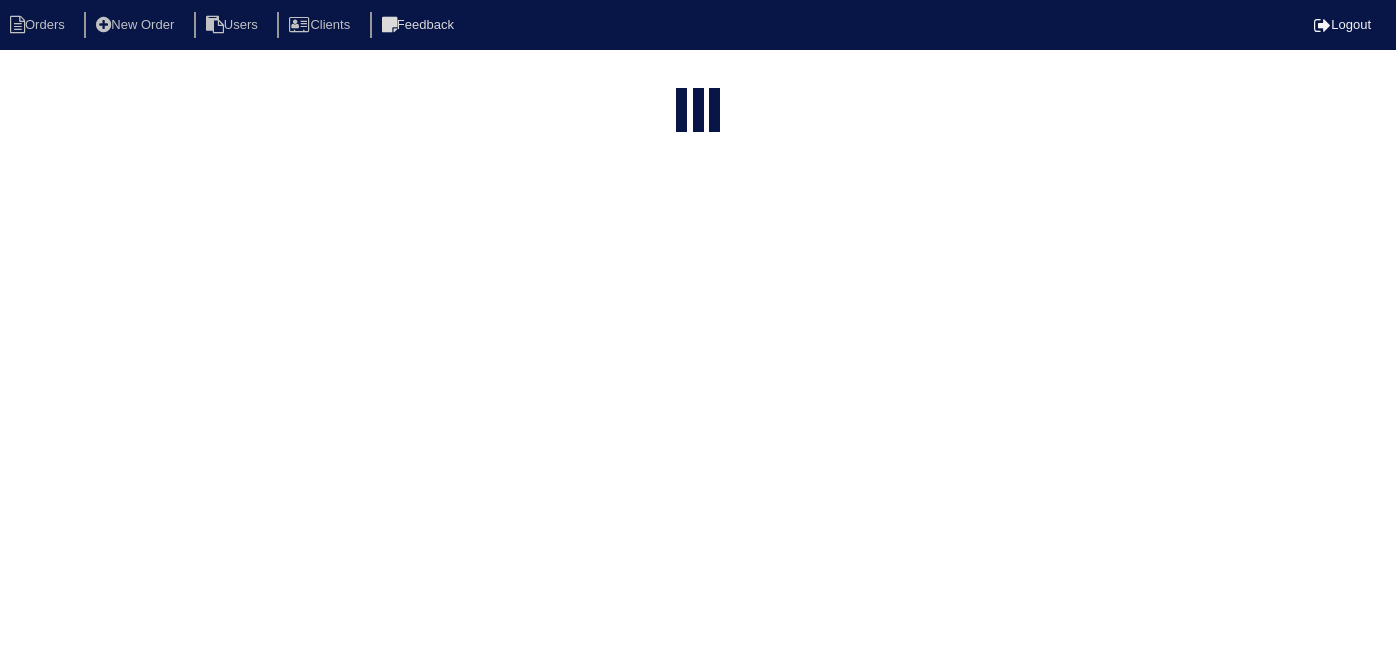 select on "15" 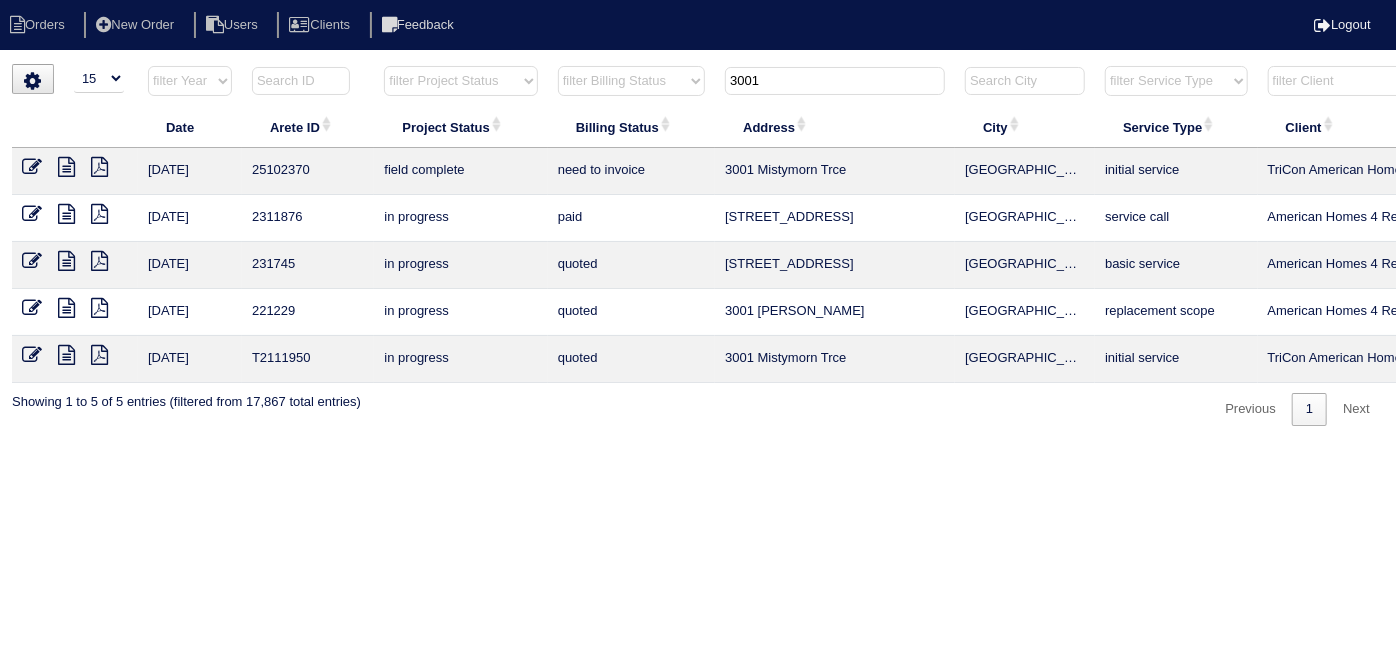drag, startPoint x: 787, startPoint y: 75, endPoint x: 418, endPoint y: 43, distance: 370.38495 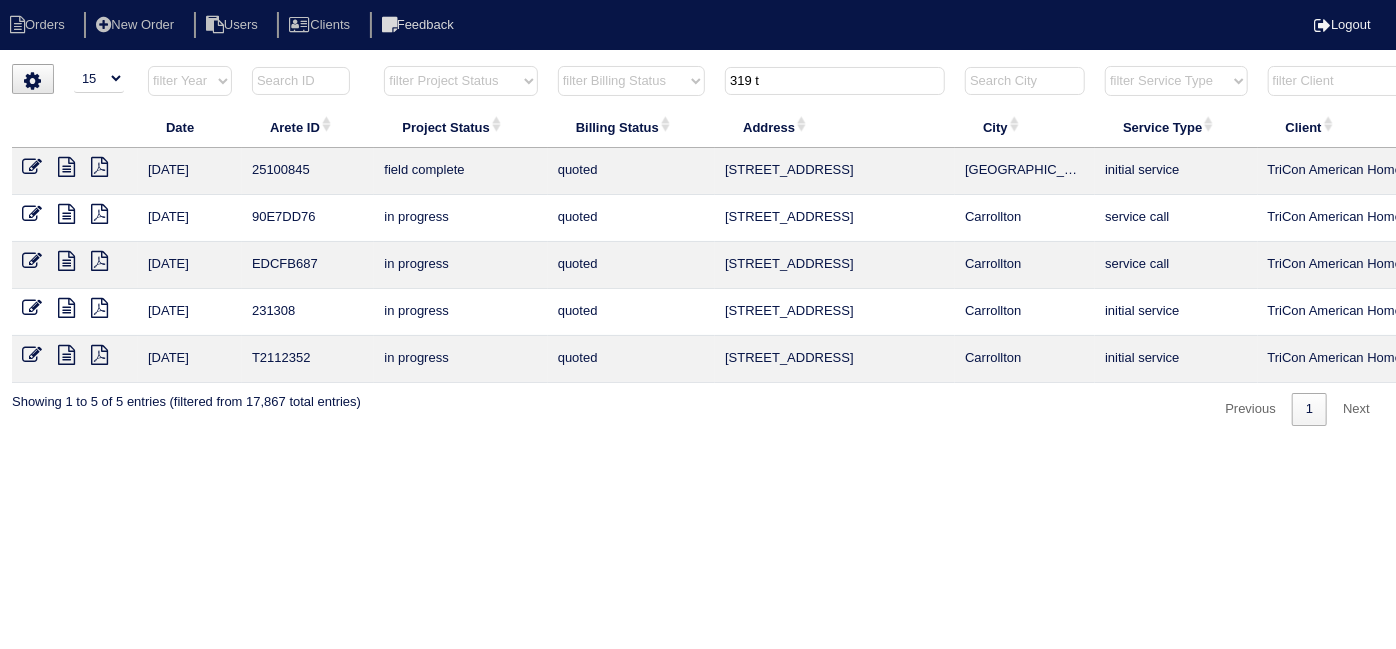 type on "319 t" 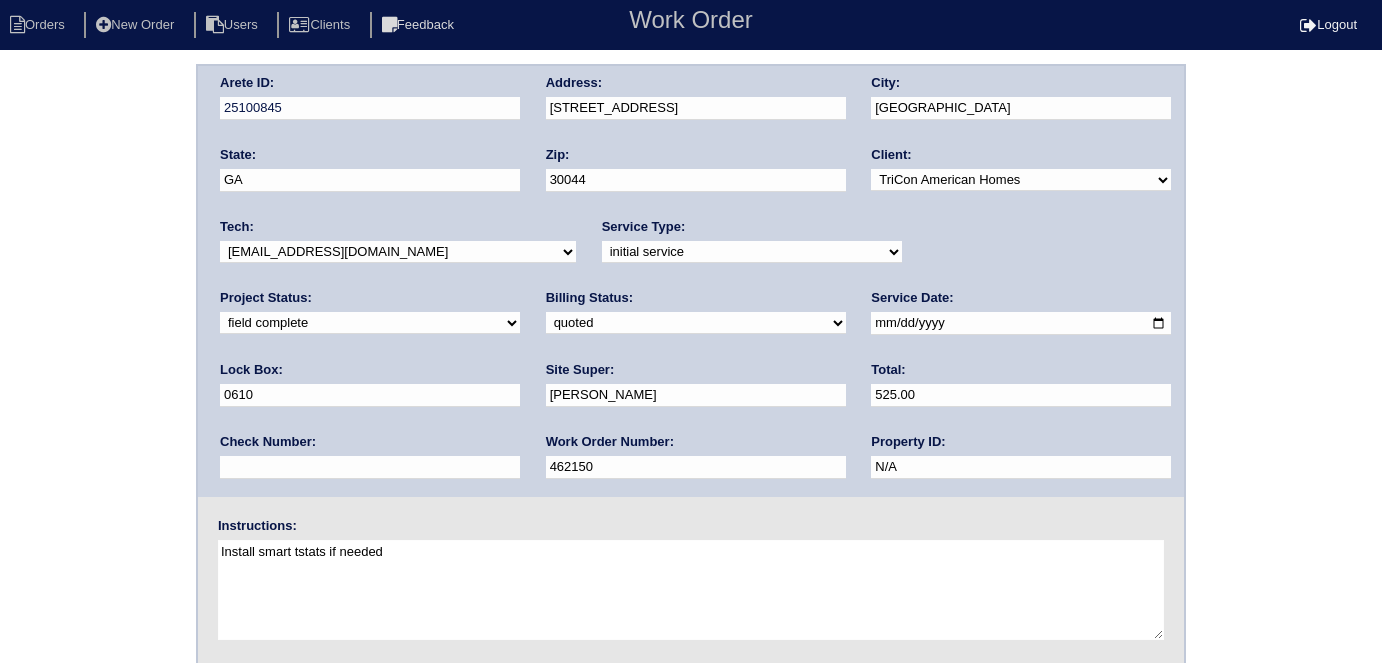 scroll, scrollTop: 0, scrollLeft: 0, axis: both 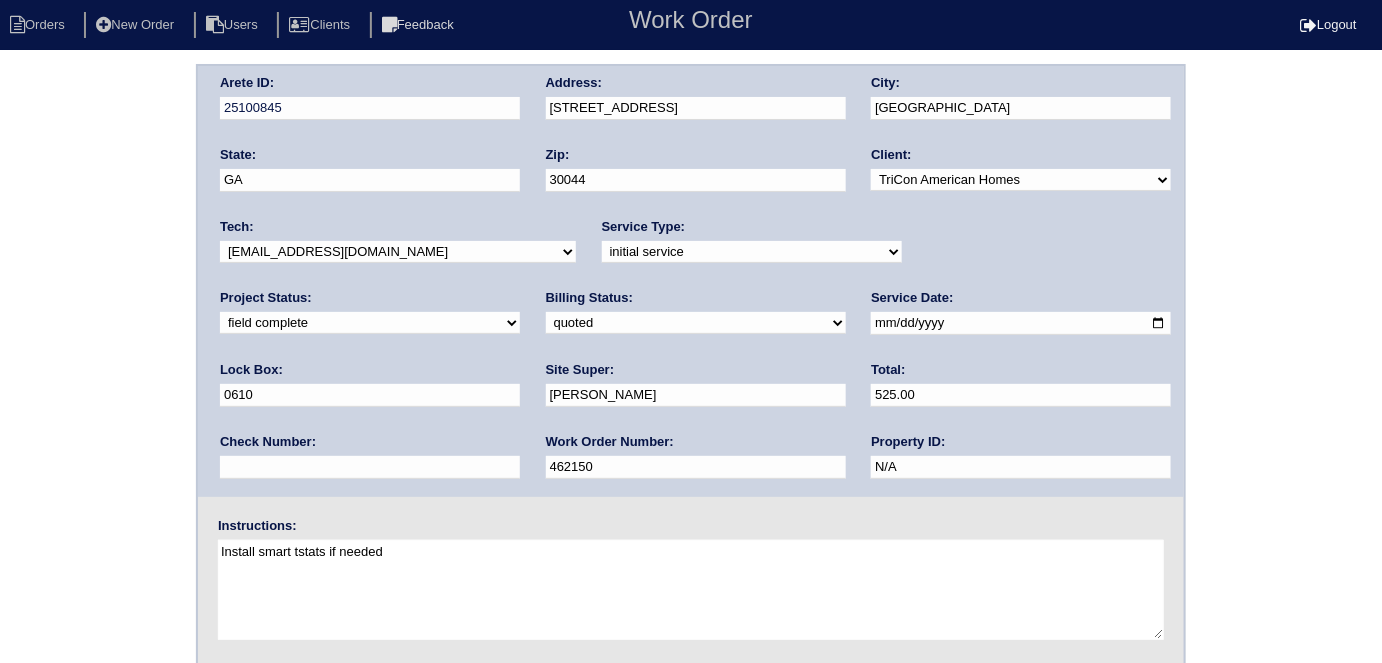 drag, startPoint x: 290, startPoint y: 464, endPoint x: 0, endPoint y: 272, distance: 347.7988 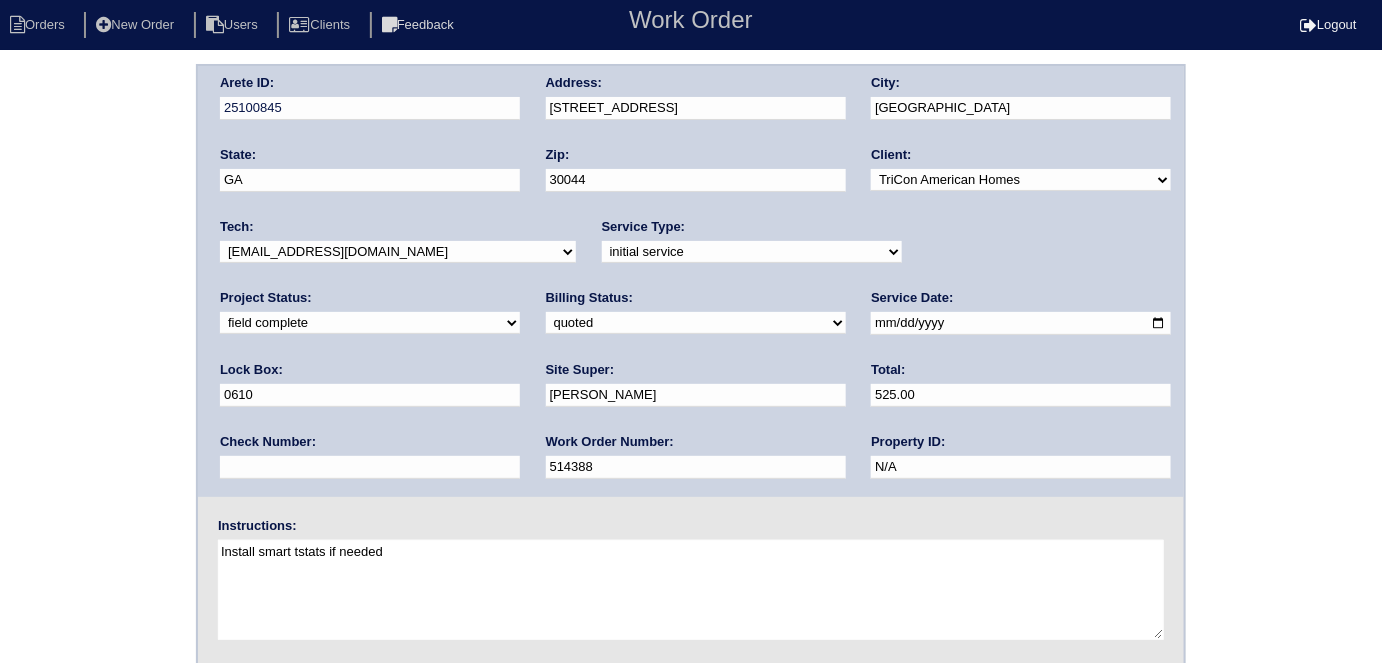 type on "514388" 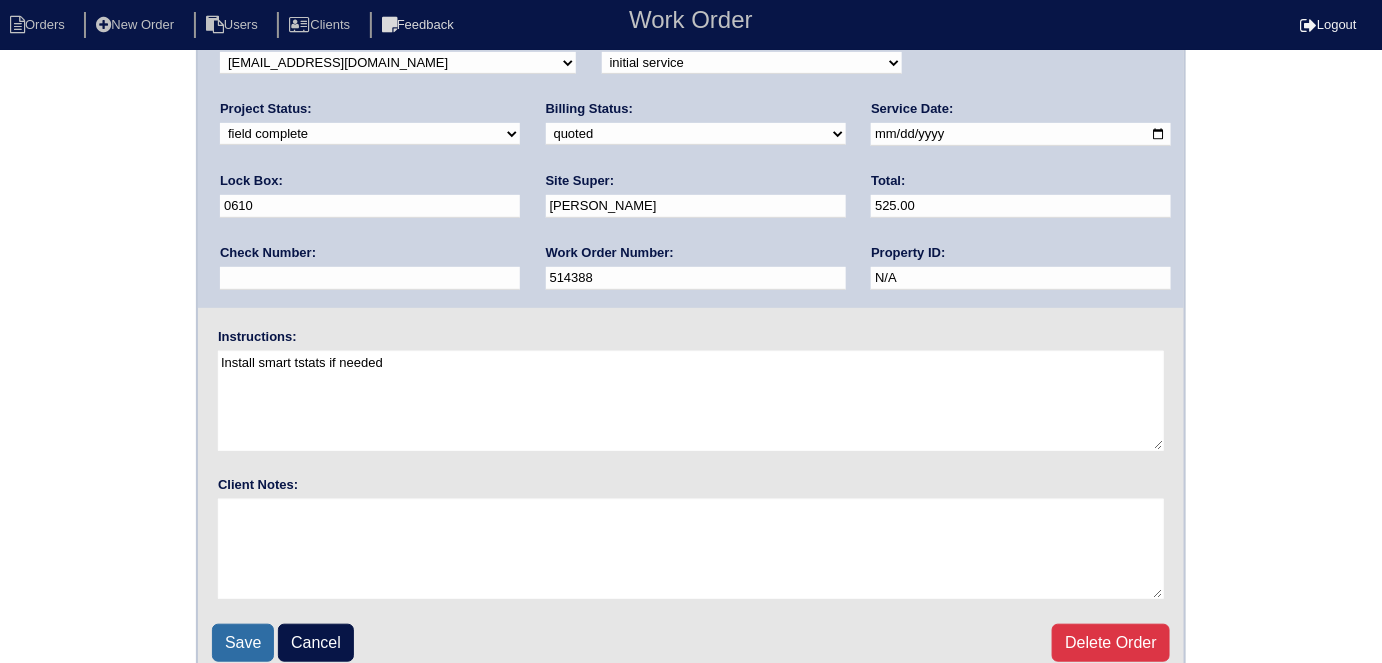 scroll, scrollTop: 205, scrollLeft: 0, axis: vertical 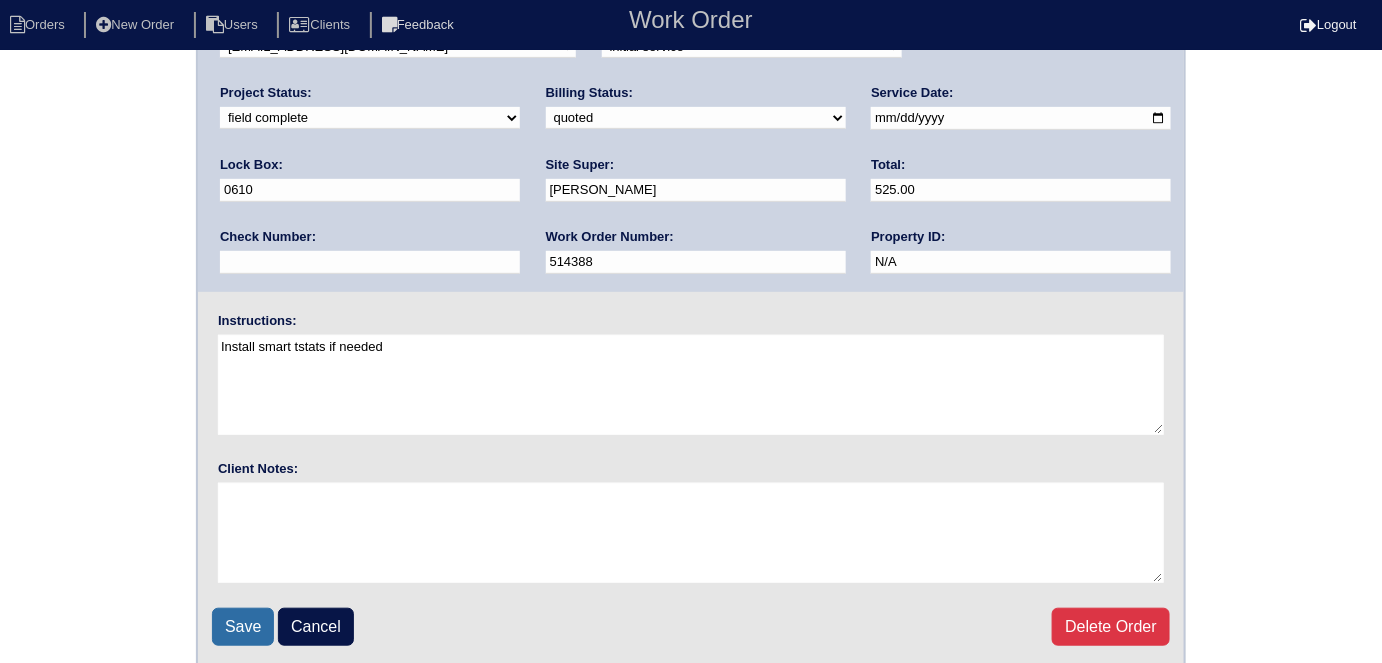 click on "Save" at bounding box center (243, 627) 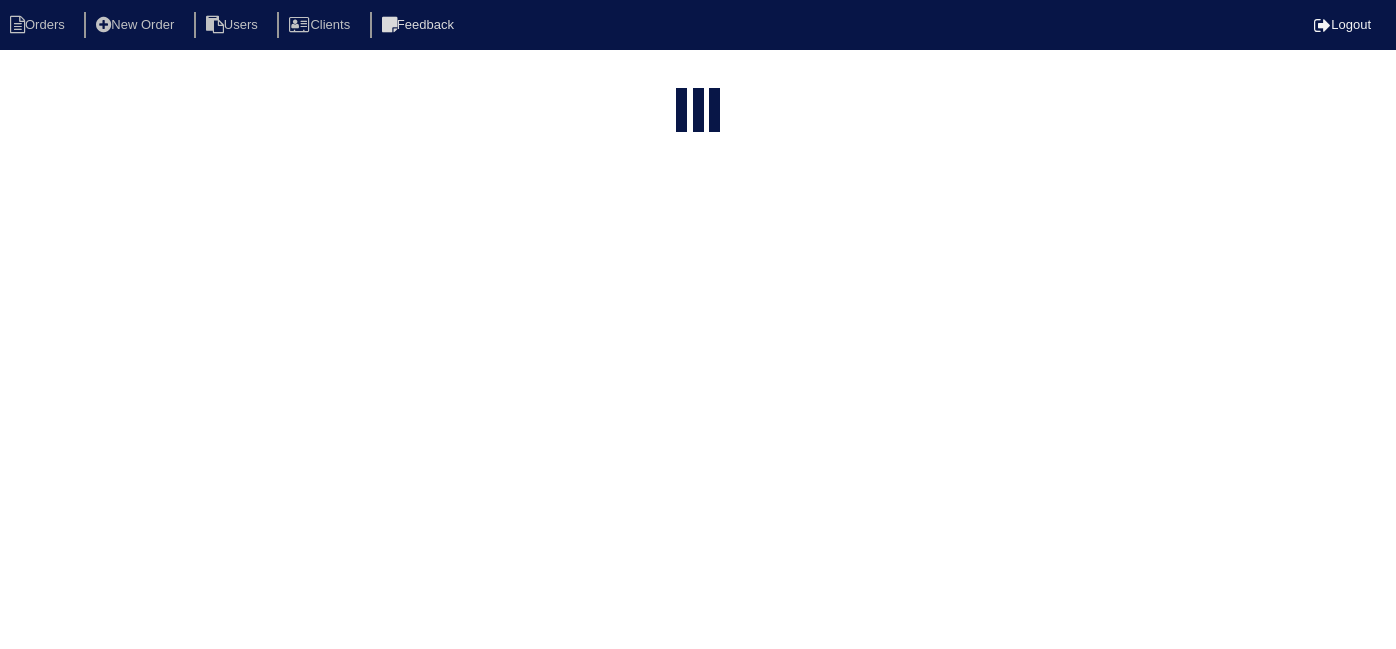 select on "15" 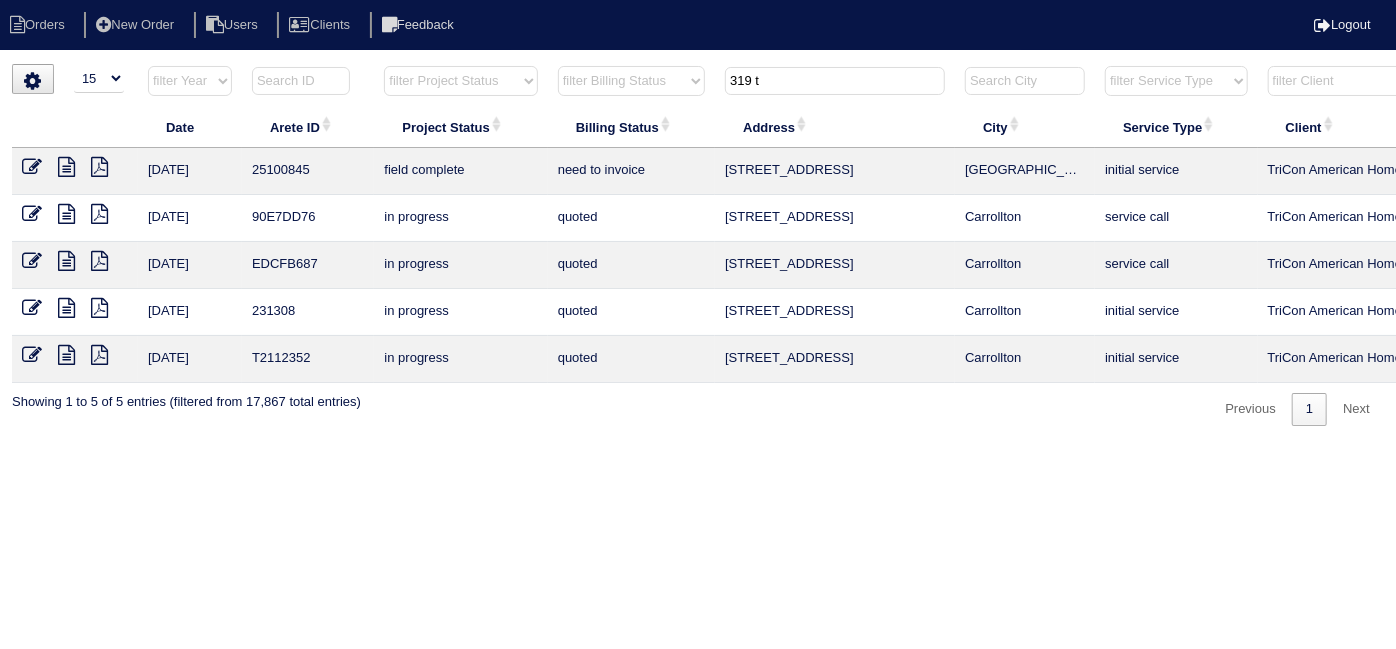 drag, startPoint x: 785, startPoint y: 84, endPoint x: 453, endPoint y: 48, distance: 333.9461 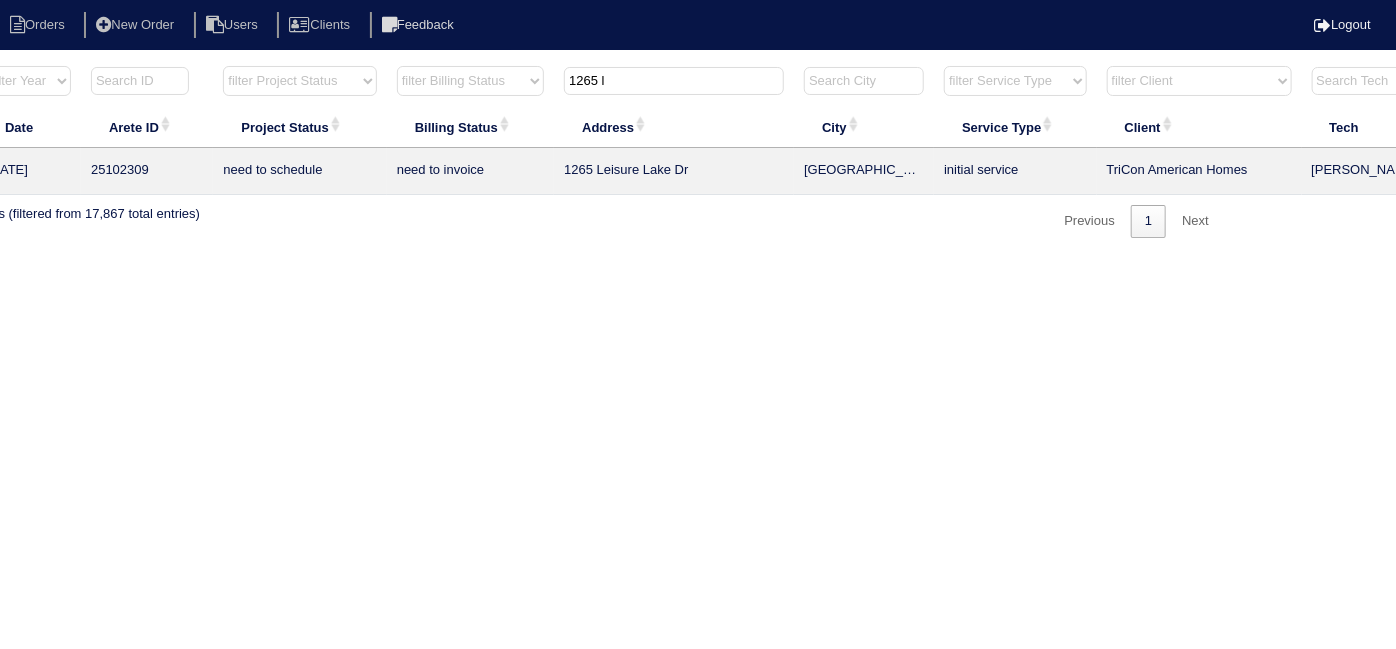 scroll, scrollTop: 0, scrollLeft: 348, axis: horizontal 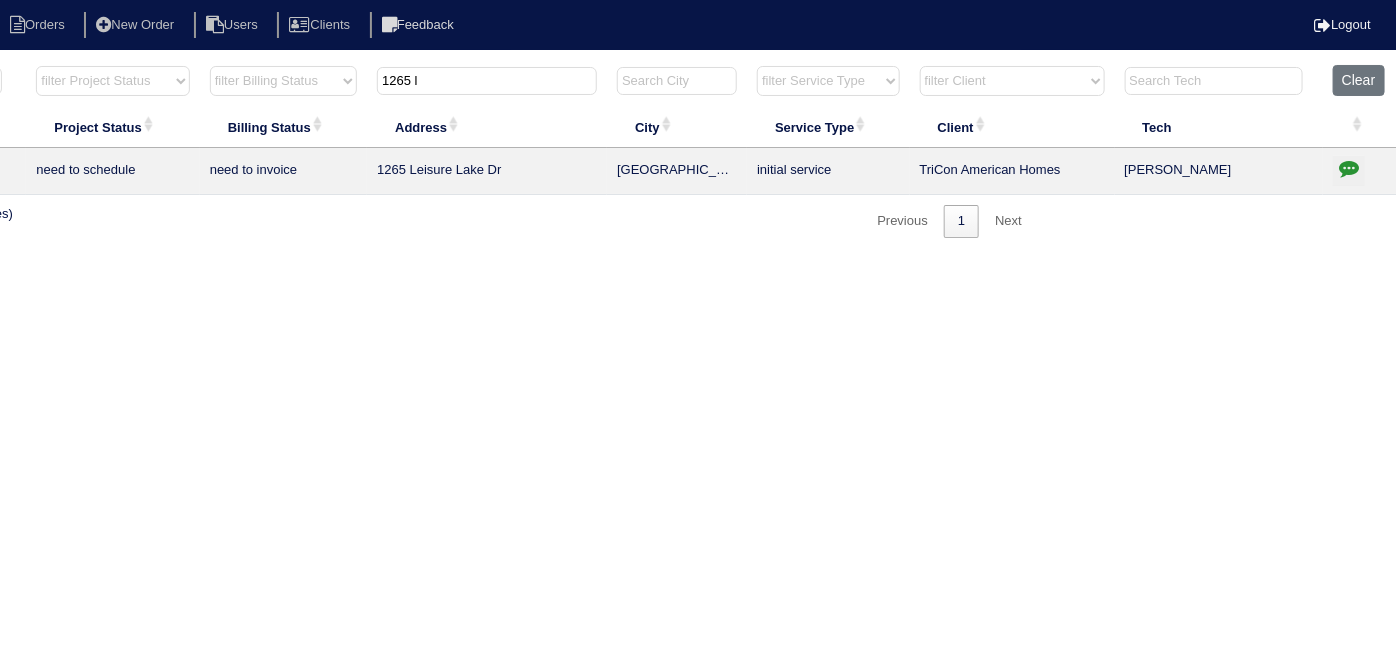 type on "1265 l" 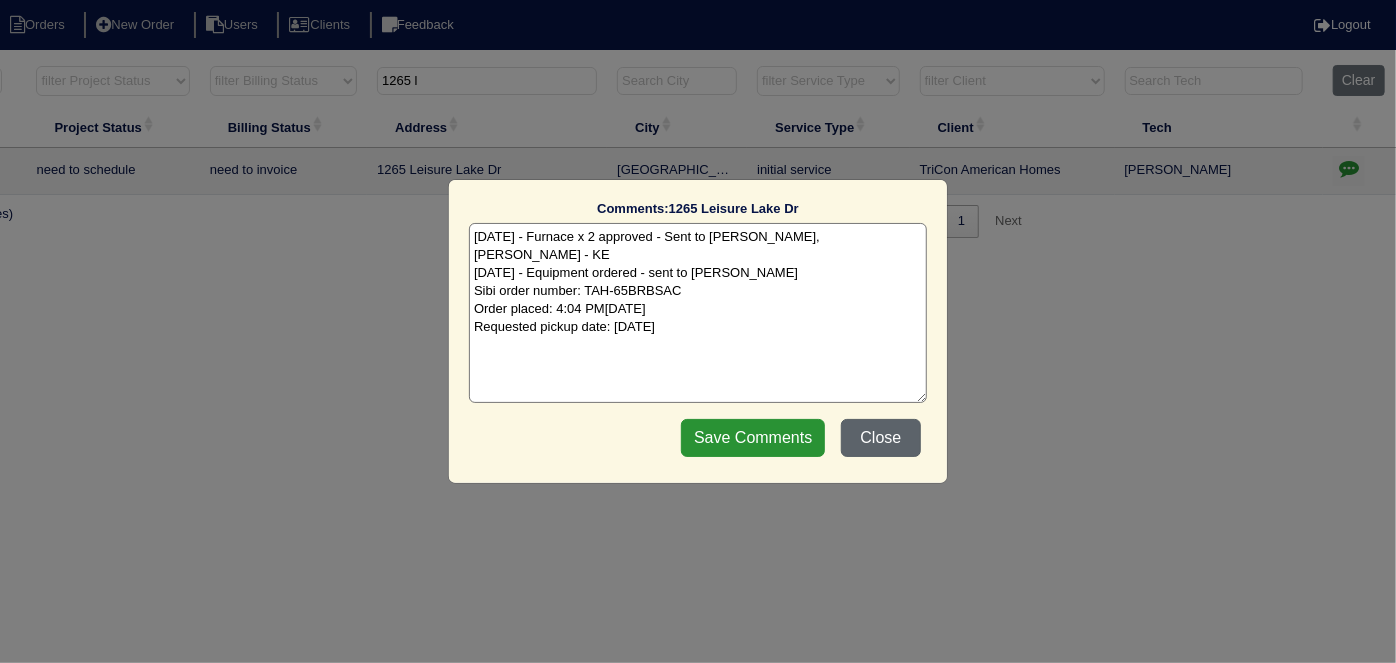 click on "Close" at bounding box center [881, 438] 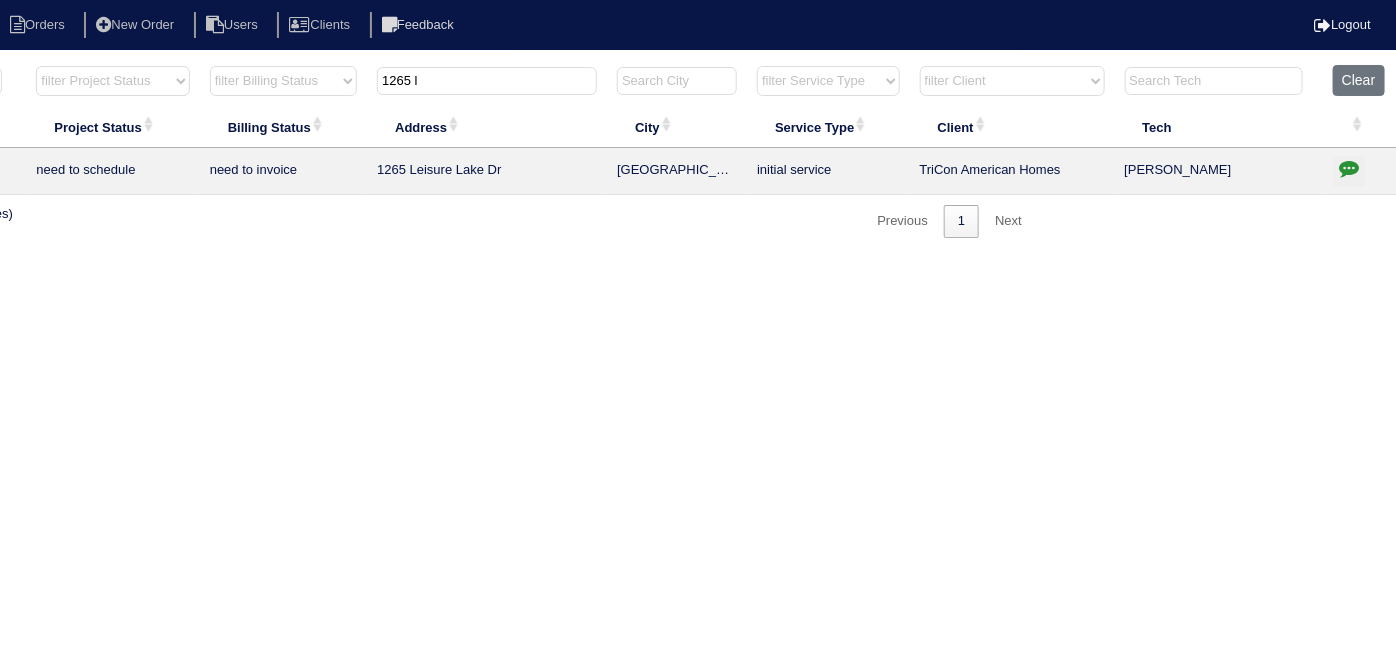 drag, startPoint x: 475, startPoint y: 85, endPoint x: 283, endPoint y: 56, distance: 194.17775 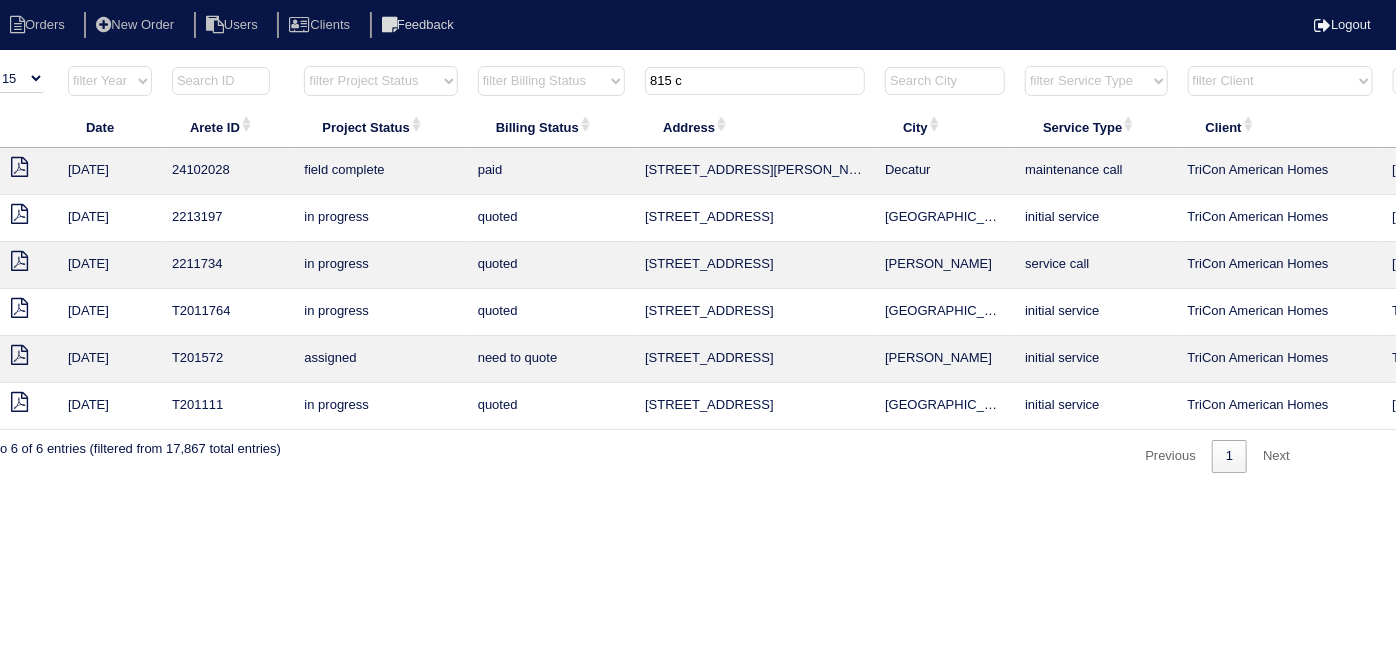 scroll, scrollTop: 0, scrollLeft: 0, axis: both 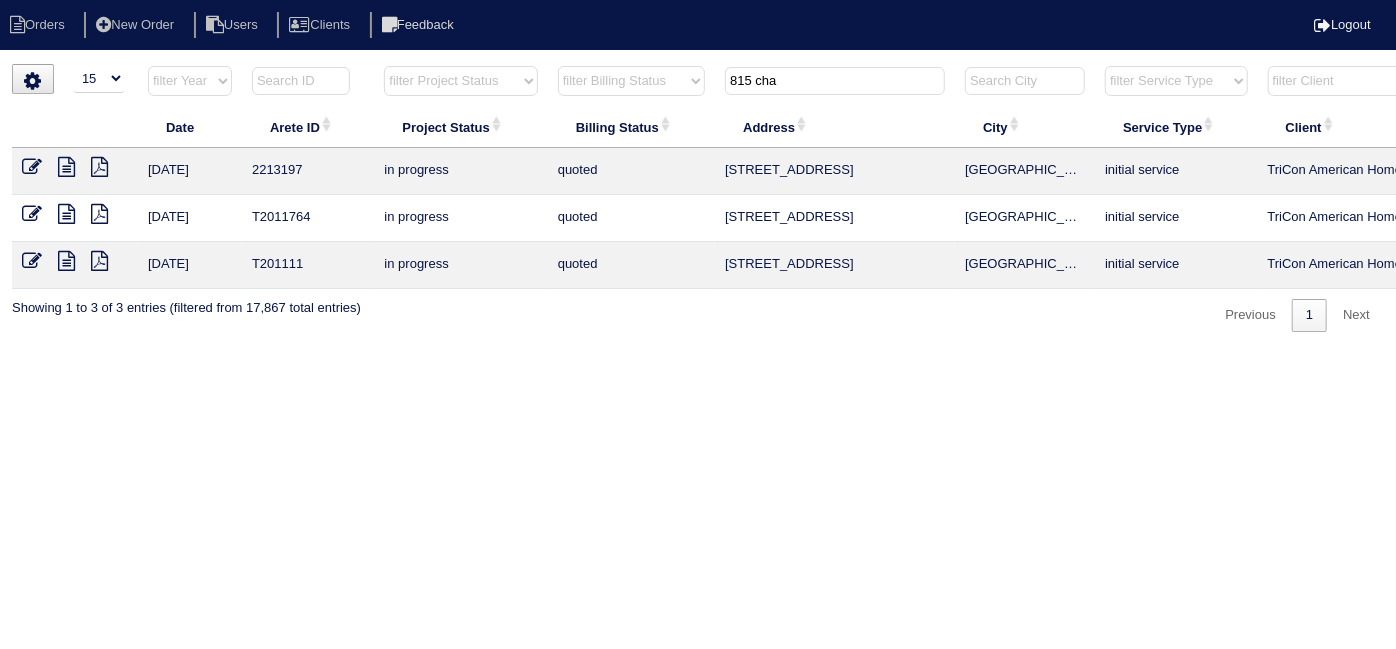 type on "815 cha" 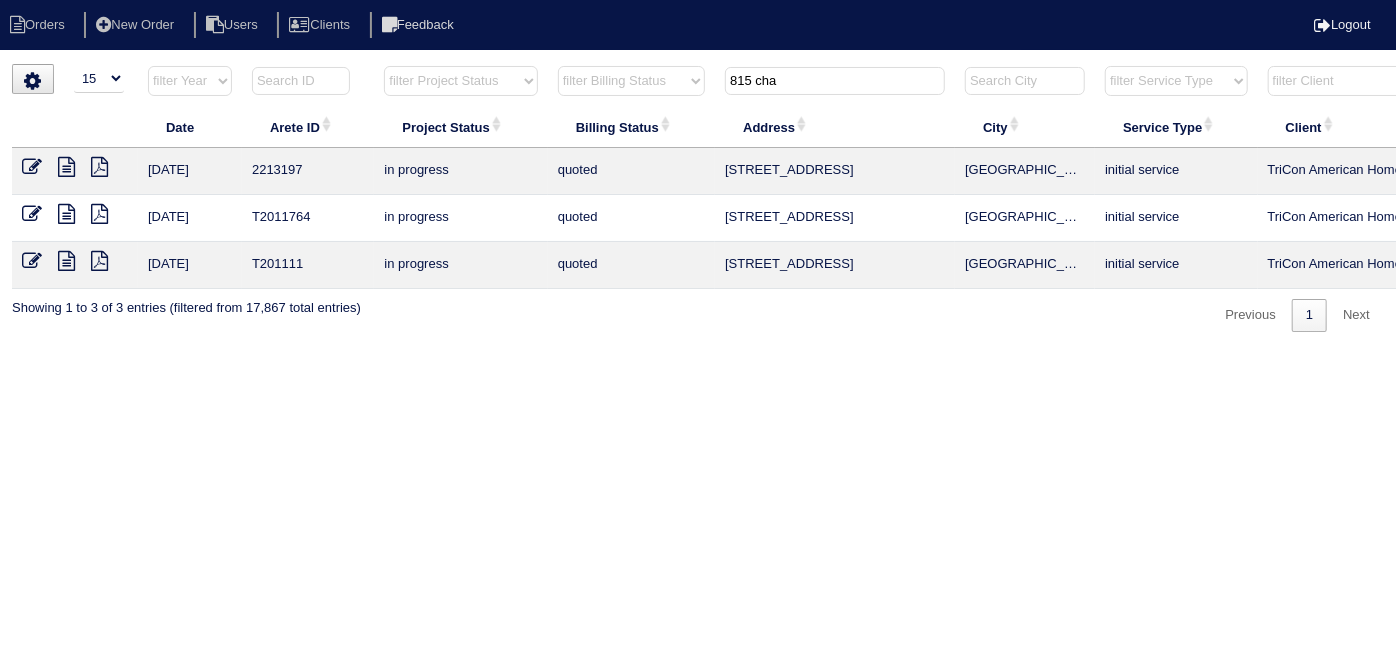 click at bounding box center (66, 167) 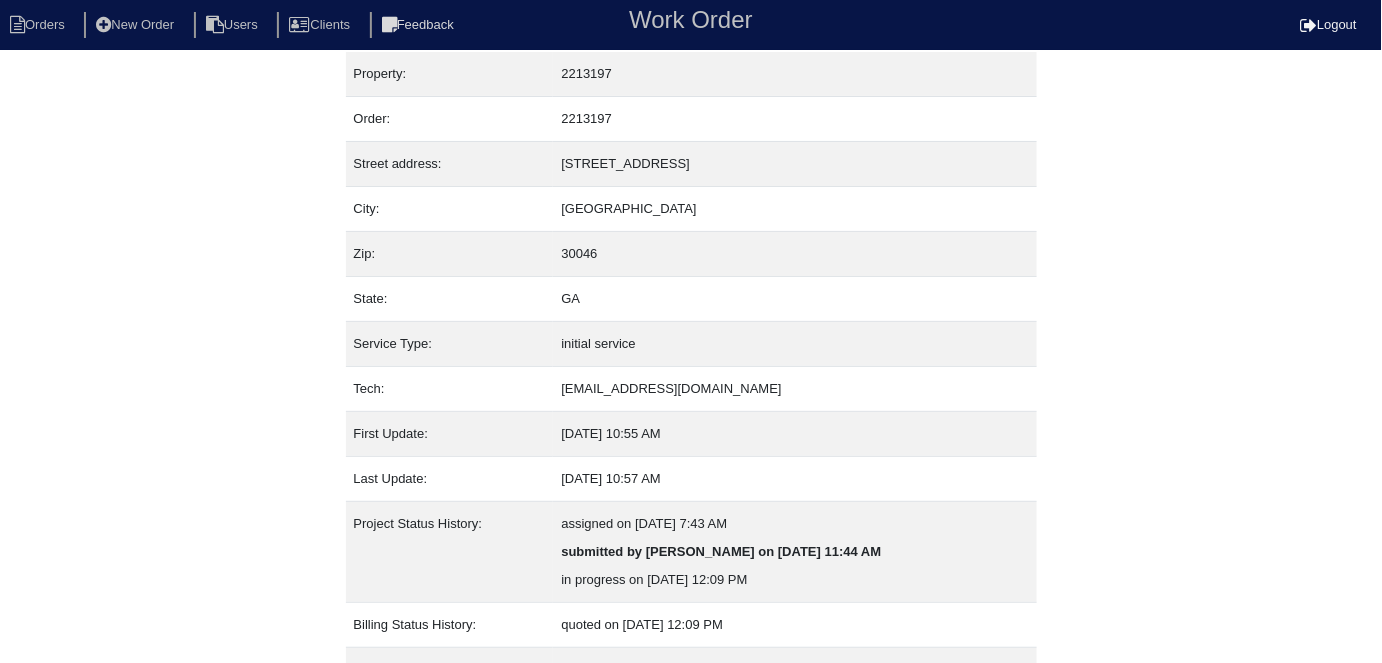 scroll, scrollTop: 105, scrollLeft: 0, axis: vertical 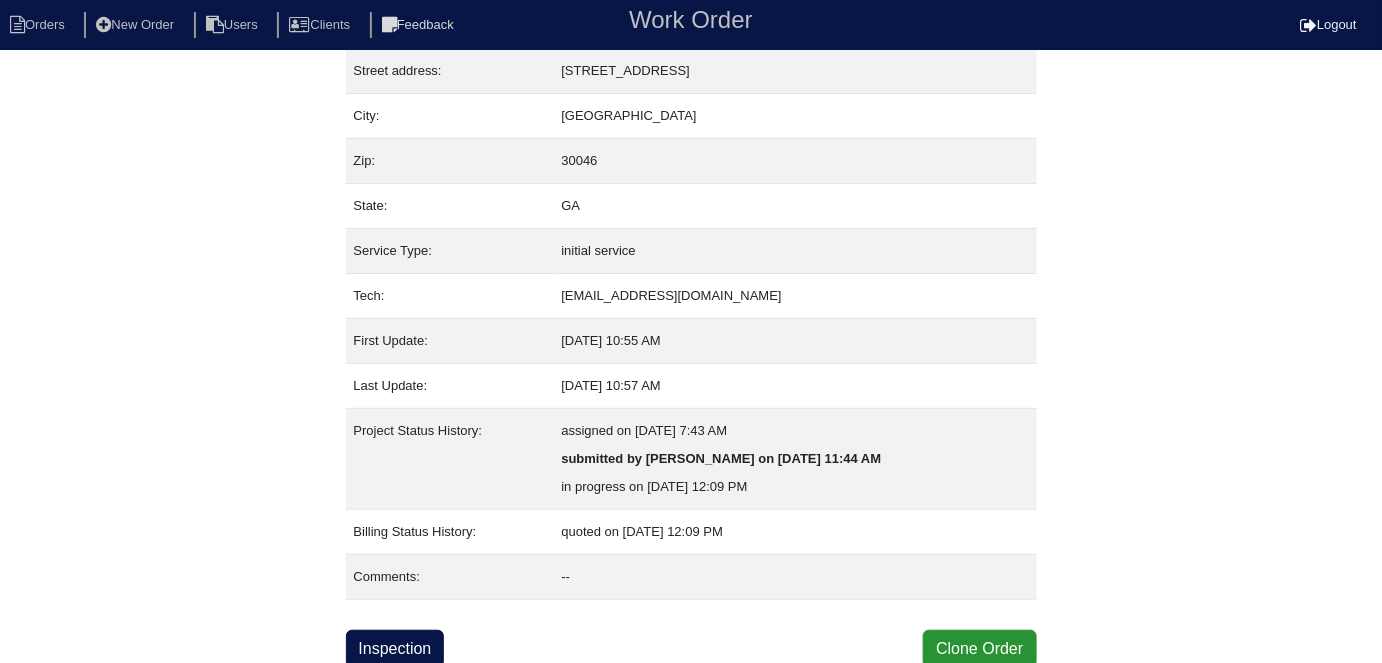 click on "Property:
2213197
Order:
2213197
Street address:
[STREET_ADDRESS]
City:
[GEOGRAPHIC_DATA]
Zip:
30046
State:
GA
Service Type:
initial service
Tech:
[EMAIL_ADDRESS][DOMAIN_NAME]
First Update:
[DATE] 10:55 AM
Last Update:
[DATE] 10:57 AM
Project Status History:
assigned on [DATE]  7:43 AM submitted by [PERSON_NAME] on [DATE] 11:44 AM in progress on [DATE] 12:09 PM
Billing Status History:
quoted on [DATE] 12:09 PM
Comments:
--
Inspection
Clone Order" at bounding box center (691, 313) 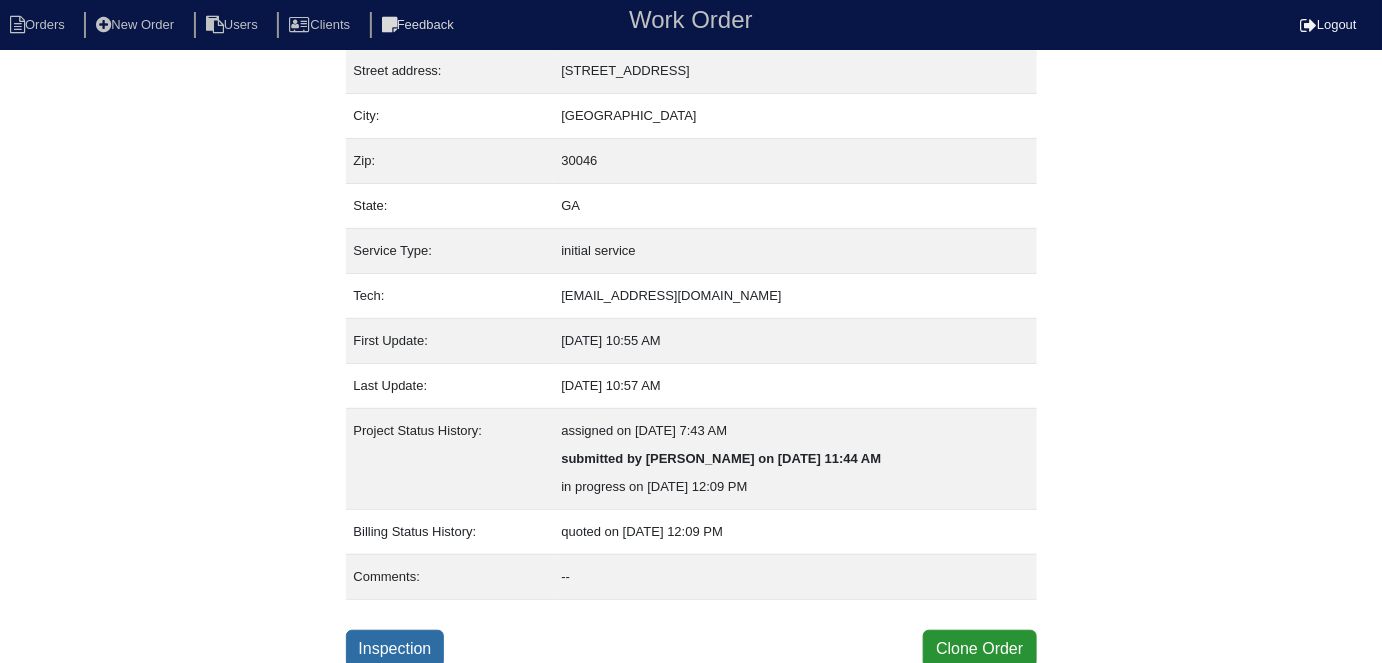 click on "Inspection" at bounding box center (395, 649) 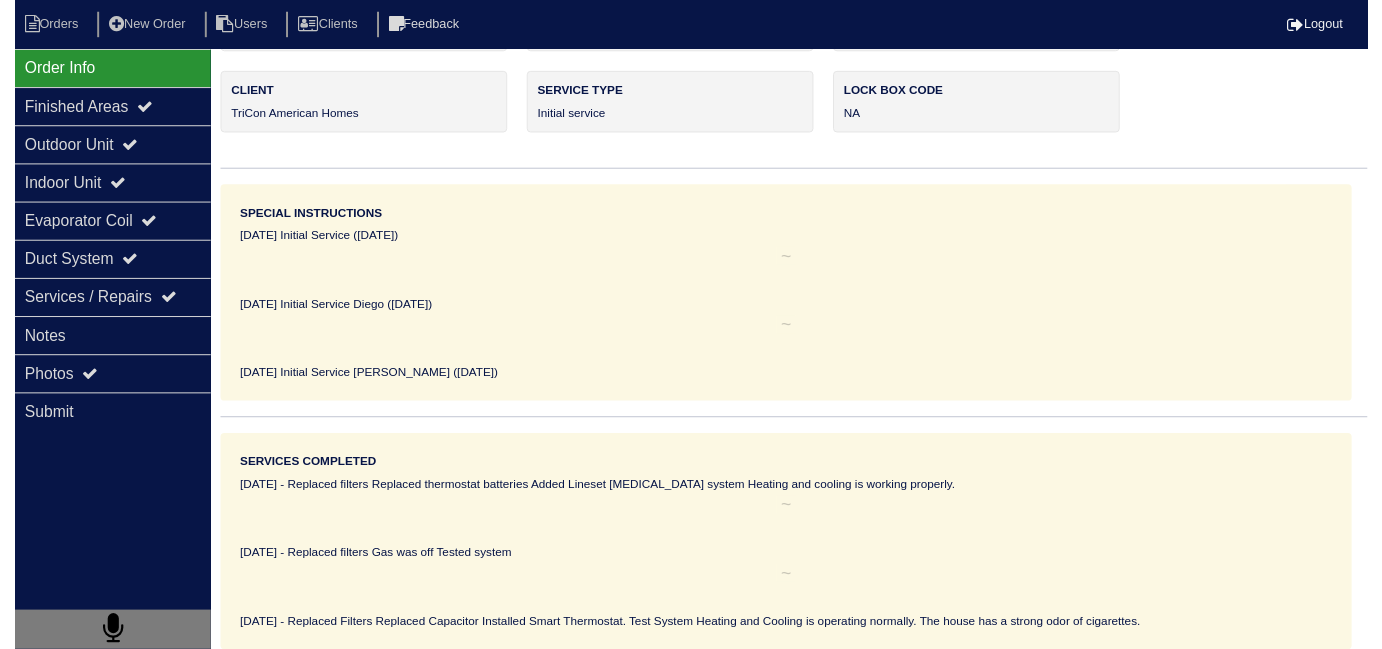 scroll, scrollTop: 0, scrollLeft: 0, axis: both 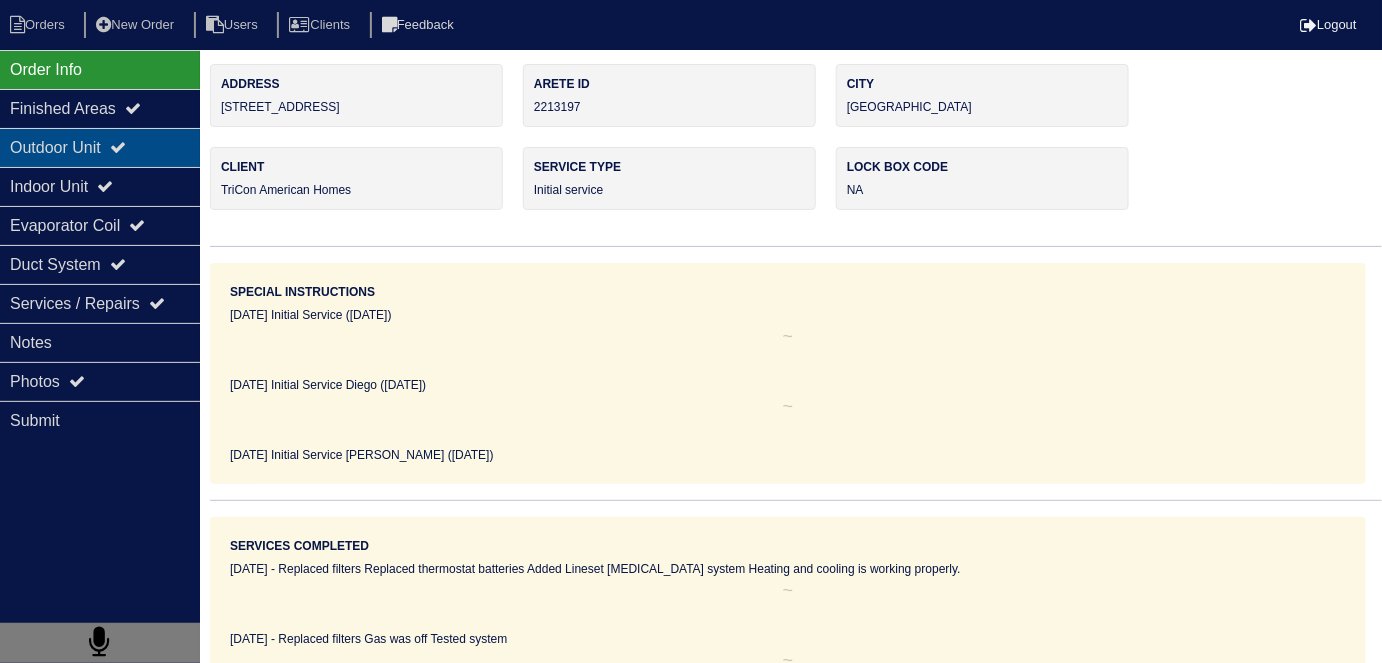 click on "Outdoor Unit" at bounding box center (100, 147) 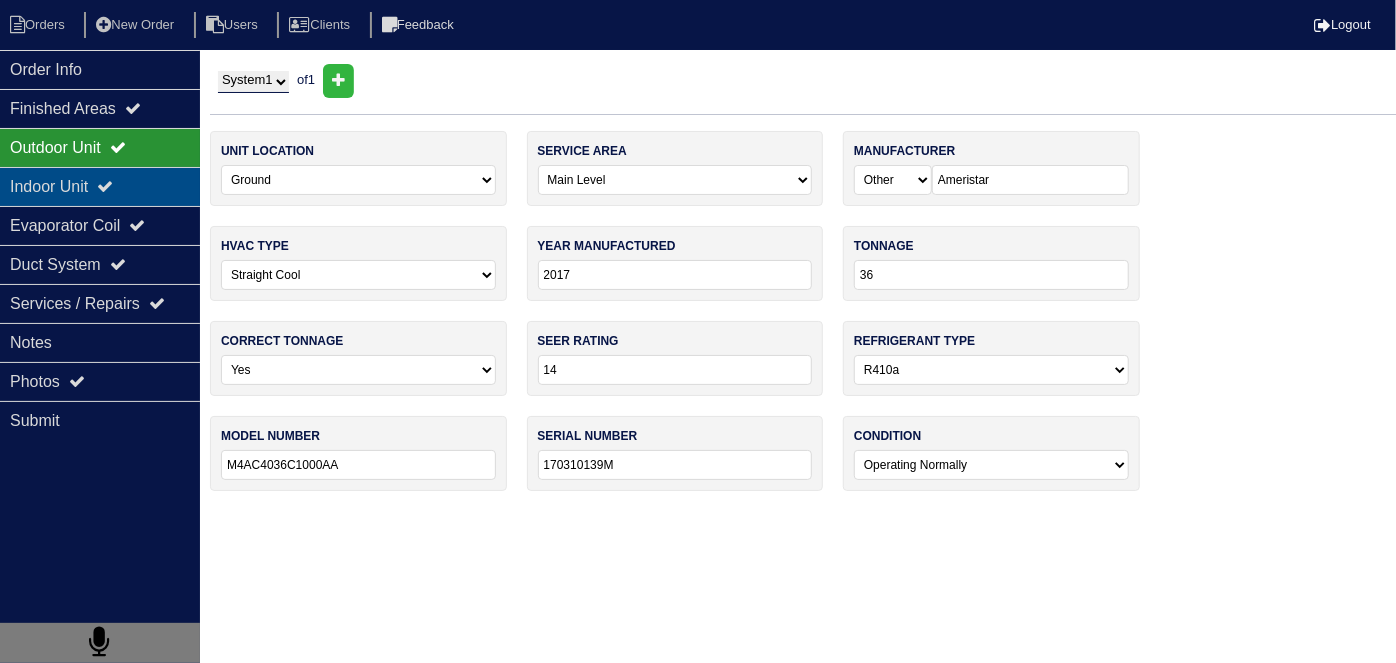 click on "Indoor Unit" at bounding box center [100, 186] 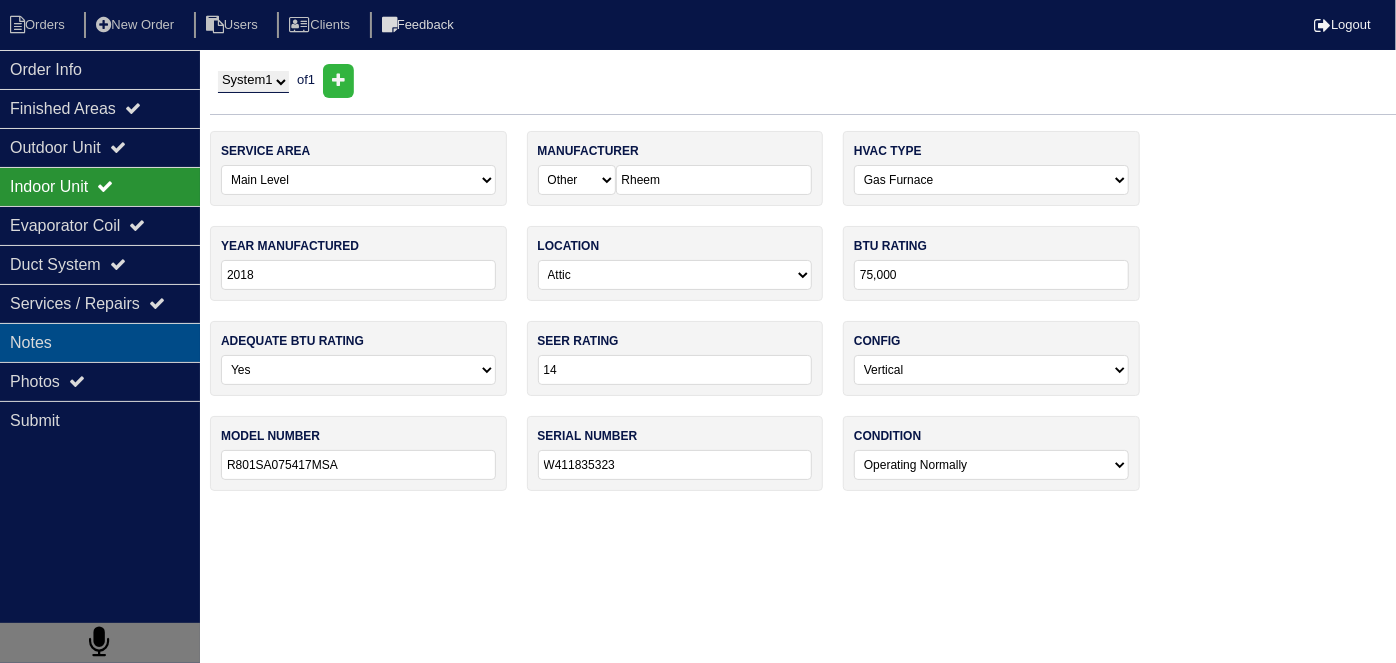 click on "Notes" at bounding box center (100, 342) 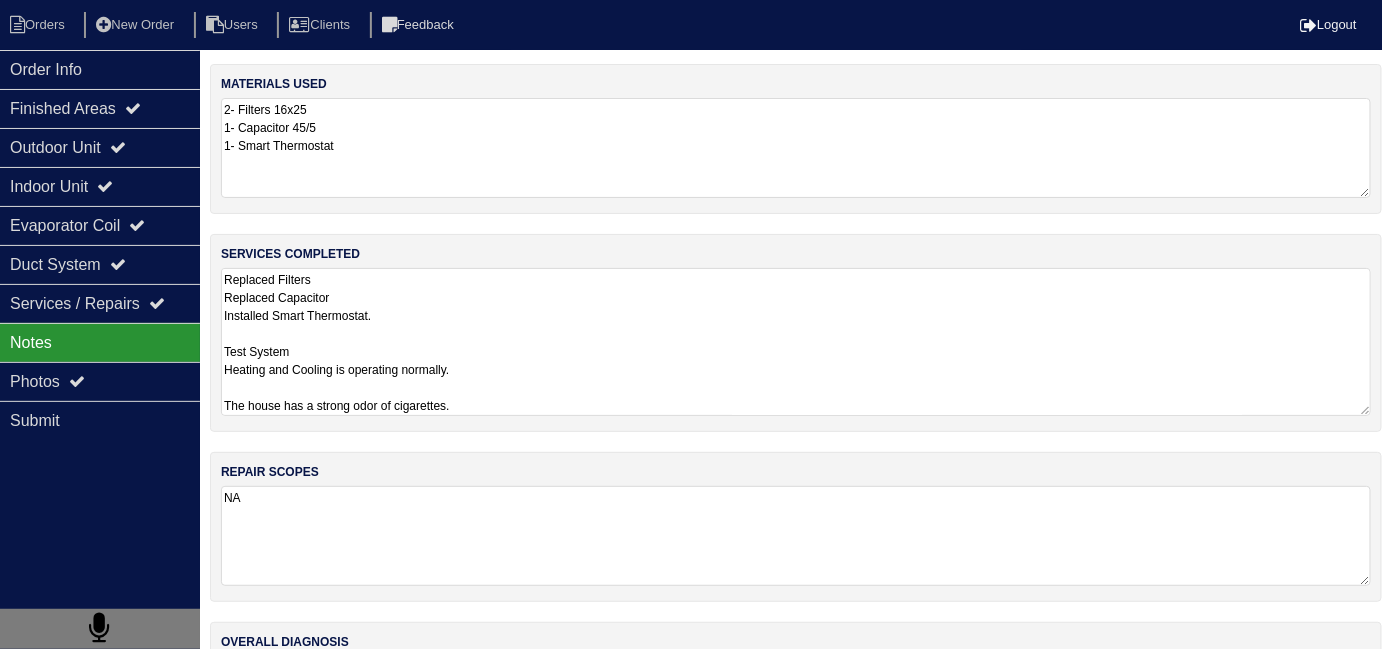 click on "Replaced Filters
Replaced Capacitor
Installed Smart Thermostat.
Test System
Heating and Cooling is operating normally.
The house has a strong odor of cigarettes." at bounding box center (796, 342) 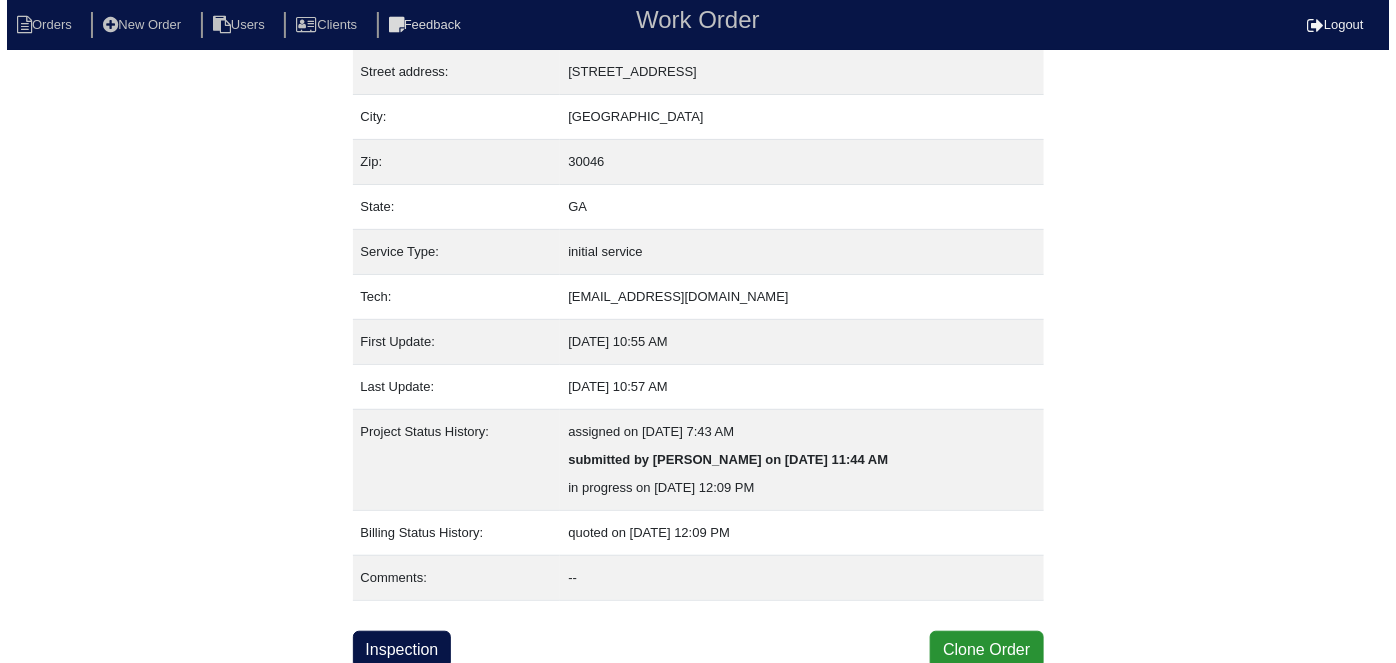 scroll, scrollTop: 105, scrollLeft: 0, axis: vertical 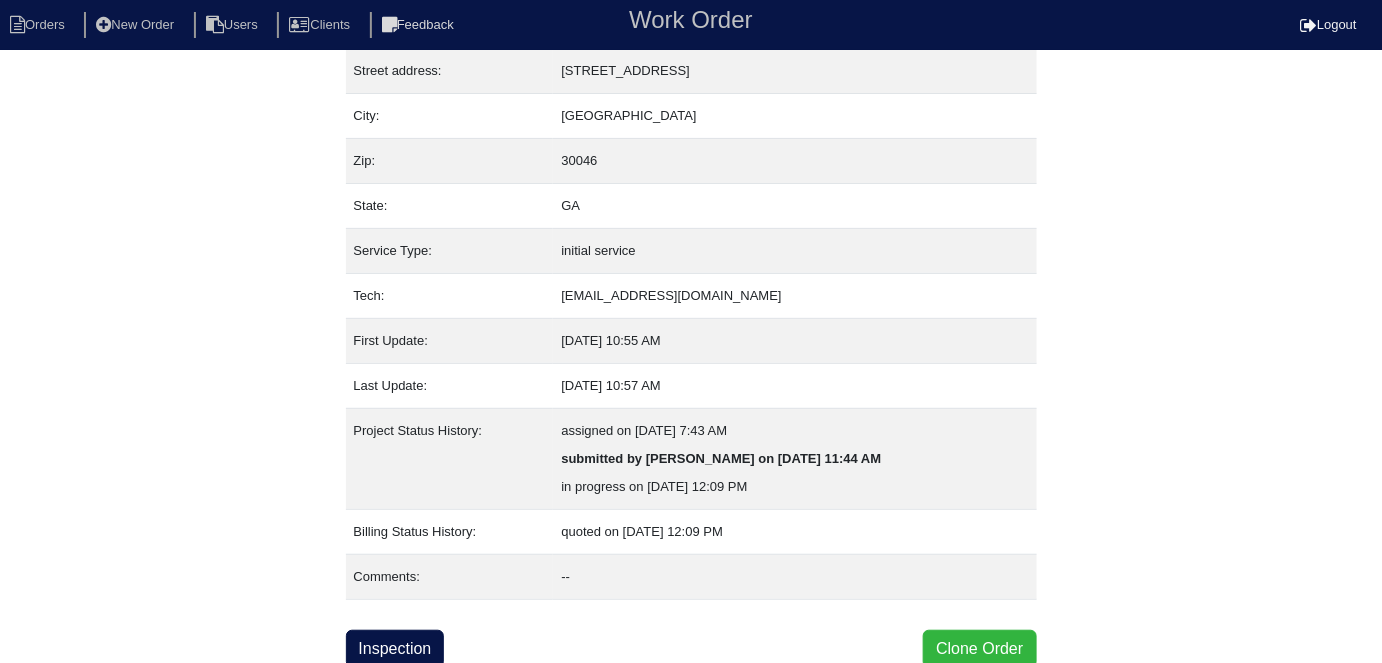 click on "Clone Order" at bounding box center (979, 649) 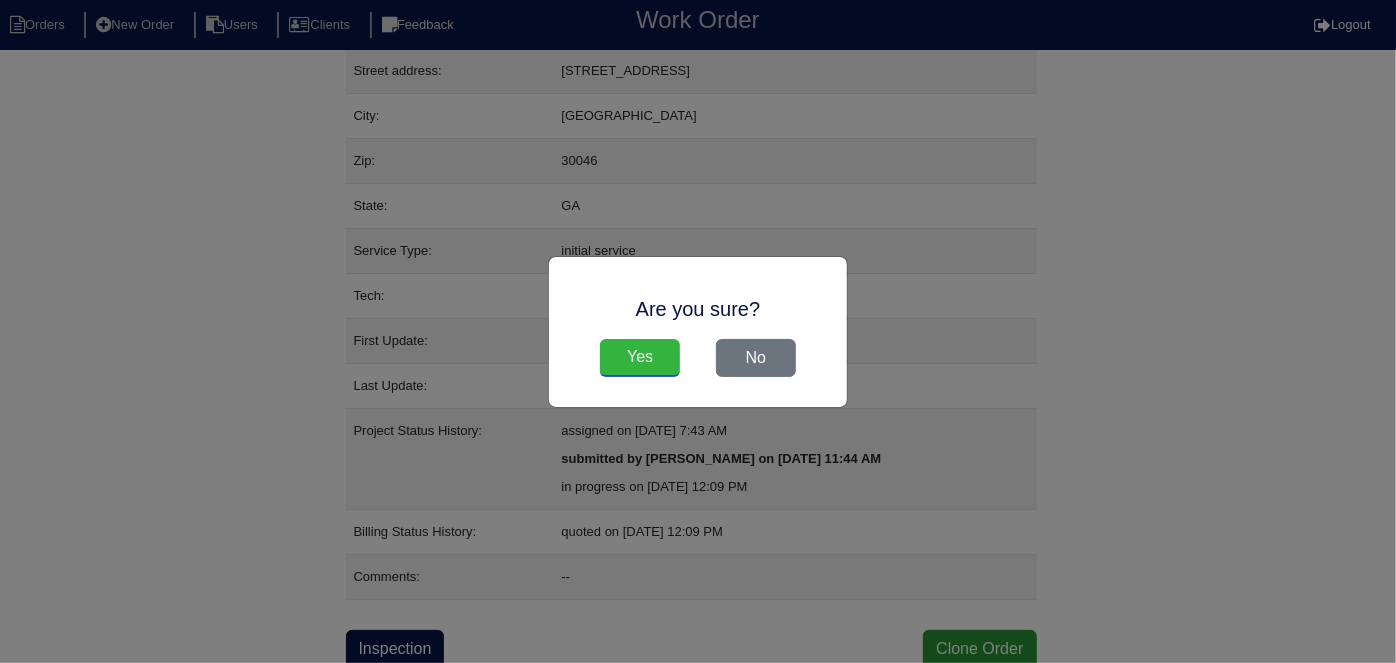 click on "Yes" at bounding box center [640, 358] 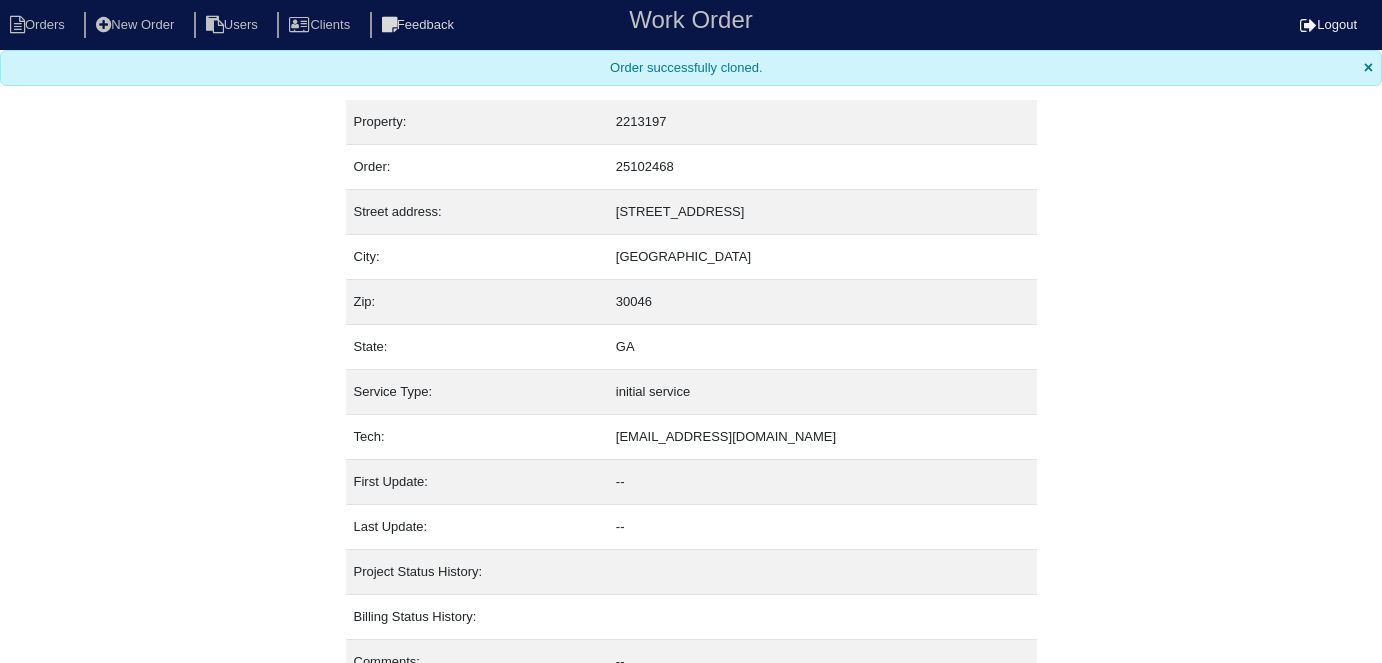 scroll, scrollTop: 0, scrollLeft: 0, axis: both 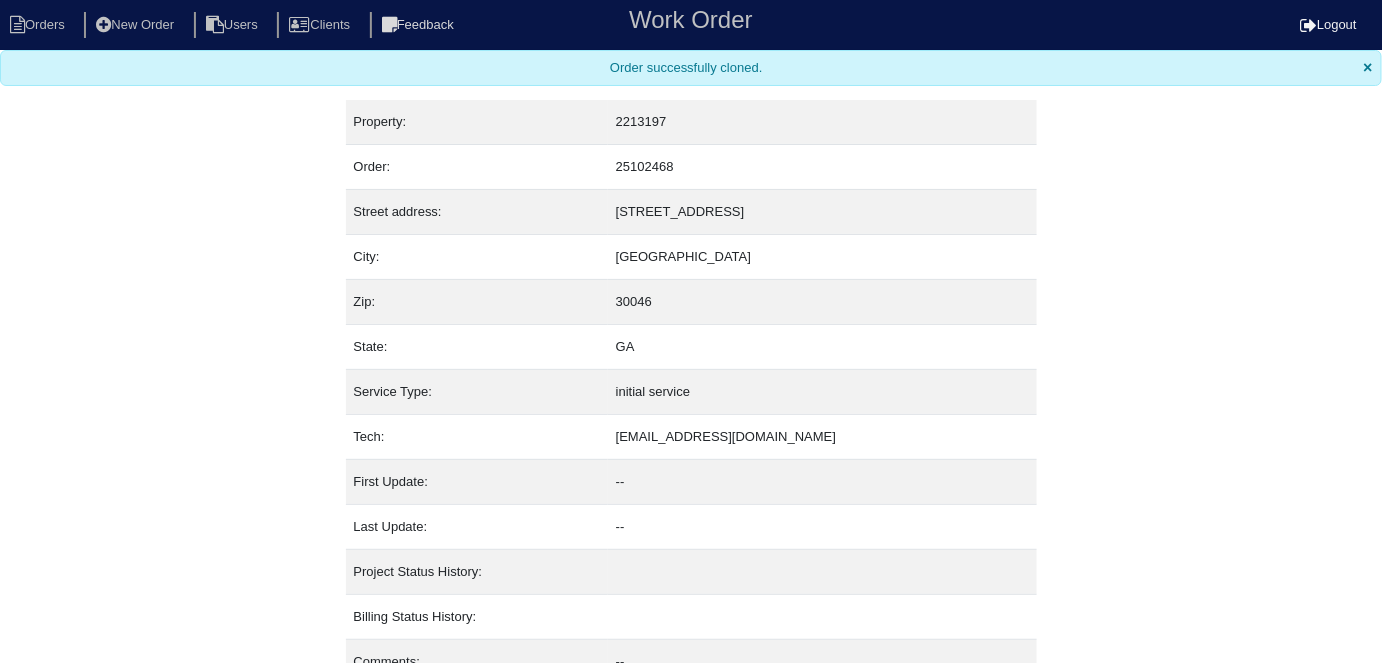 click on "Property:
2213197
Order:
25102468
Street address:
[STREET_ADDRESS]
City:
[GEOGRAPHIC_DATA]
Zip:
30046
State:
GA
Service Type:
initial service
Tech:
[EMAIL_ADDRESS][DOMAIN_NAME]
First Update:
--
Last Update:
--
Project Status History:
Billing Status History:
Comments:
--
Inspection
Clone Order
Are you sure?
Yes
No" at bounding box center (691, 426) 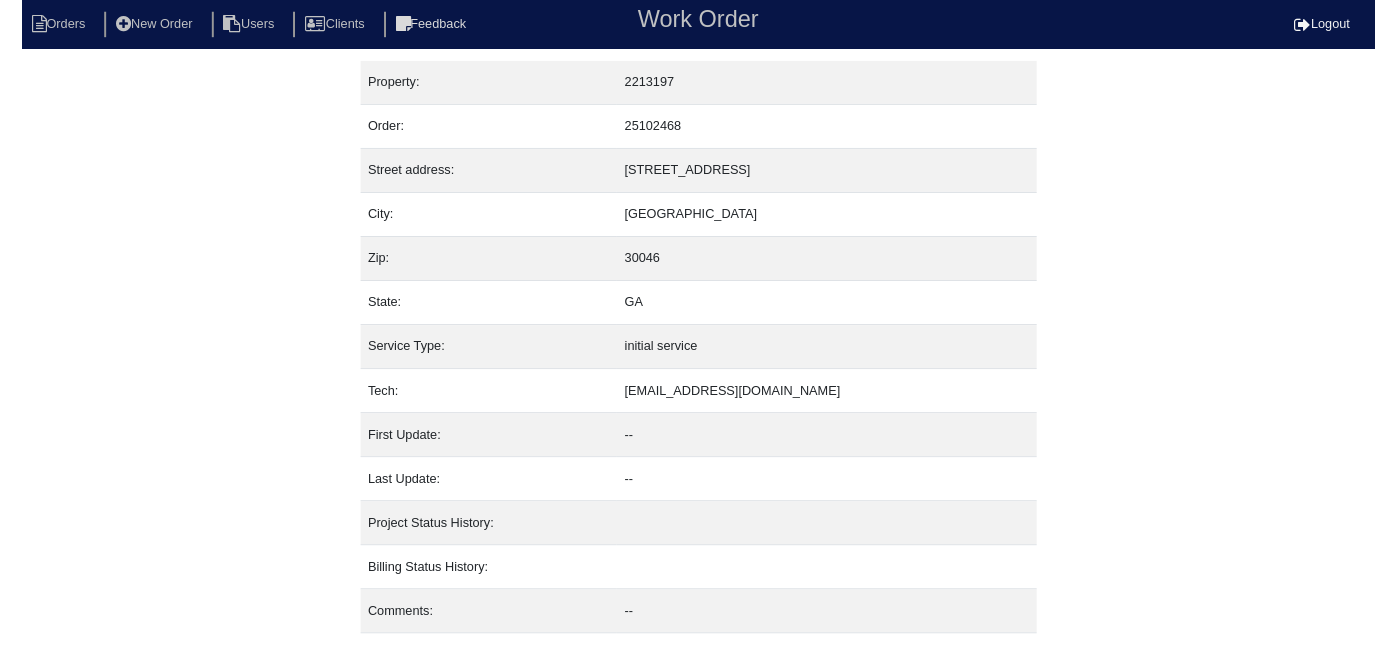 scroll, scrollTop: 0, scrollLeft: 0, axis: both 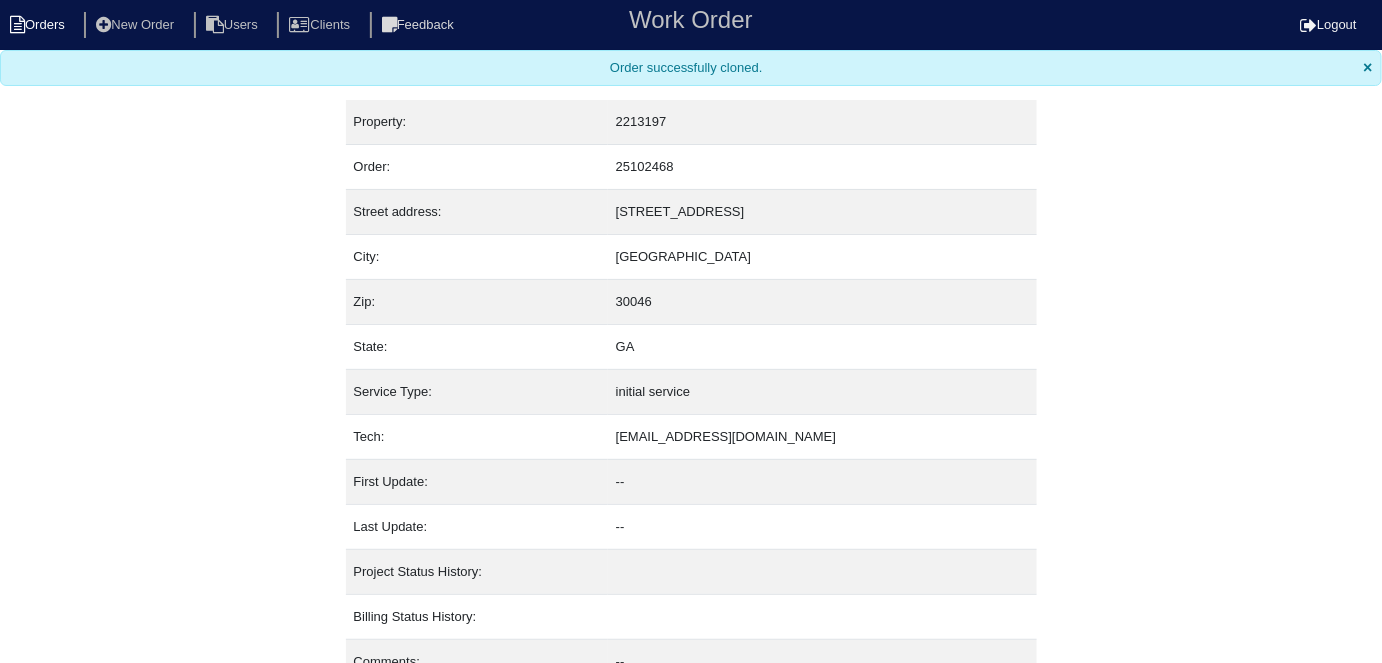 click on "Orders" at bounding box center [40, 25] 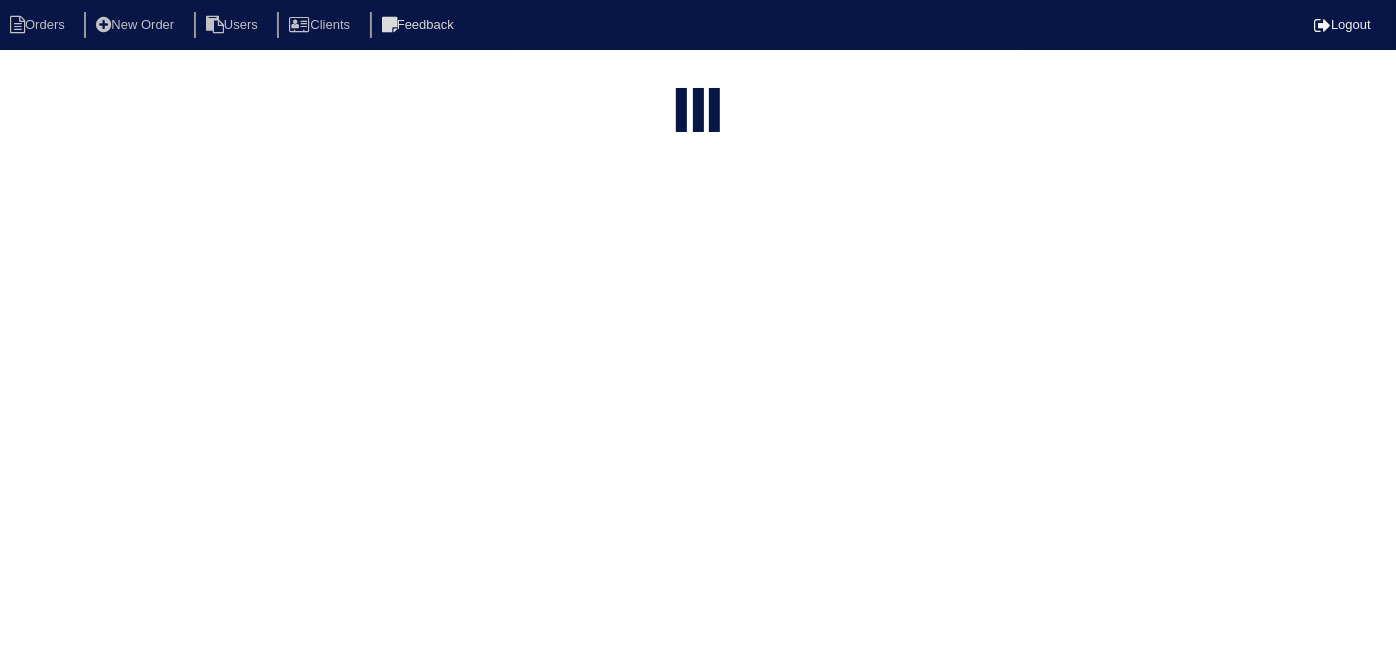 type on "815 cha" 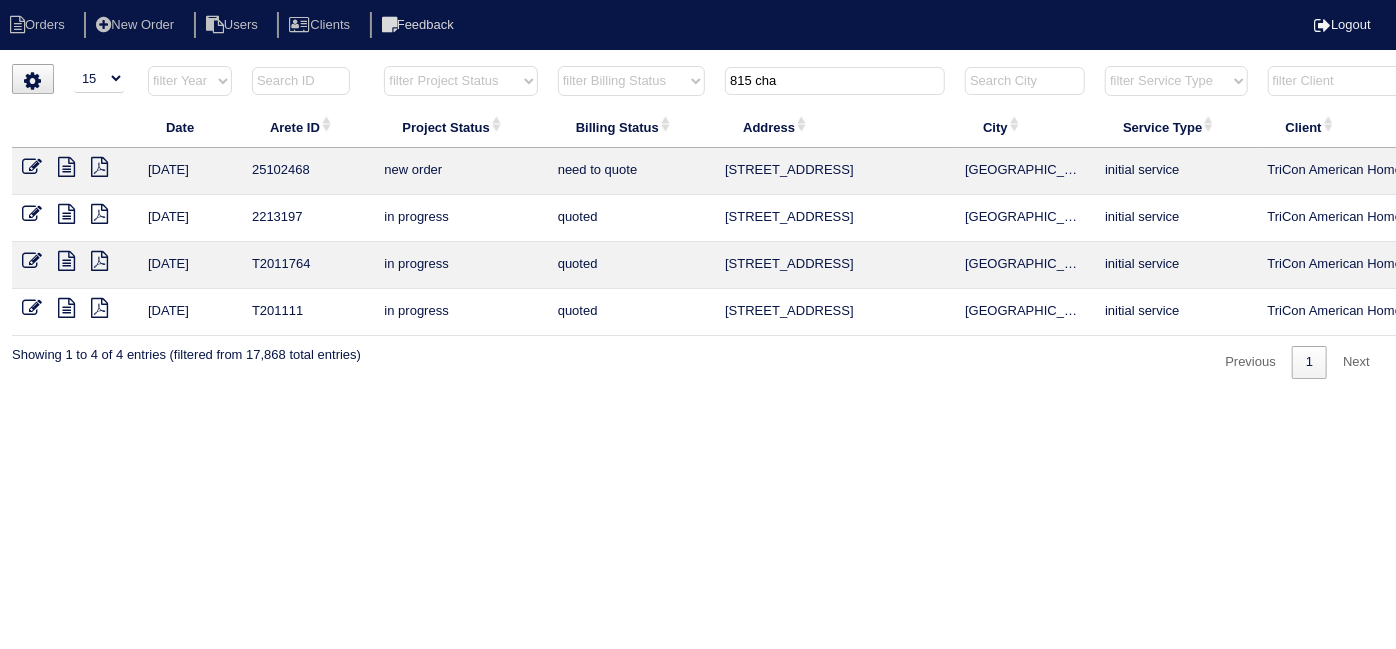 click at bounding box center (32, 167) 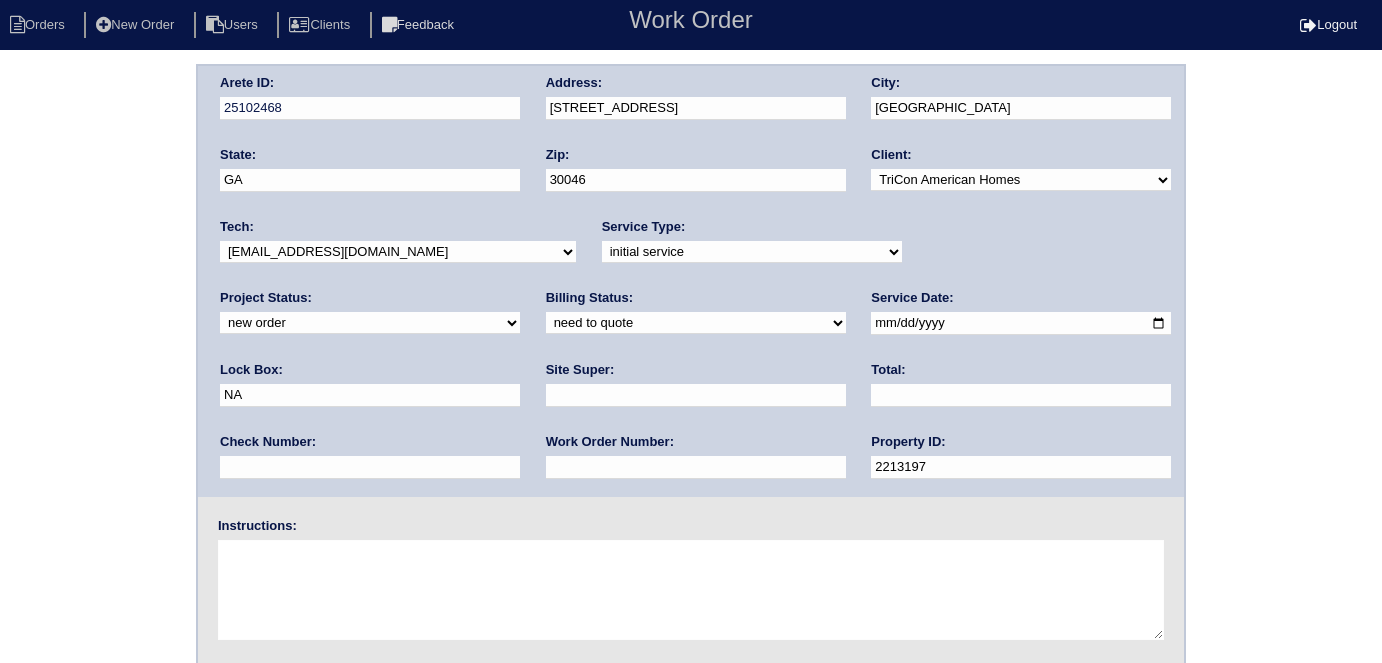scroll, scrollTop: 0, scrollLeft: 0, axis: both 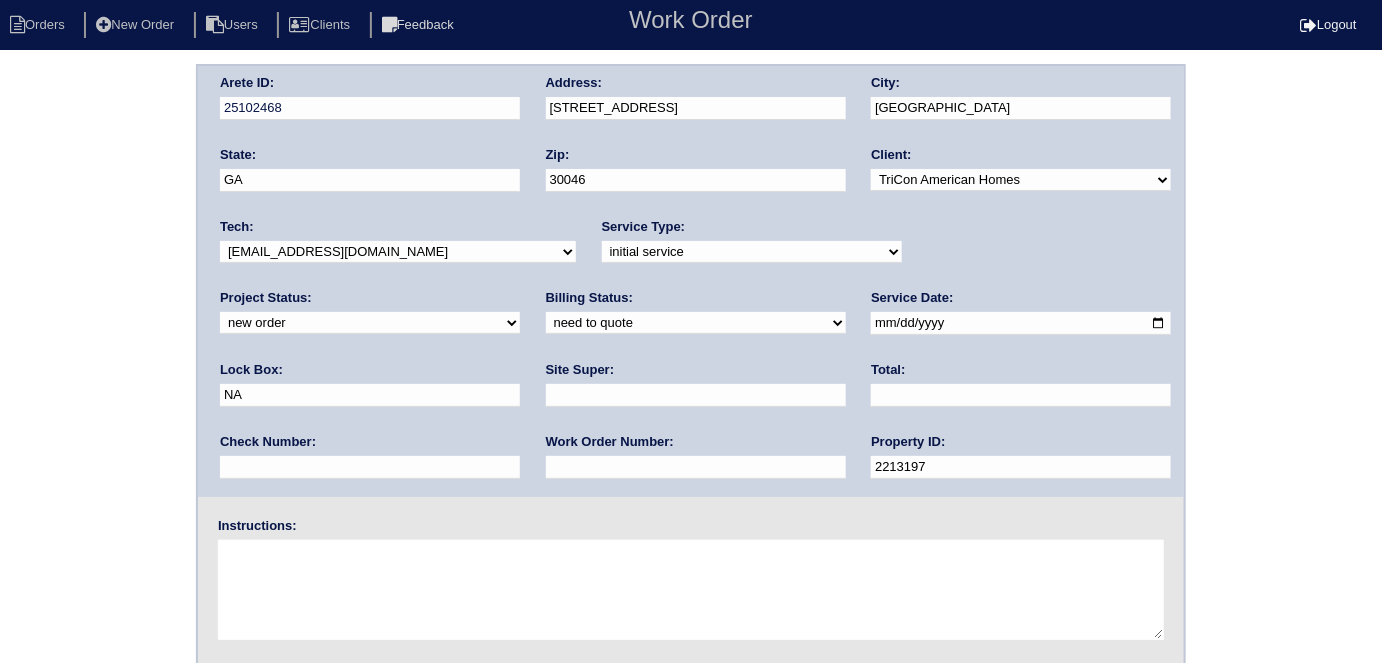 drag, startPoint x: 938, startPoint y: 323, endPoint x: 790, endPoint y: 284, distance: 153.05228 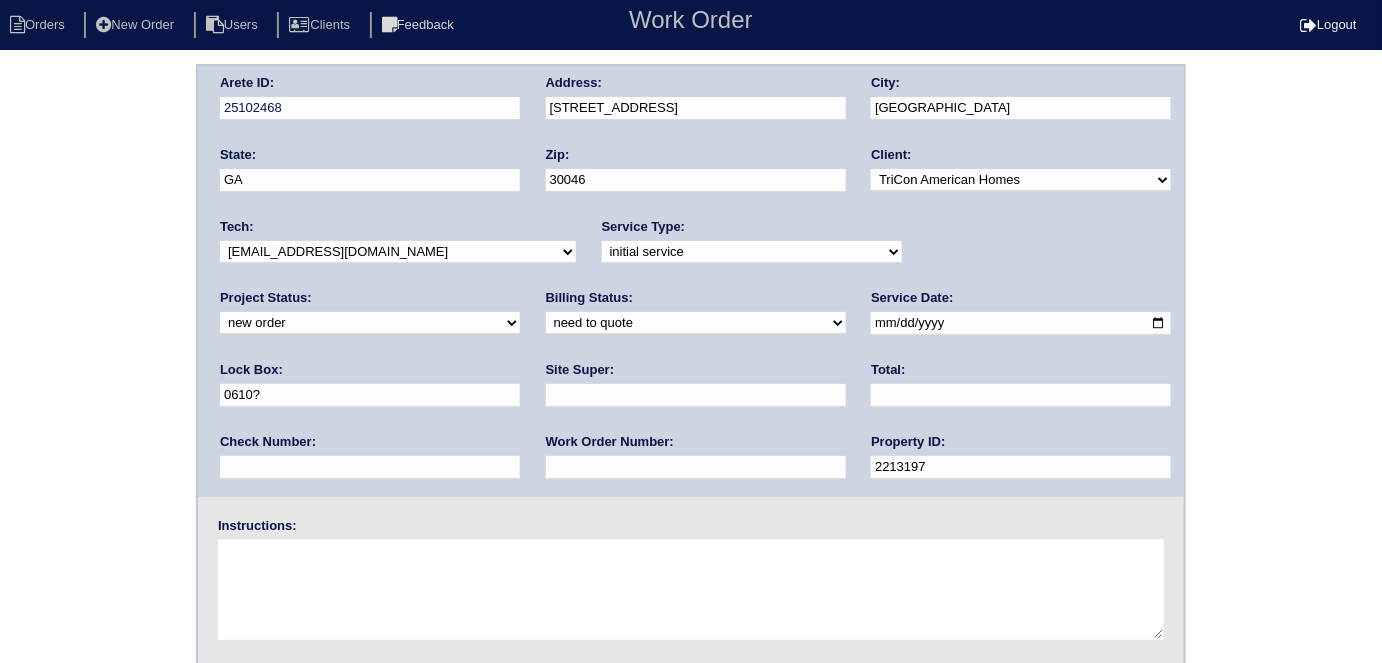 type on "0610?" 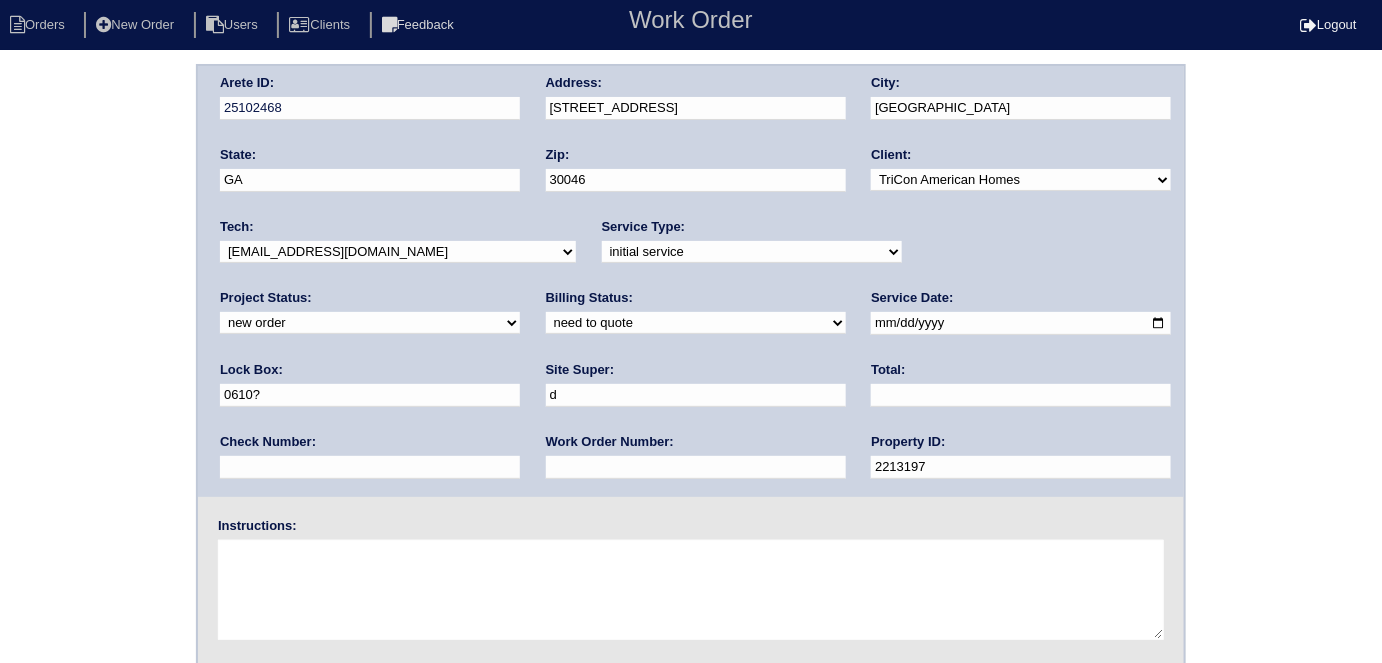 type on "Daniel Rodriquez" 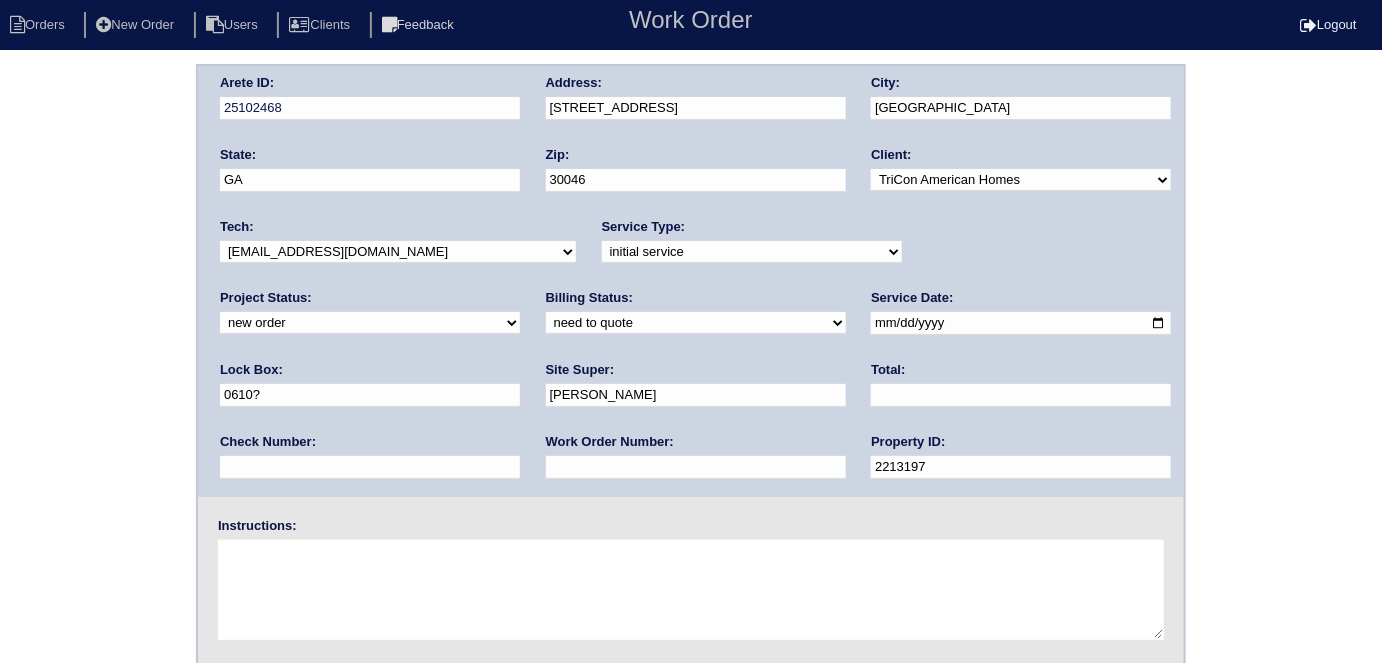click at bounding box center [696, 467] 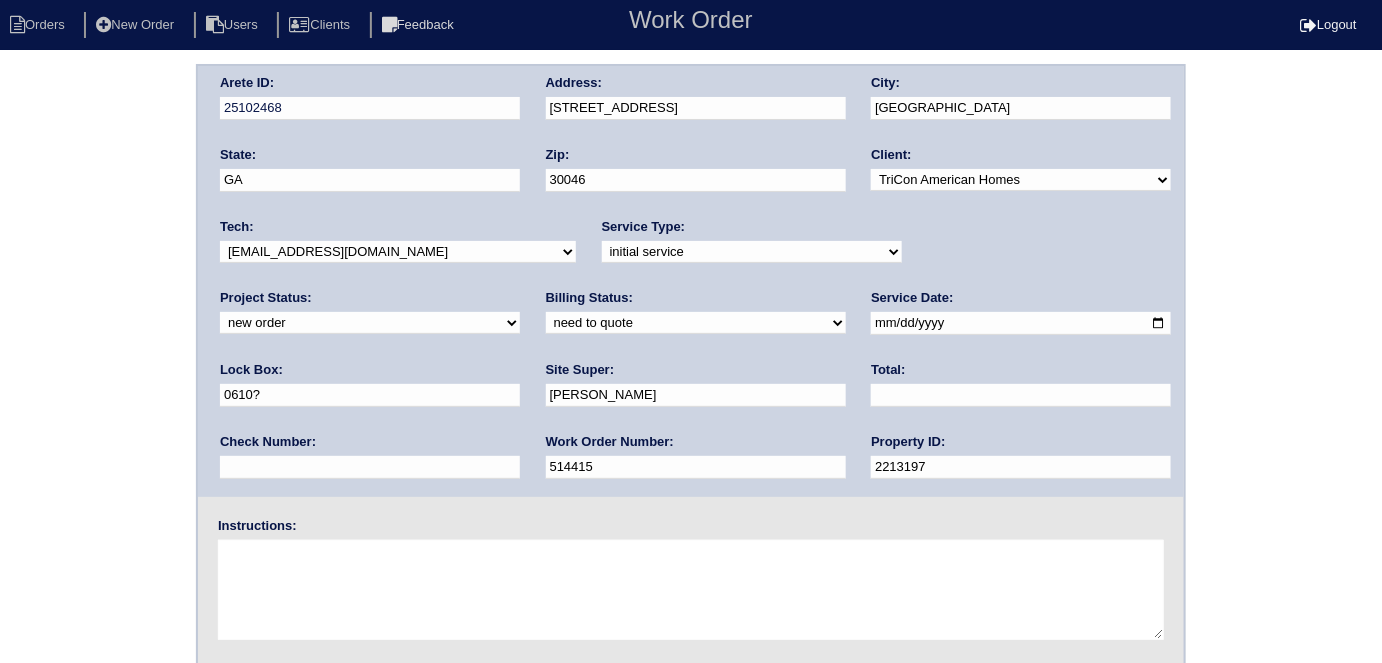 type on "514415" 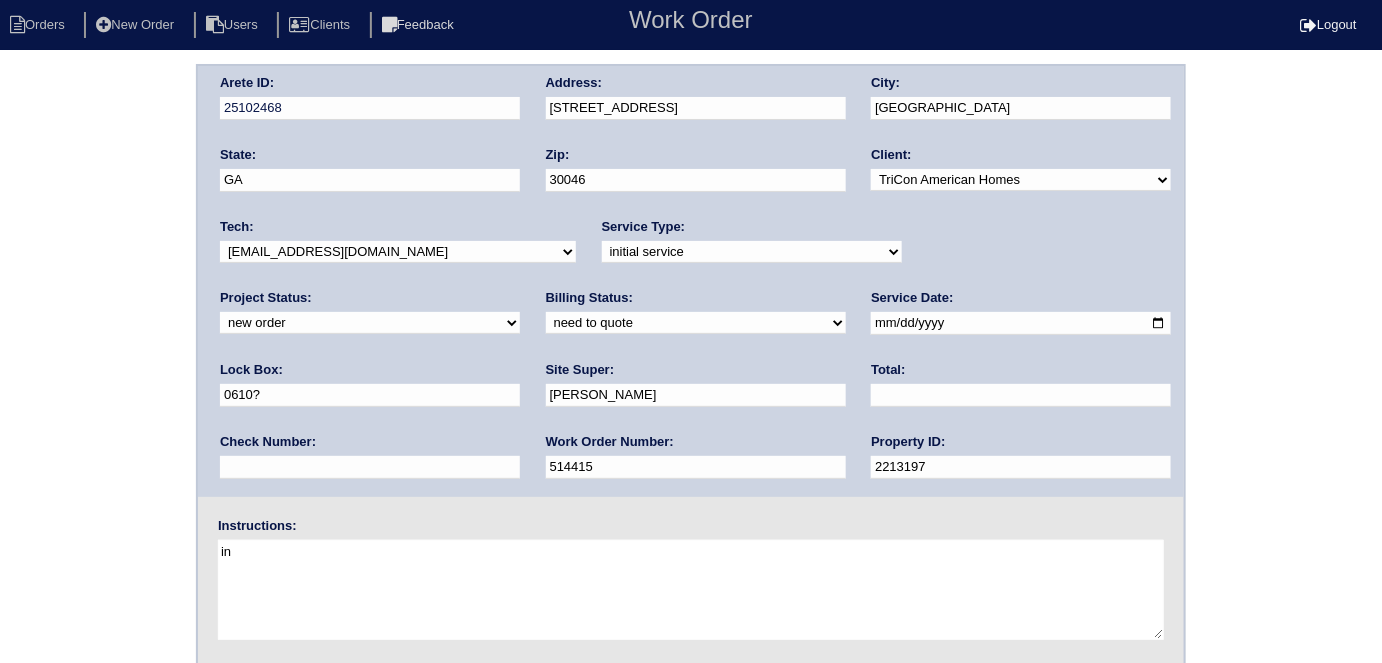 type on "i" 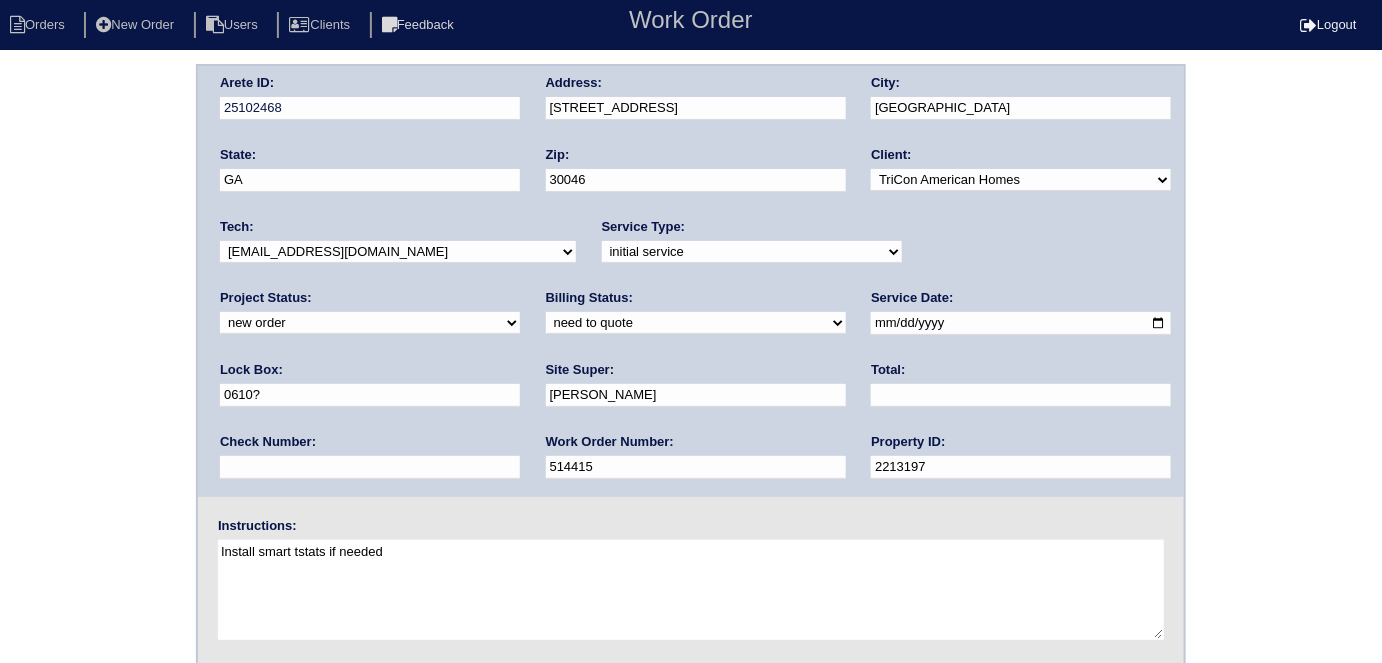 type on "Install smart tstats if needed" 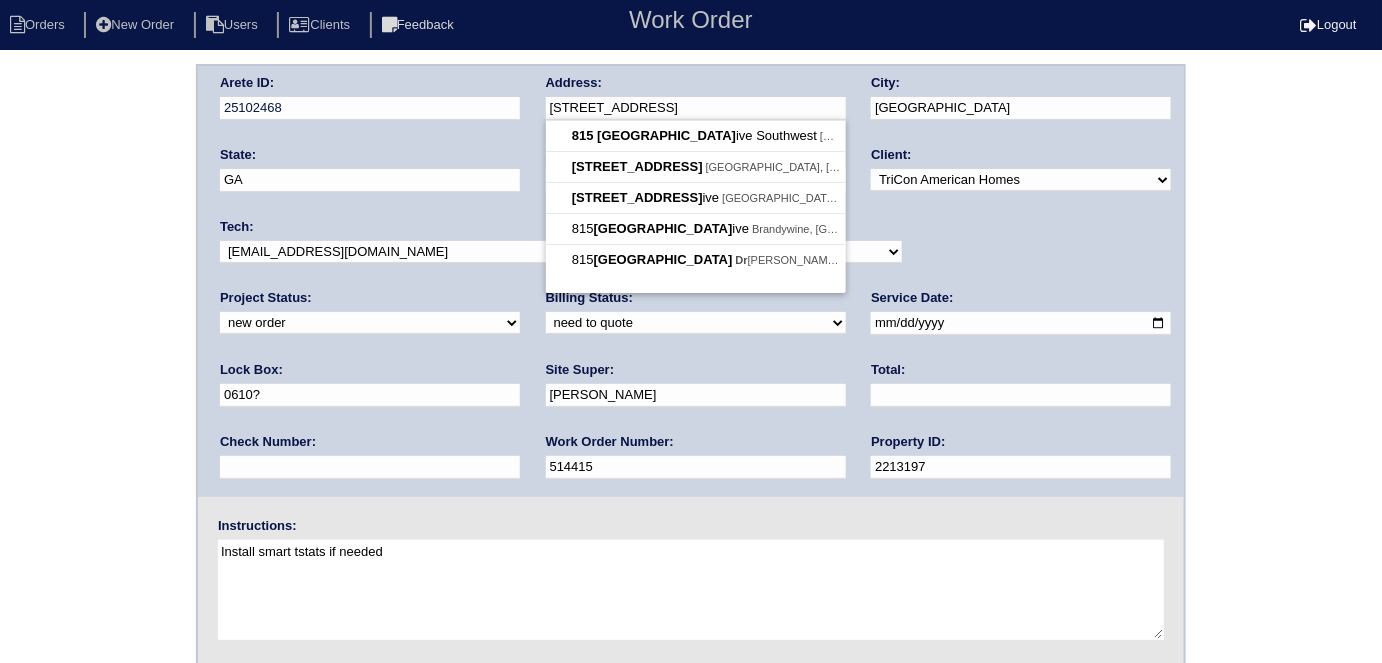 drag, startPoint x: 738, startPoint y: 101, endPoint x: 535, endPoint y: 96, distance: 203.06157 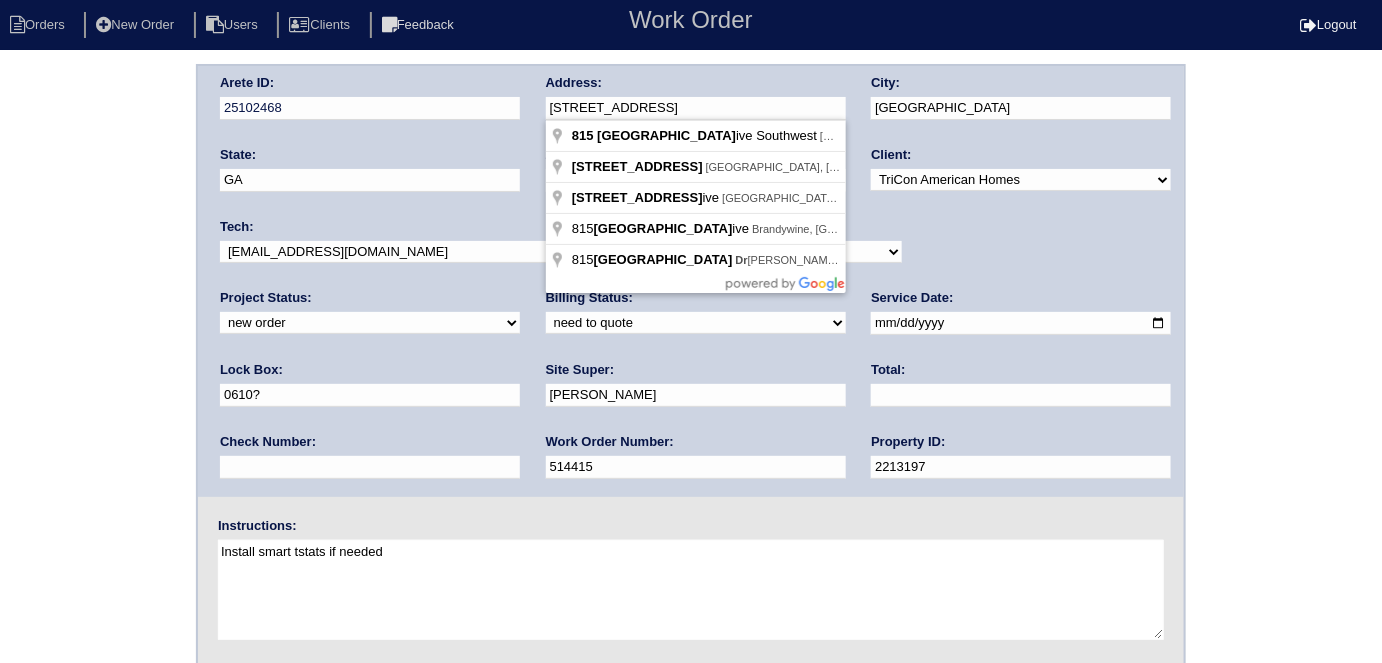 click on "Arete ID:
25102468
Address:
815 Chatham Park Dr
City:
Lawrenceville
State:
GA
Zip:
30046
Client:
-select-
TriCon American Homes
American Homes 4 Rent
First Key Homes
Zillow
The Renovation Company
On The Level Development Group
Shepard Exposition Group
Sylvan Homes
Pathway Construction
Arete Personal
Arete SMG
Tiber Capital
Tiber Realty
Divvy
Rave
Stine Construction
Alan Luther
HomeRiver Group
Test Client
Rasmus Real Estate
Padly
Buffalo Homes
Phillip Brothers
Maymont Homes
Tech:
-select-" at bounding box center (691, 281) 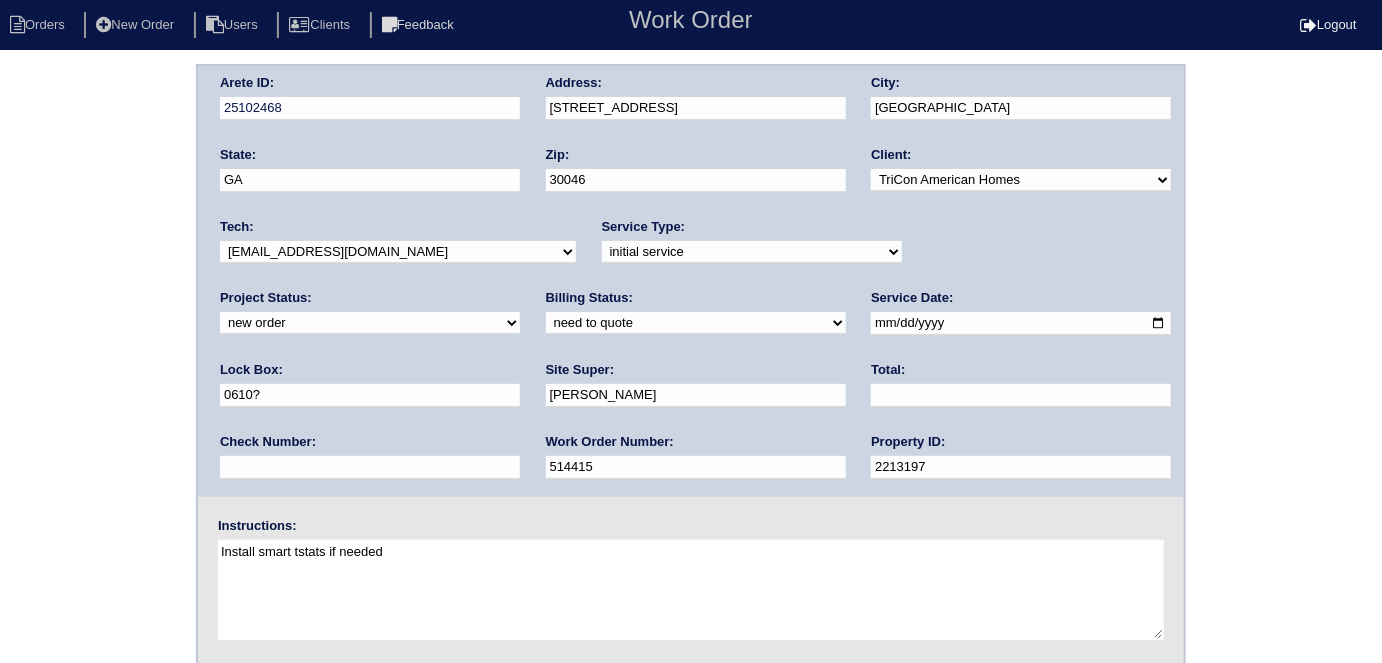 click on "Arete ID:
25102468
Address:
815 Chatham Park Dr
City:
Lawrenceville
State:
GA
Zip:
30046
Client:
-select-
TriCon American Homes
American Homes 4 Rent
First Key Homes
Zillow
The Renovation Company
On The Level Development Group
Shepard Exposition Group
Sylvan Homes
Pathway Construction
Arete Personal
Arete SMG
Tiber Capital
Tiber Realty
Divvy
Rave
Stine Construction
Alan Luther
HomeRiver Group
Test Client
Rasmus Real Estate
Padly
Buffalo Homes
Phillip Brothers
Maymont Homes" at bounding box center (691, 468) 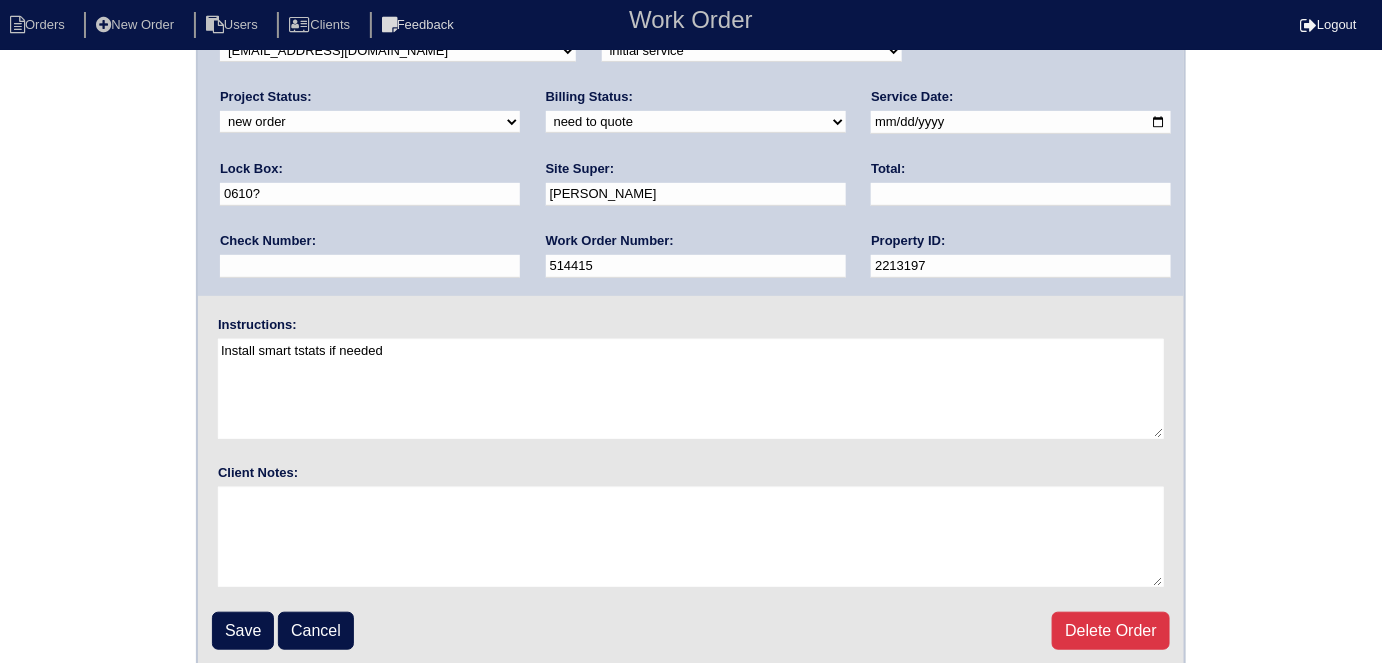 scroll, scrollTop: 205, scrollLeft: 0, axis: vertical 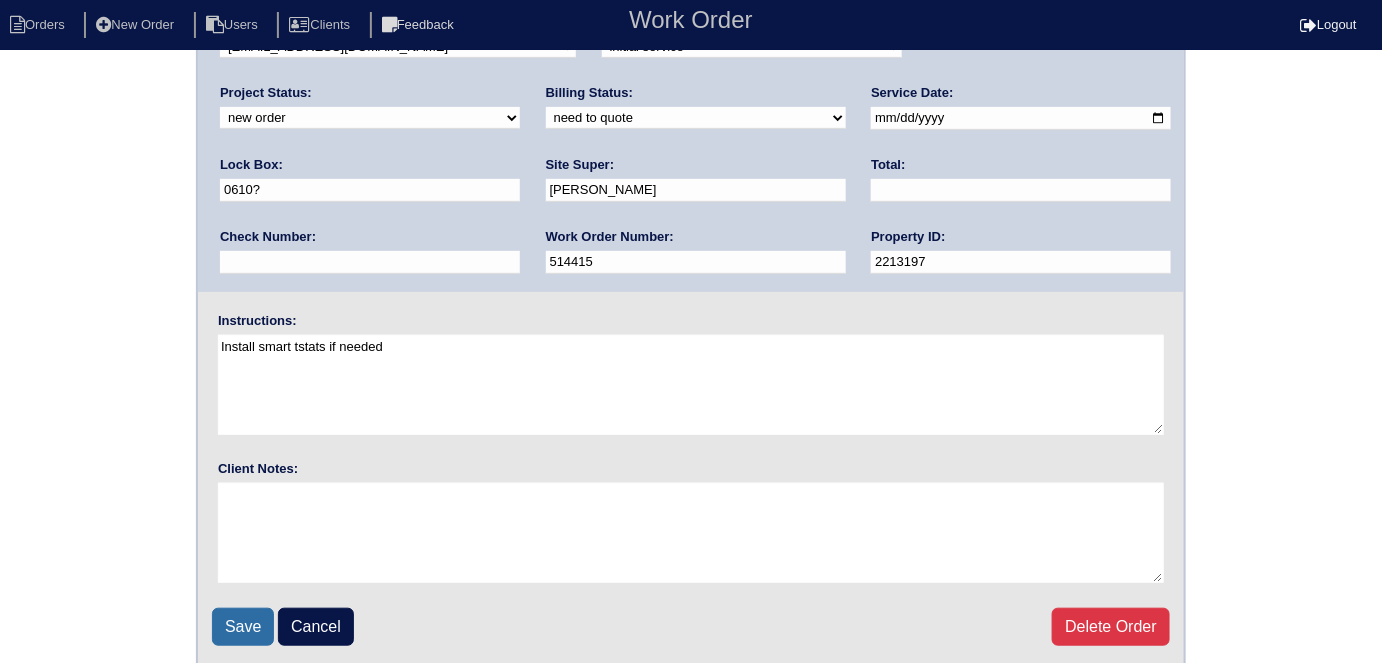 click on "Save" at bounding box center (243, 627) 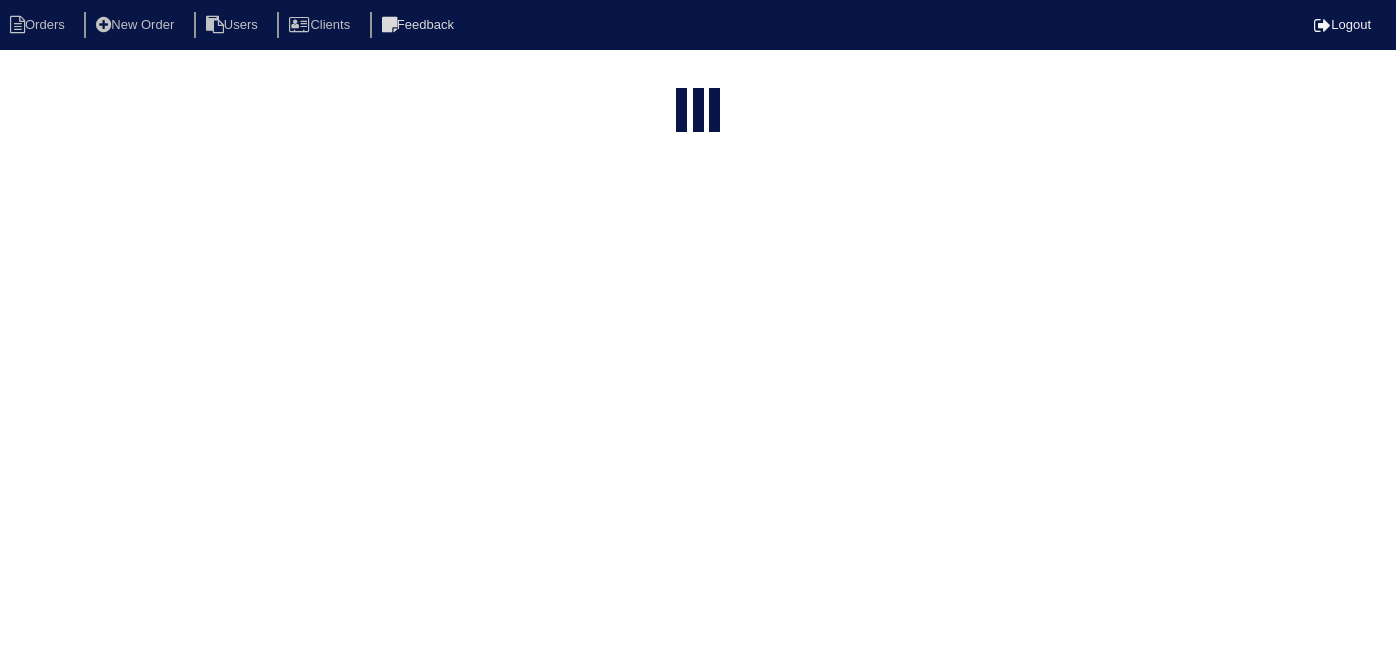select on "15" 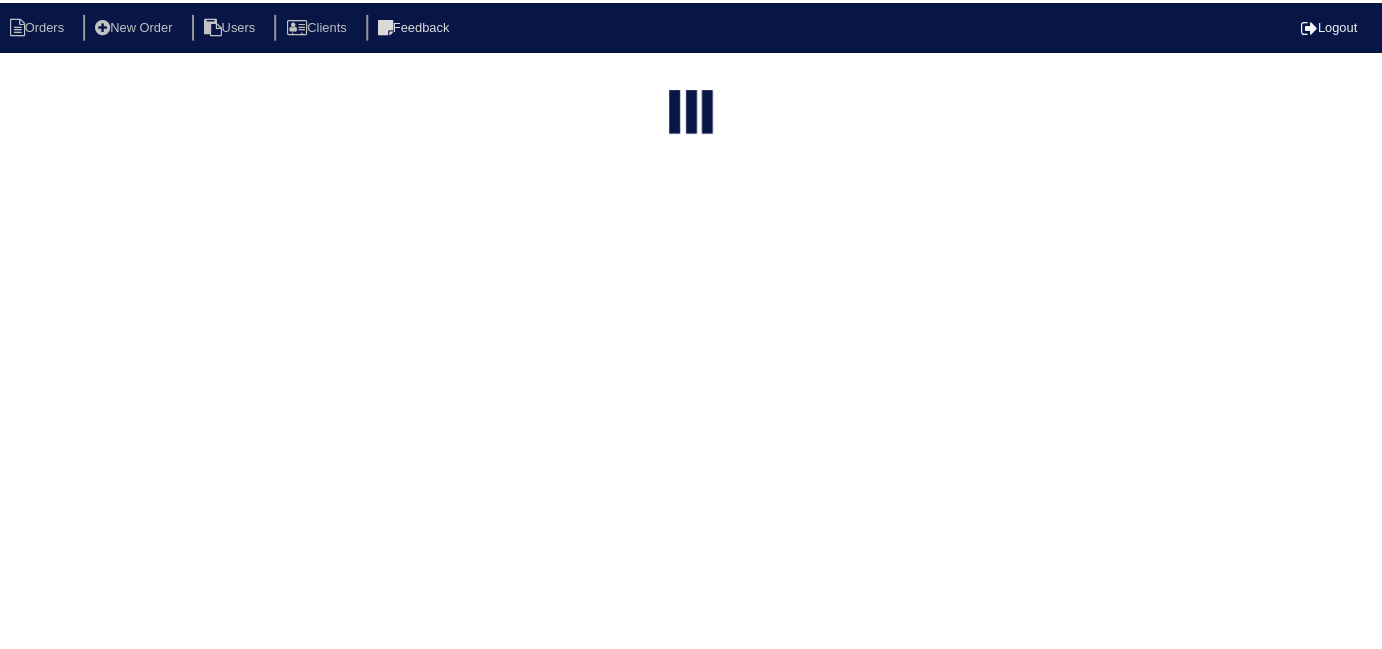 scroll, scrollTop: 0, scrollLeft: 0, axis: both 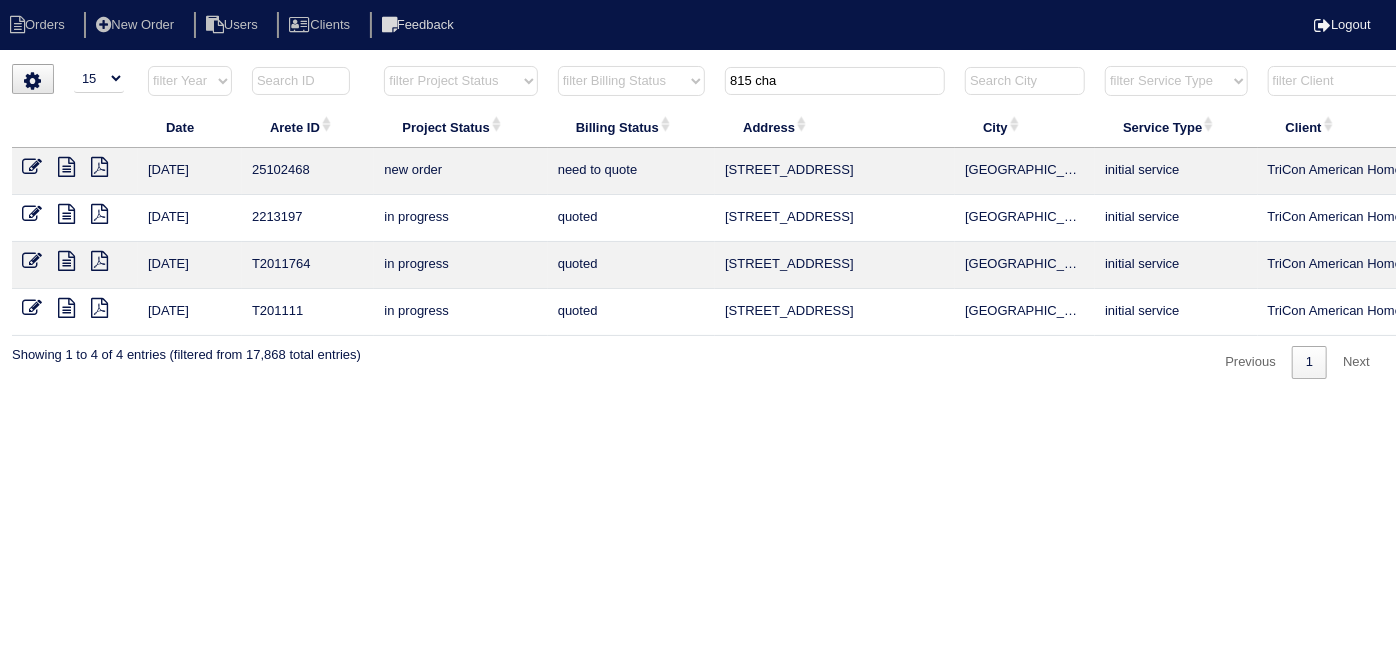drag, startPoint x: 814, startPoint y: 83, endPoint x: 556, endPoint y: 0, distance: 271.02213 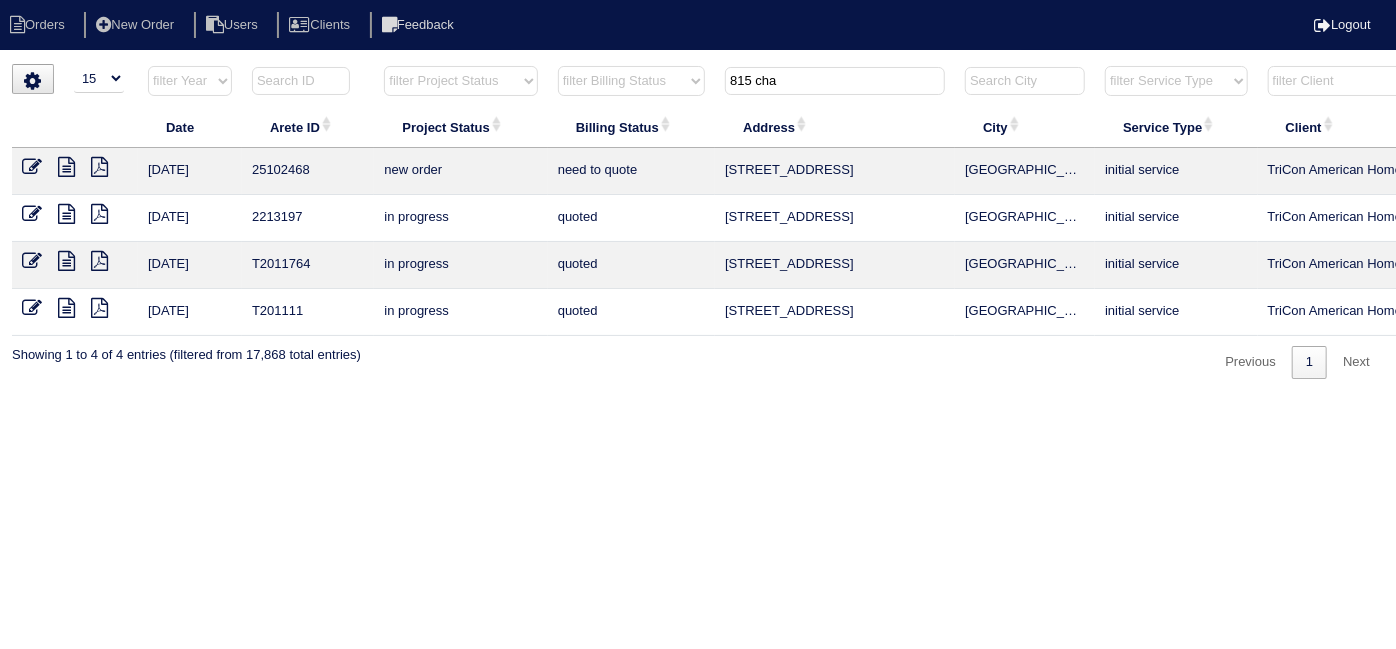 click on "Orders
New Order
Users
Clients
Feedback
Logout
Orders
New Order
Users
Clients
Message is blank.  Please add text or cancel.
Send Feedback
Cancel" at bounding box center (698, 221) 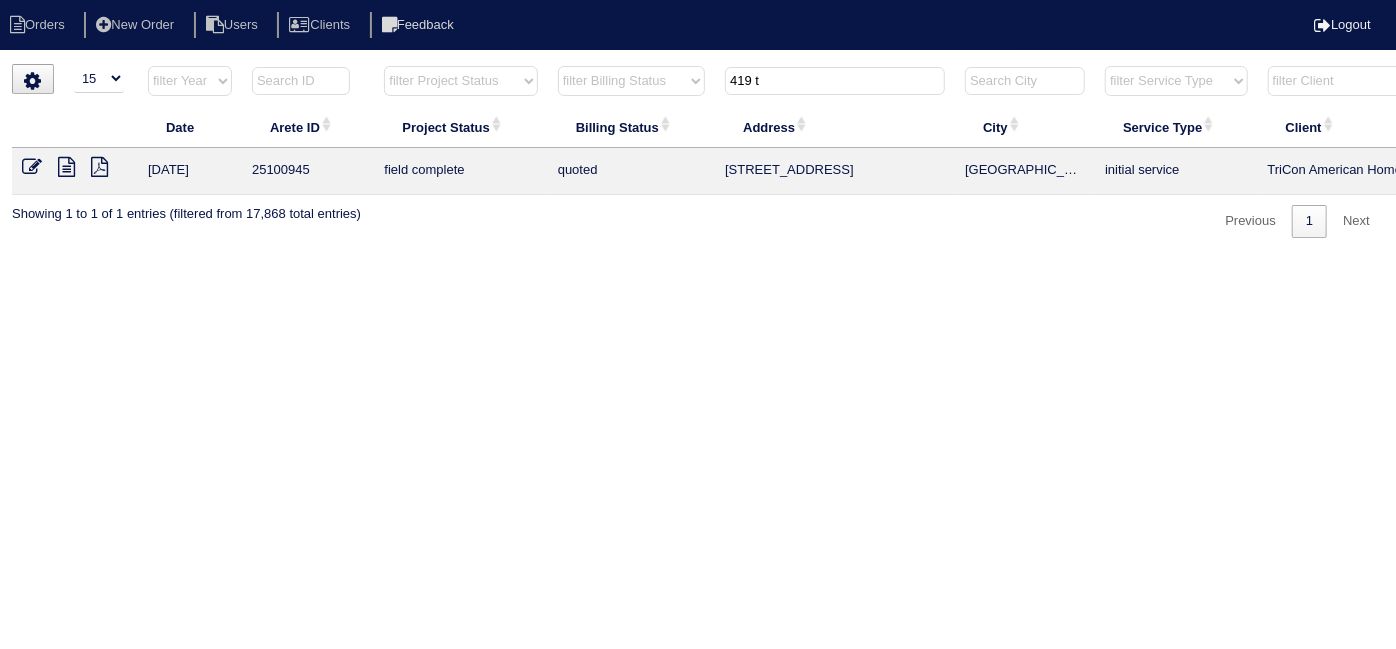 drag, startPoint x: 781, startPoint y: 78, endPoint x: 462, endPoint y: 4, distance: 327.4706 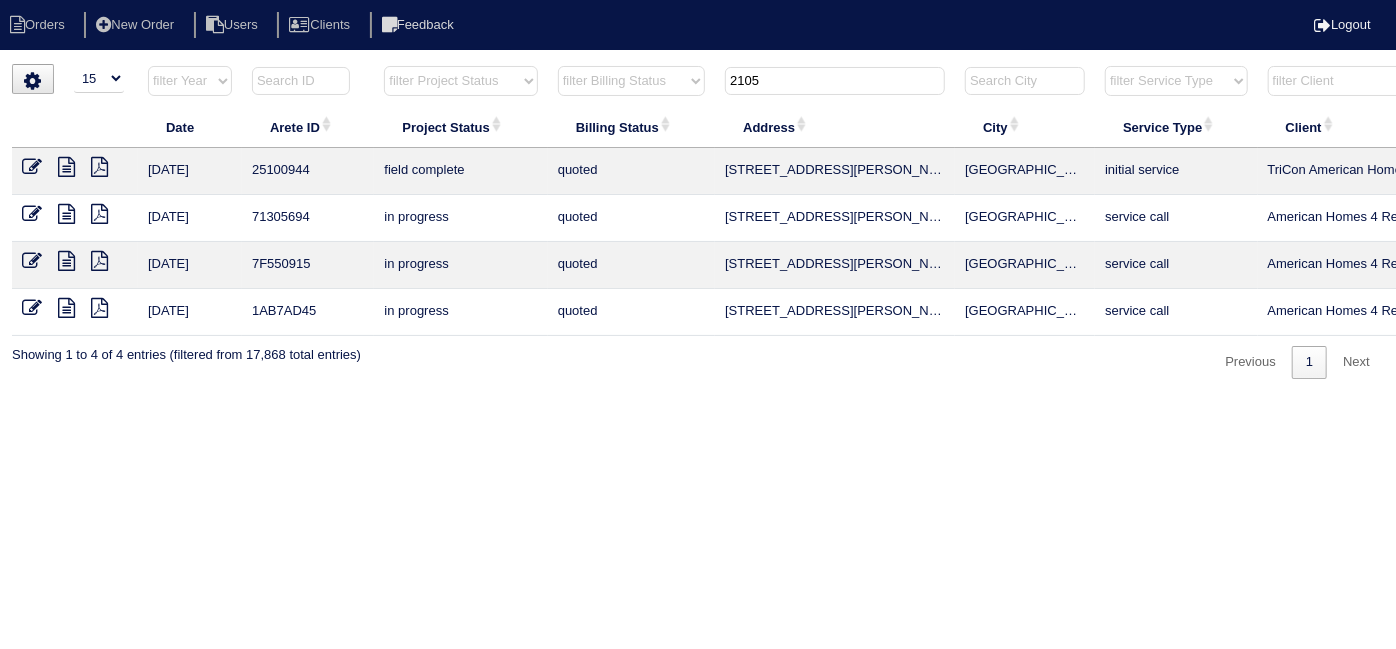 drag, startPoint x: 813, startPoint y: 86, endPoint x: 496, endPoint y: 10, distance: 325.98312 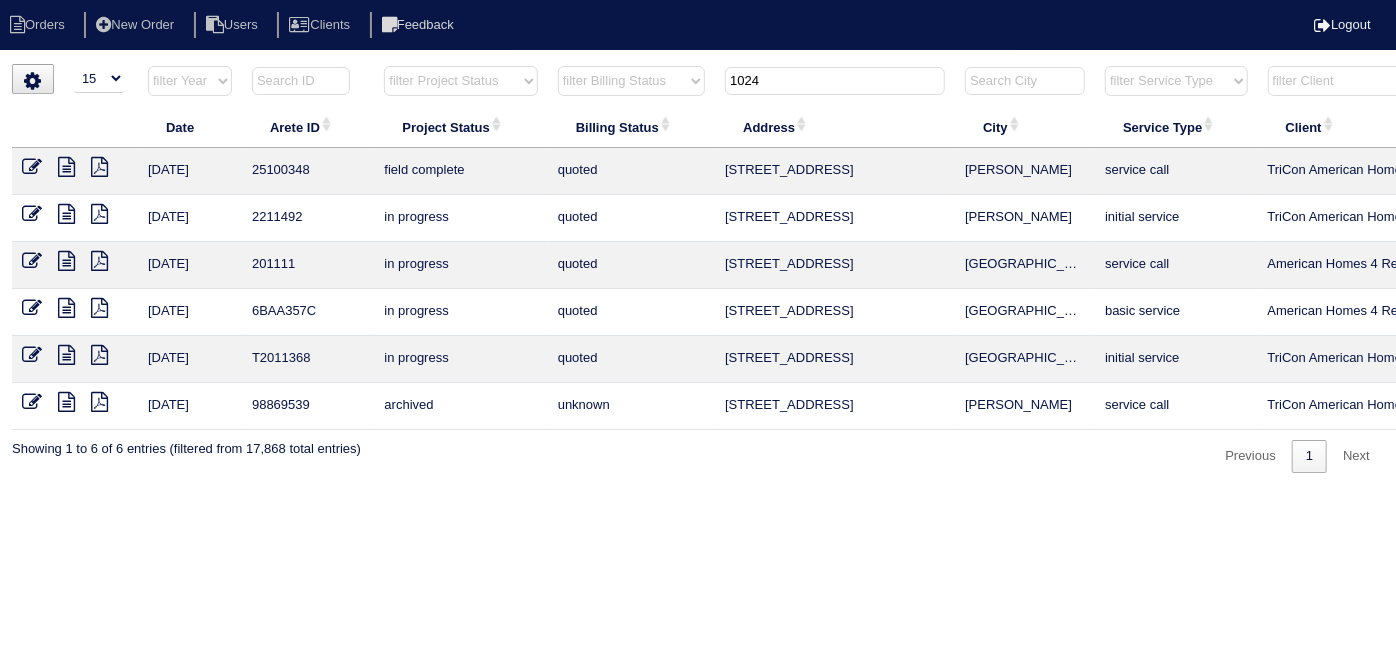 type on "1024" 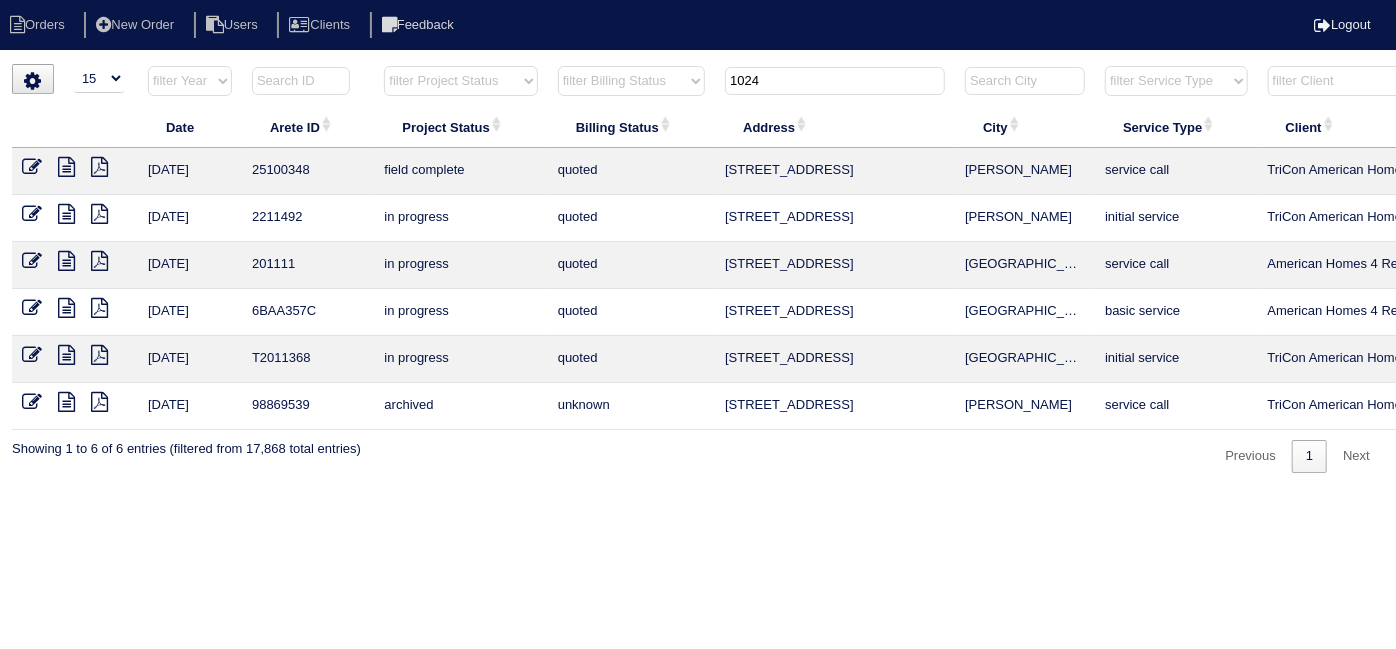 drag, startPoint x: 784, startPoint y: 85, endPoint x: 594, endPoint y: 93, distance: 190.16835 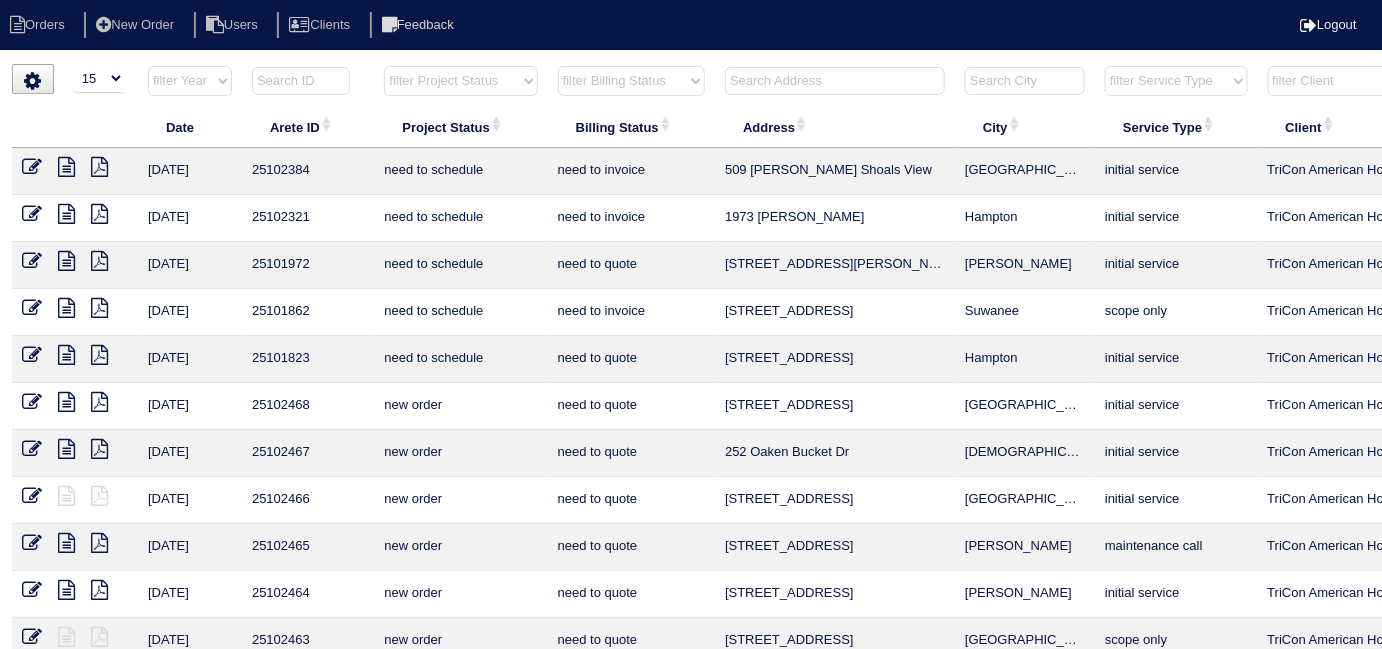 click at bounding box center [835, 81] 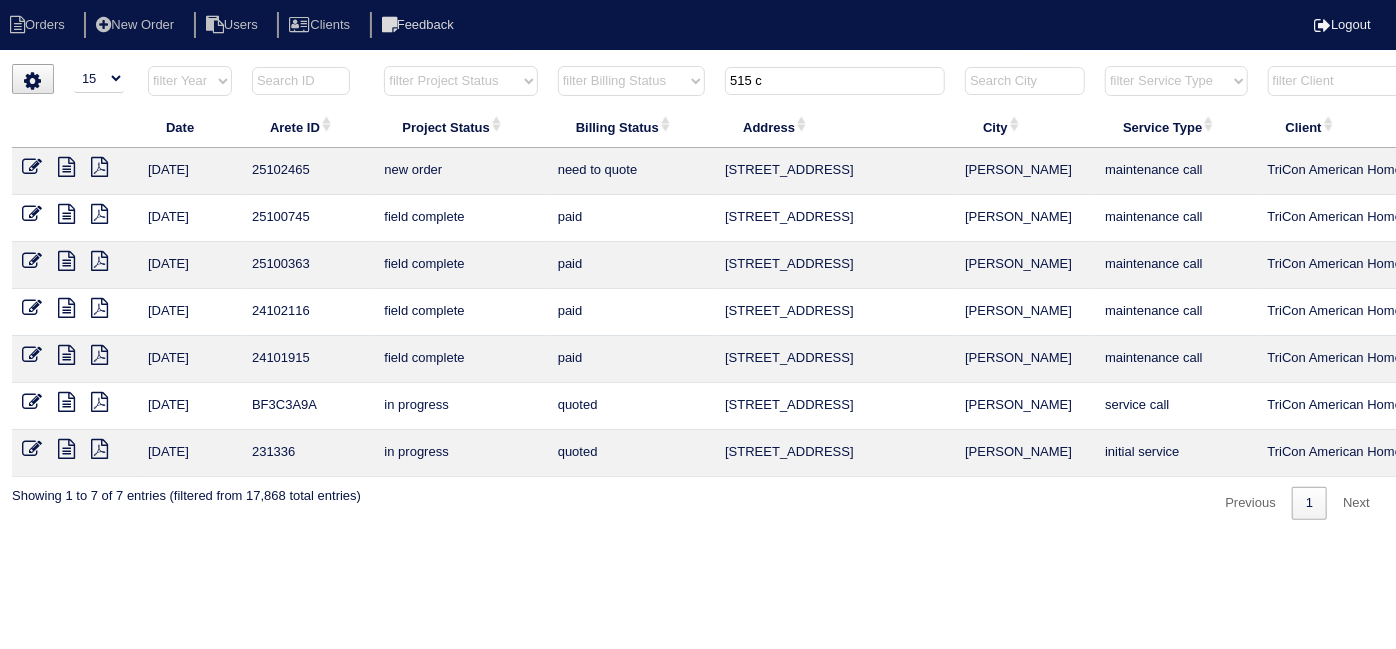 type on "515 c" 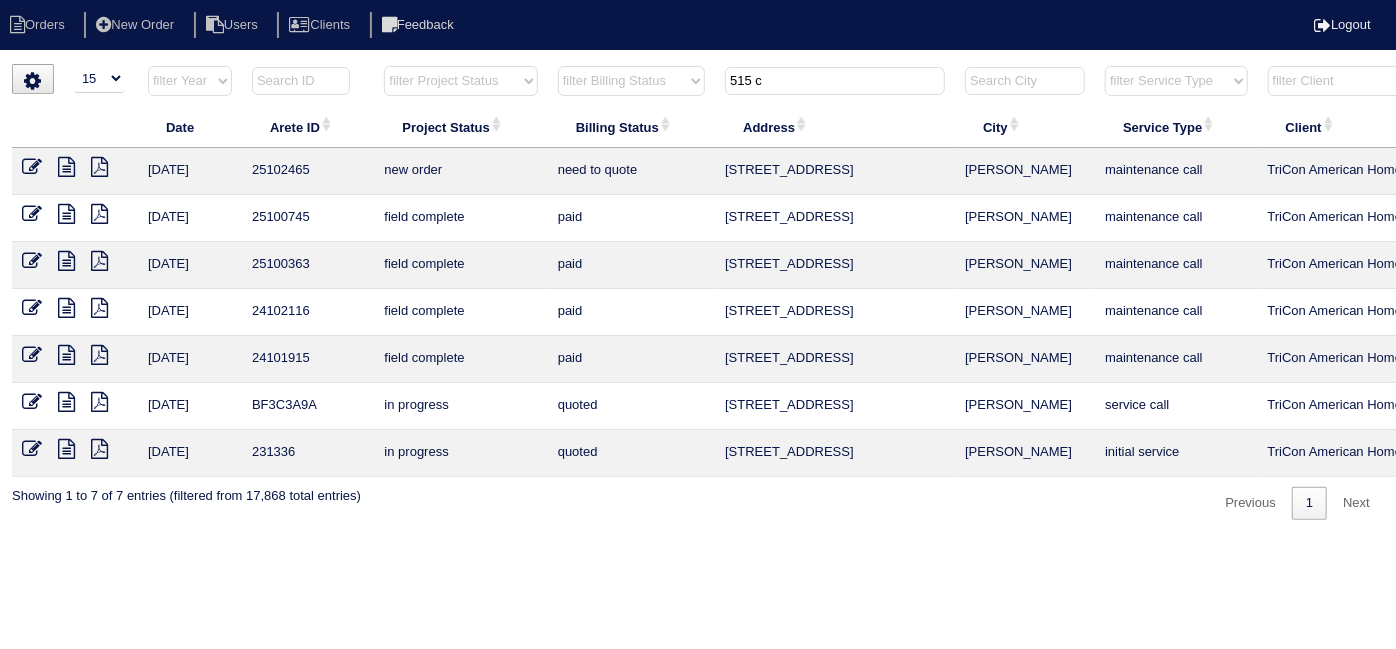 drag, startPoint x: 786, startPoint y: 83, endPoint x: 621, endPoint y: 55, distance: 167.3589 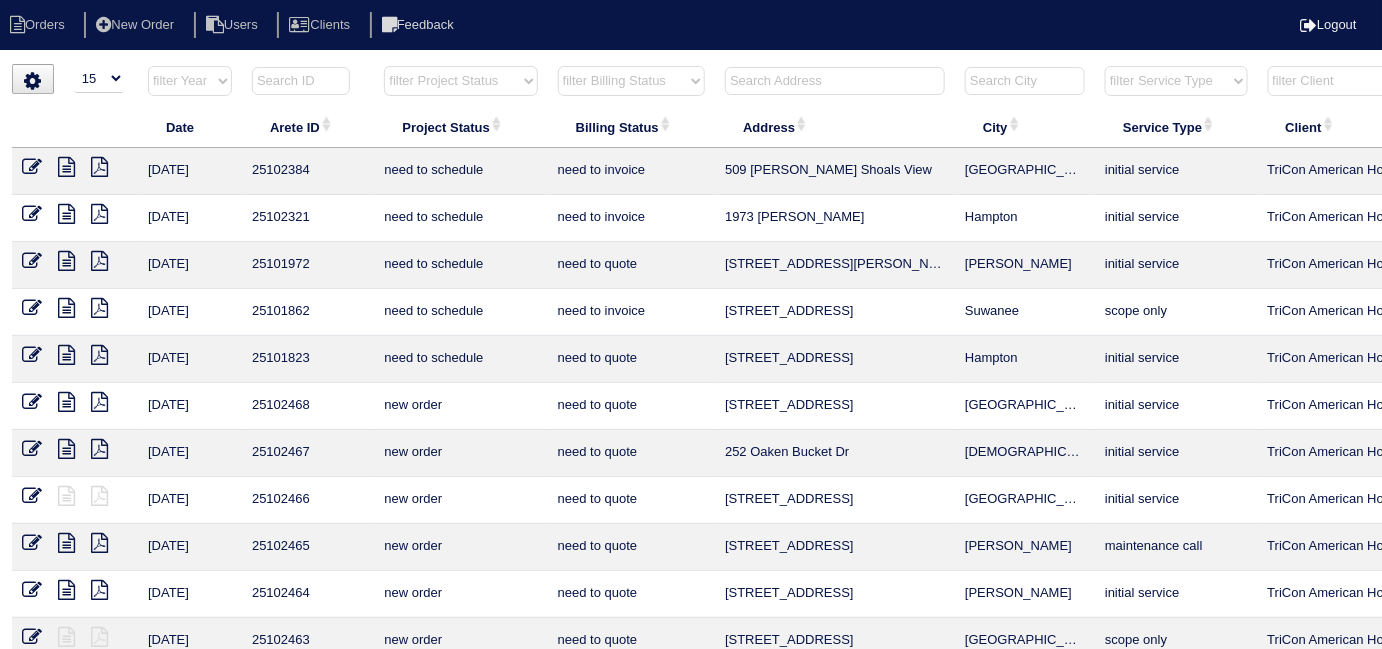 type 